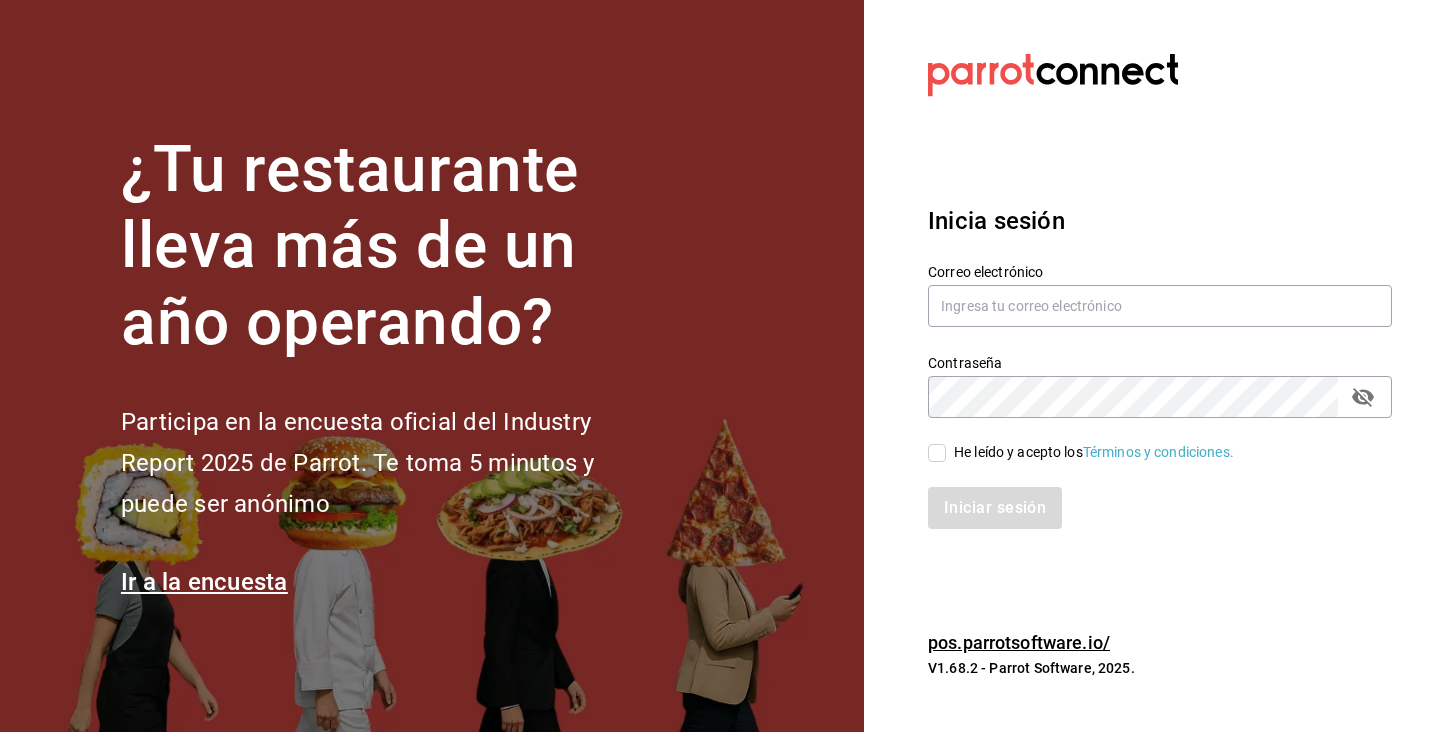 scroll, scrollTop: 0, scrollLeft: 0, axis: both 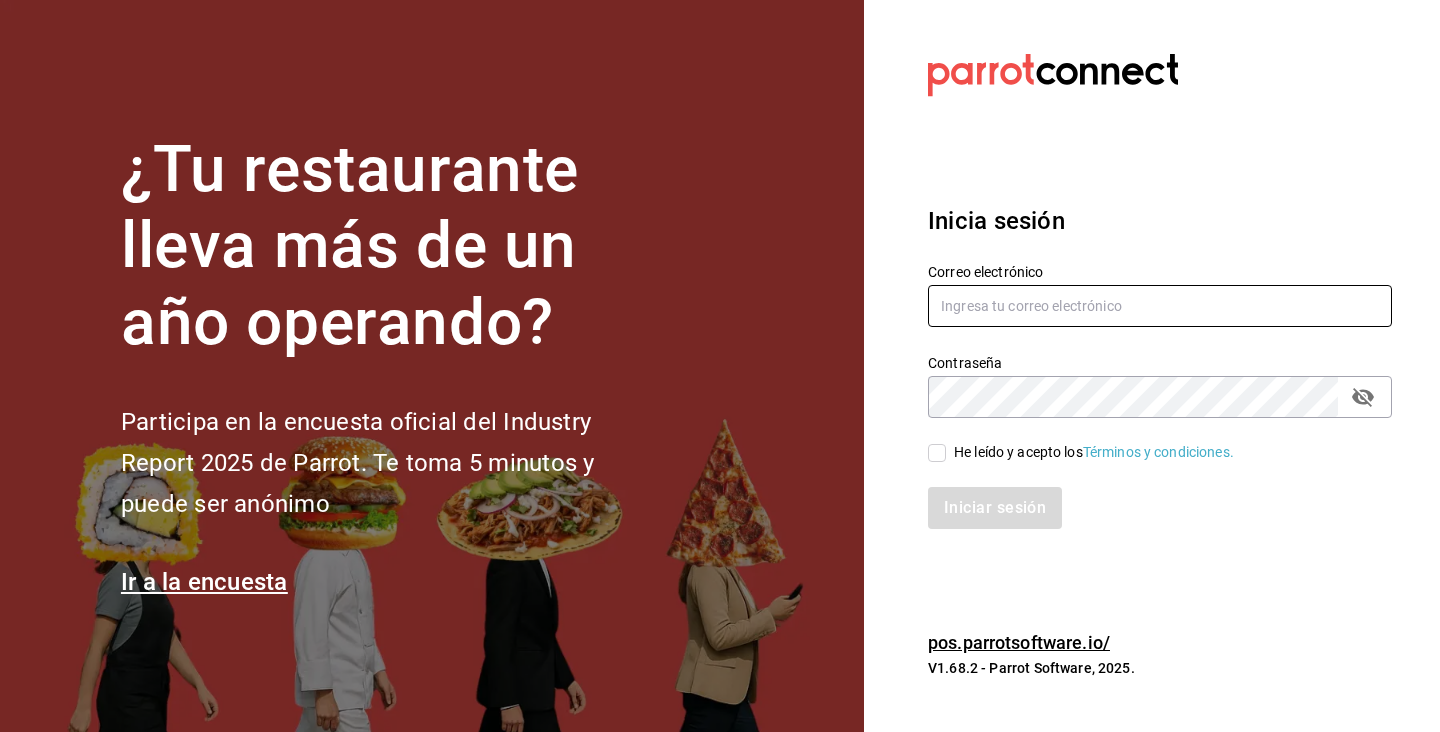 type on "[USERNAME]@[DOMAIN].com" 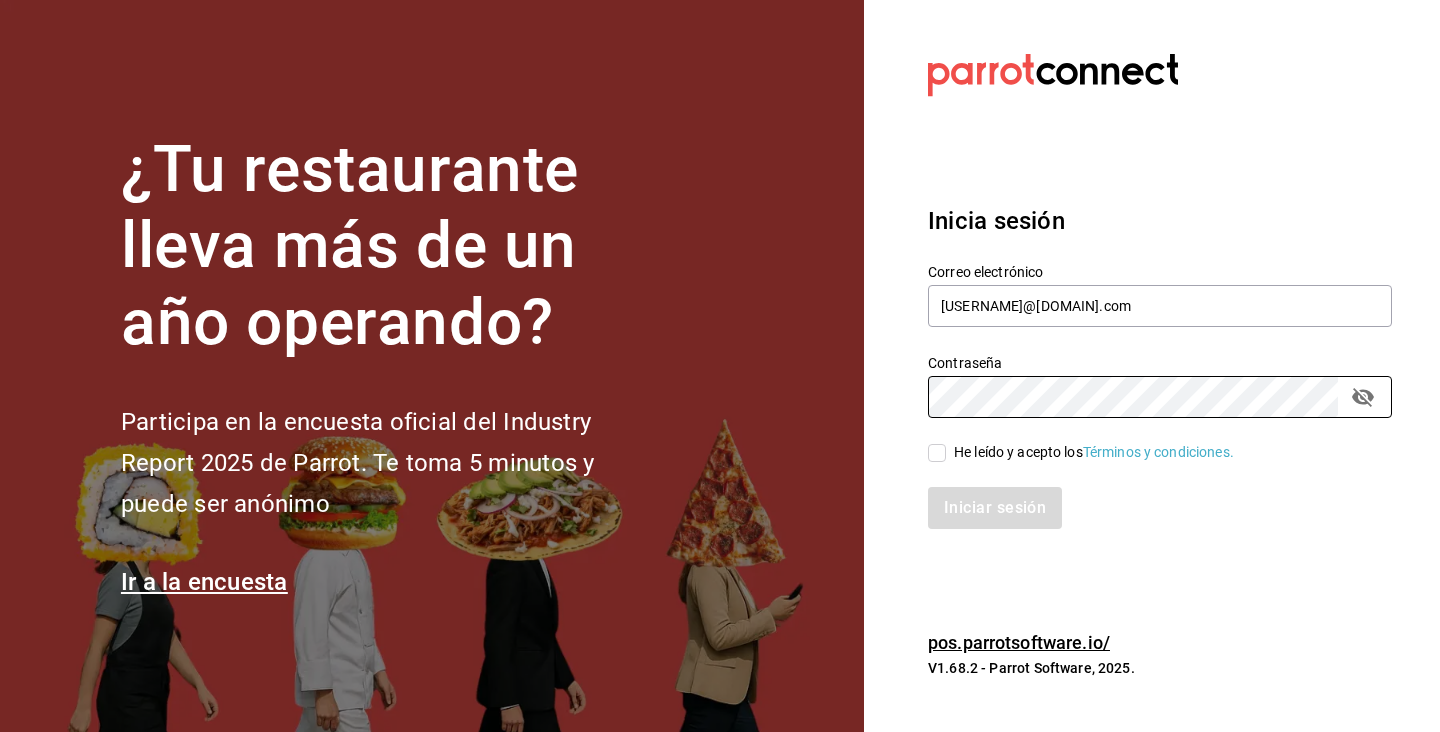 click on "He leído y acepto los  Términos y condiciones." at bounding box center (937, 453) 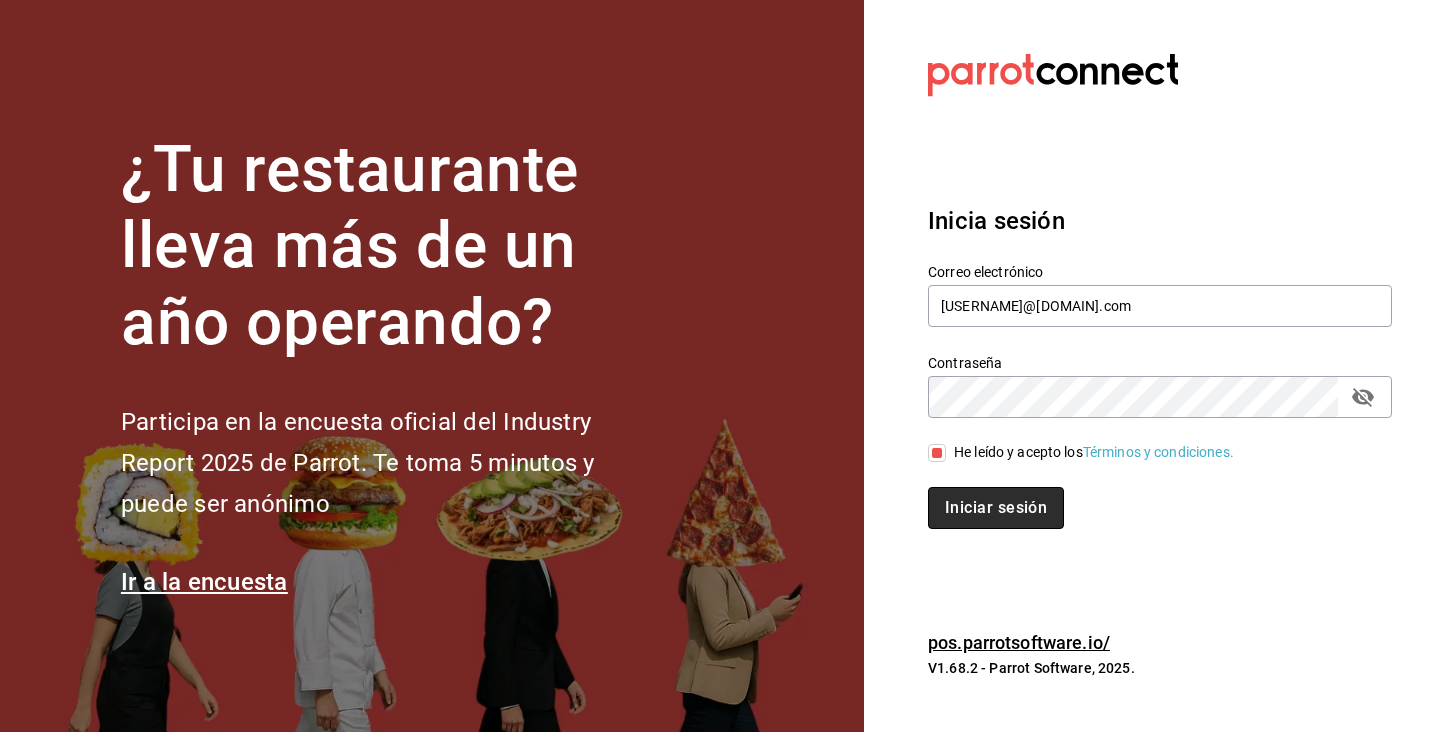 click on "Iniciar sesión" at bounding box center (996, 508) 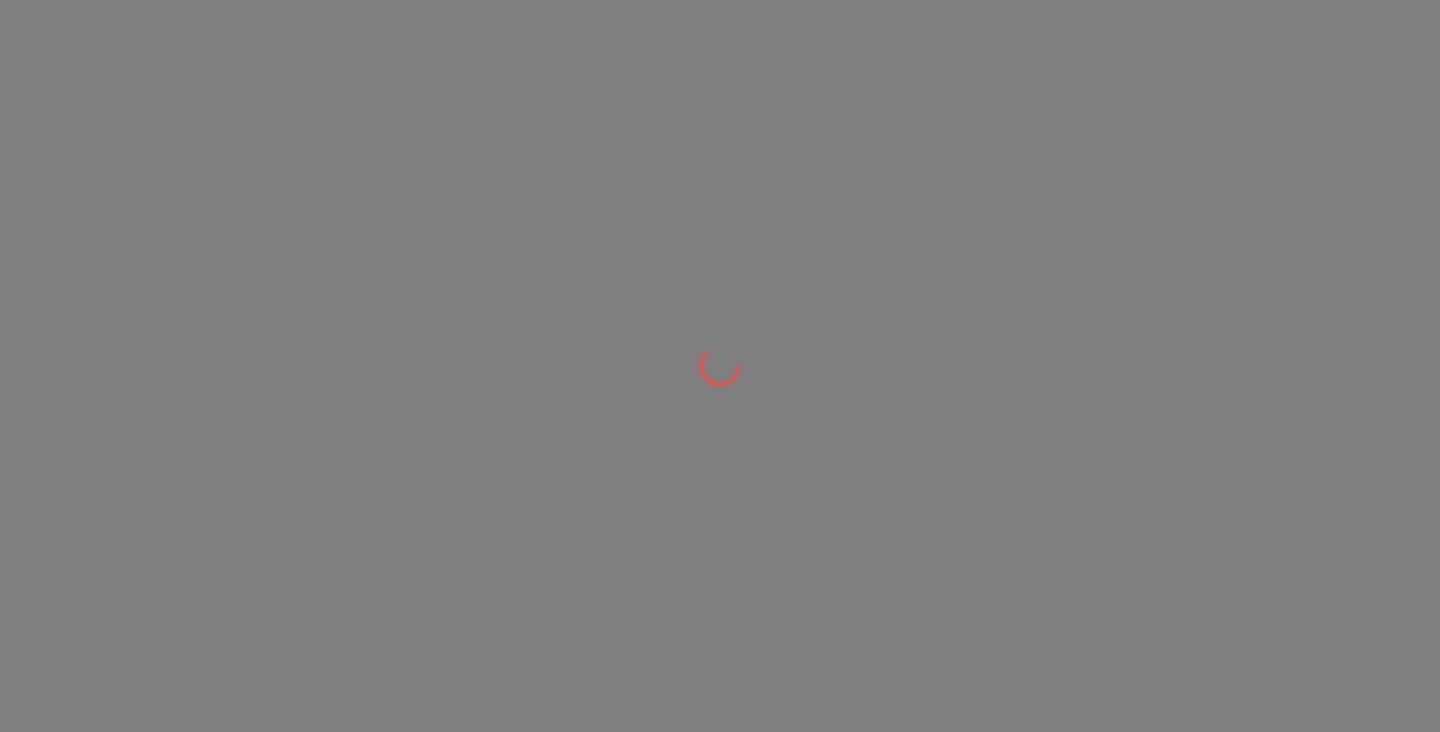 scroll, scrollTop: 0, scrollLeft: 0, axis: both 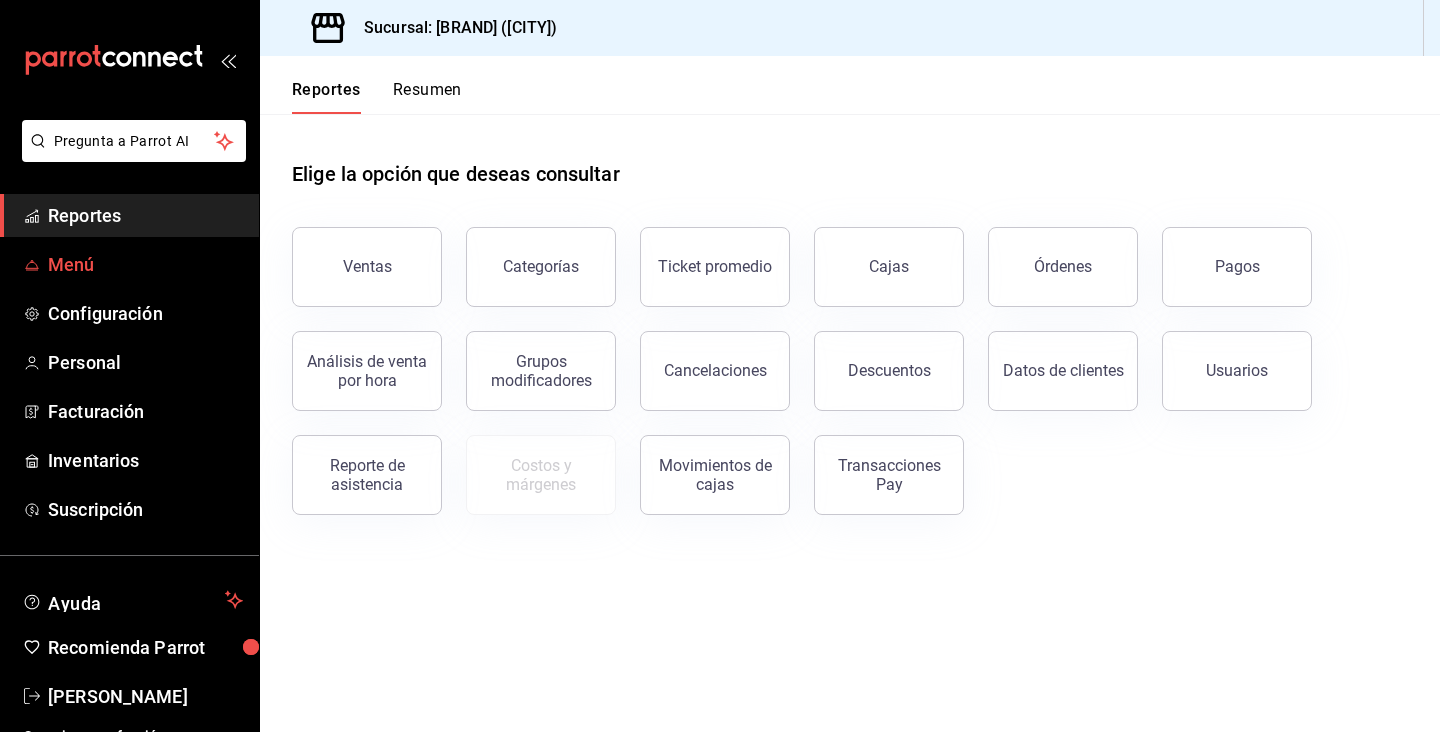 click on "Menú" at bounding box center [145, 264] 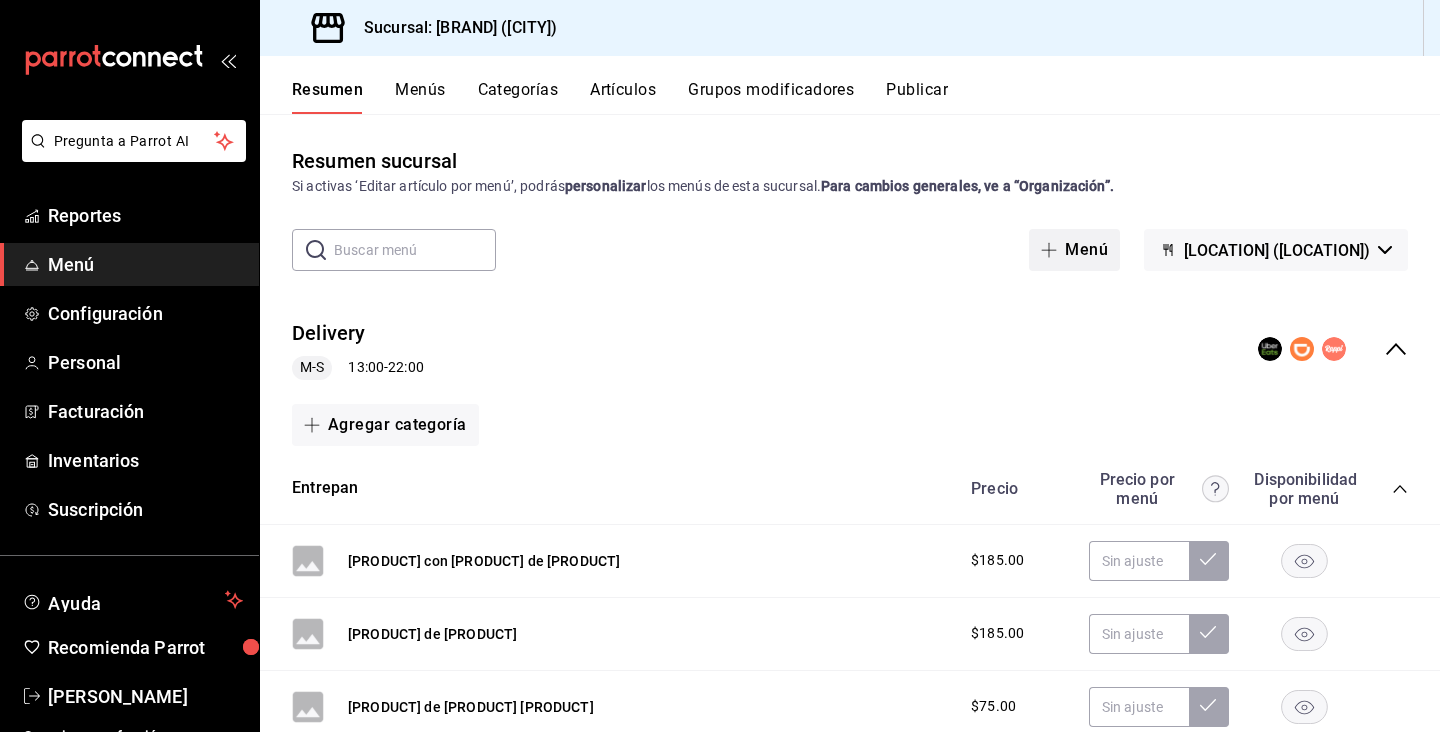 click at bounding box center (1053, 250) 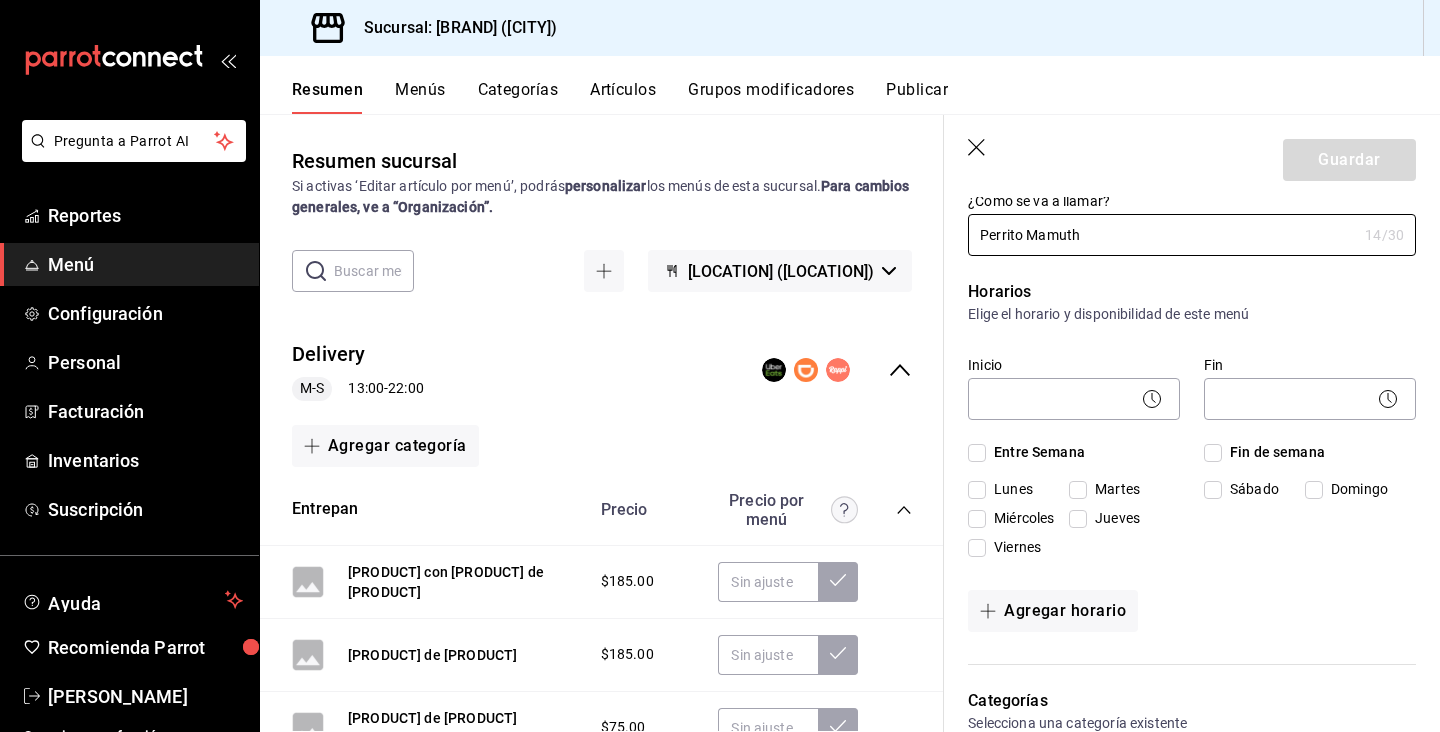 scroll, scrollTop: 82, scrollLeft: 0, axis: vertical 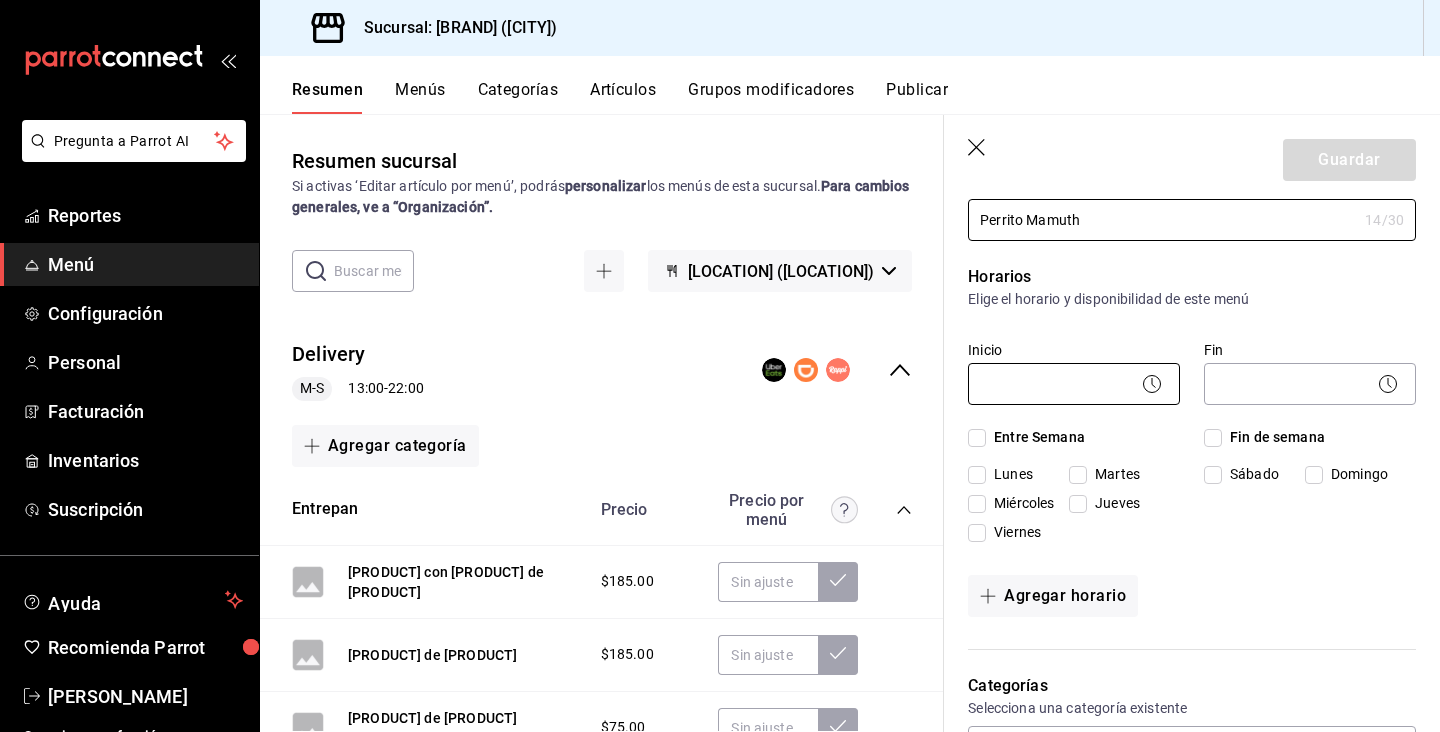 type on "Perrito Mamuth" 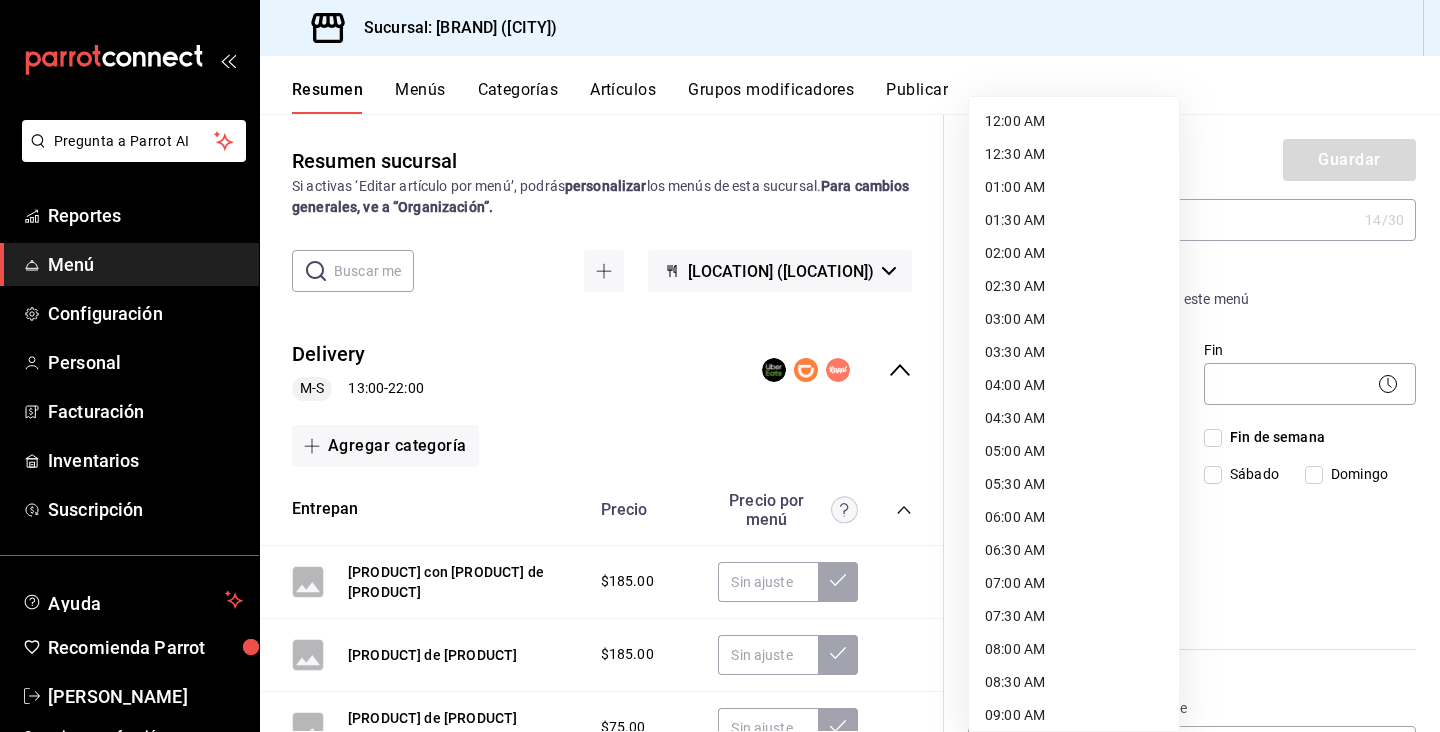 click on "Pregunta a Parrot AI Reportes   Menú   Configuración   Personal   Facturación   Inventarios   Suscripción   Ayuda Recomienda Parrot   [PERSON_NAME]   Sugerir nueva función   Sucursal: [LOCATION] ([LOCATION]) Resumen Menús Categorías Artículos Grupos modificadores Publicar Resumen sucursal Si activas ‘Editar artículo por menú’, podrás  personalizar  los menús de esta sucursal.  Para cambios generales, ve a “Organización”. ​ ​ [LOCATION] - [LOCATION] Delivery M-S [TIME]  -  [TIME] Agregar categoría Entrepan Precio Precio por menú   Hamburguesa Con Jam De Tocino [PRICE] Toast de serrano [PRICE] Pambazo de short rib [PRICE] Sandwich de pescado y tártara [PRICE] Hot Dog Mamuth [PRICE] Fish Burger [PRICE] Fish Sandwich [PRICE] Agregar artículo Cafetería Precio Precio por menú   Americano [PRICE] Espresso [PRICE] Capuccino [PRICE] Cortado [PRICE] Afoggato [PRICE] Matcha Shake [PRICE] Deslactosada [PRICE] Latte [PRICE] Espresso Cortado [PRICE] Espresso Tonic [PRICE] Espresso Orange tonic [PRICE] Entradas" at bounding box center (720, 366) 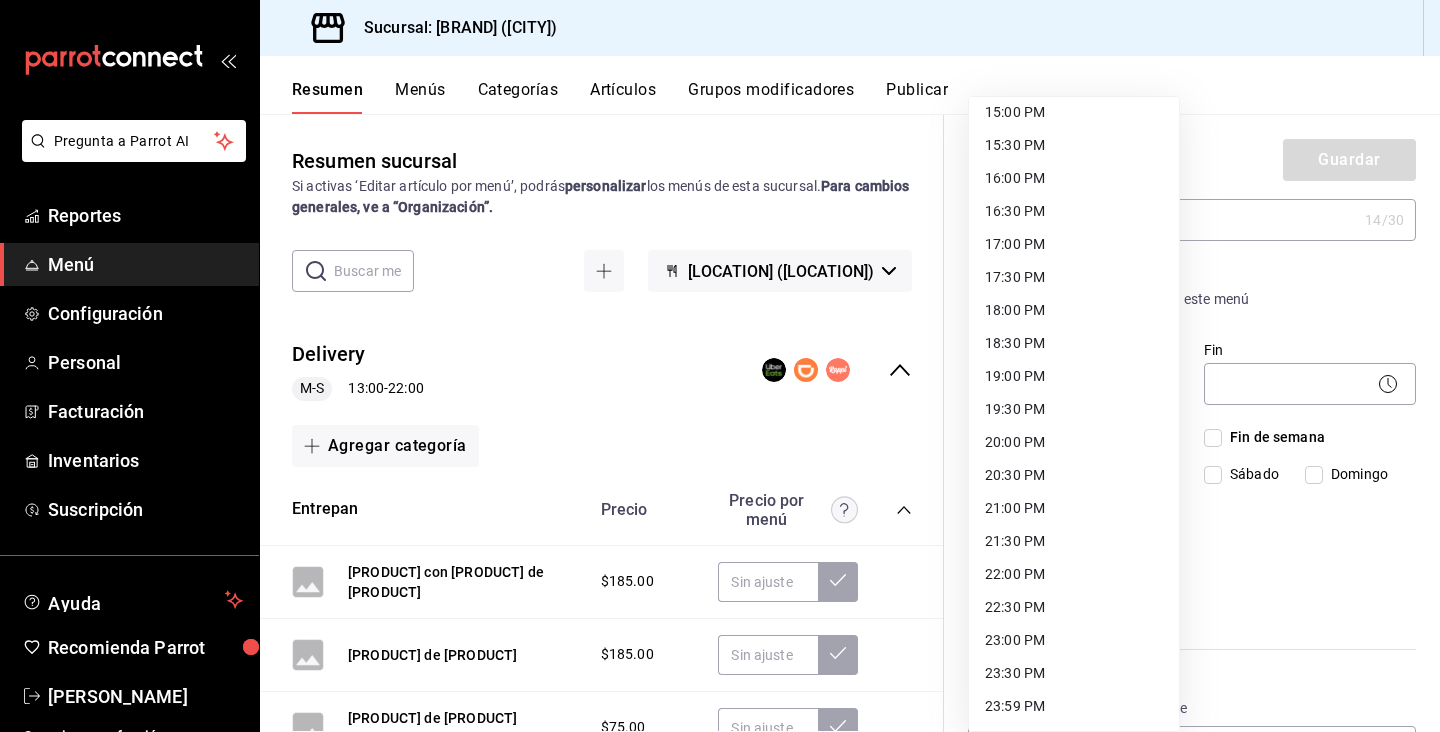 scroll, scrollTop: 999, scrollLeft: 0, axis: vertical 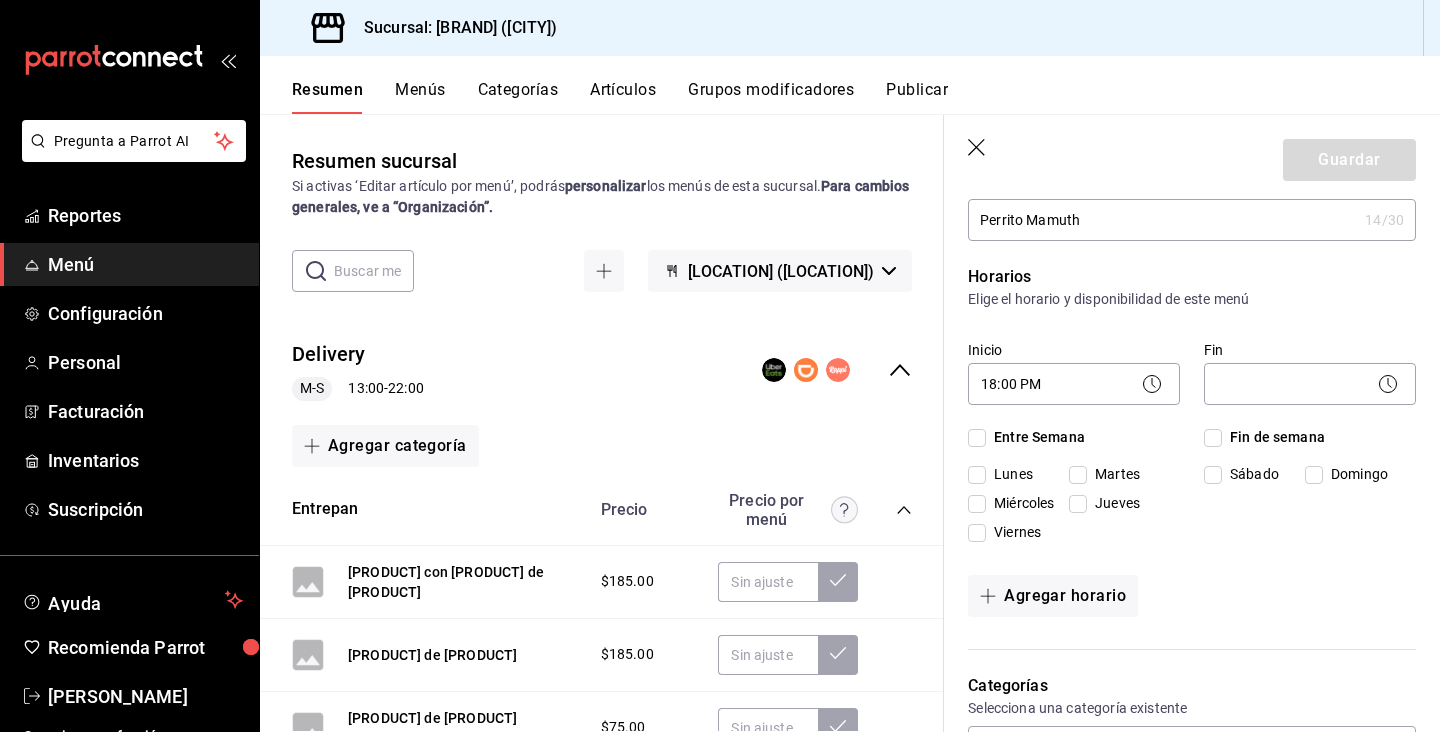 click on "Viernes" at bounding box center [977, 533] 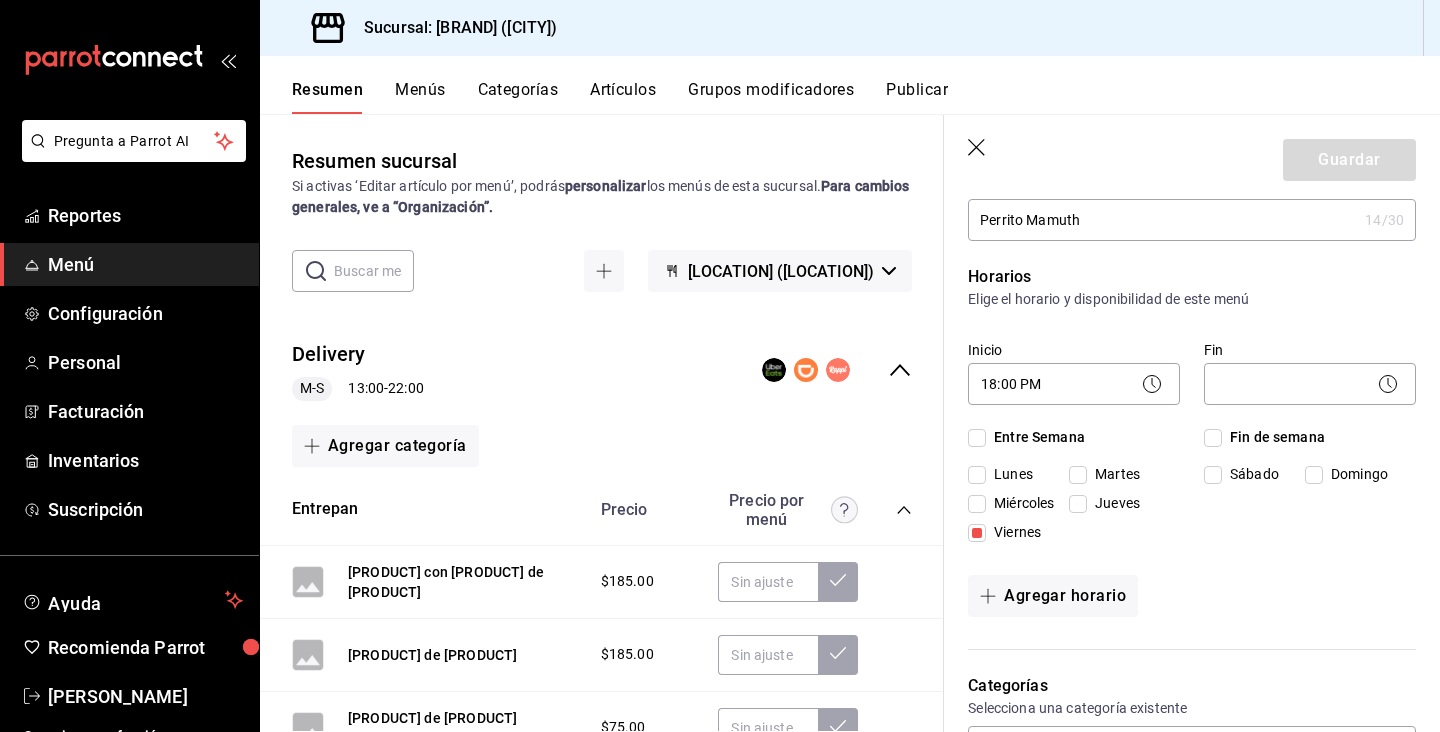 click on "Sábado" at bounding box center (1213, 475) 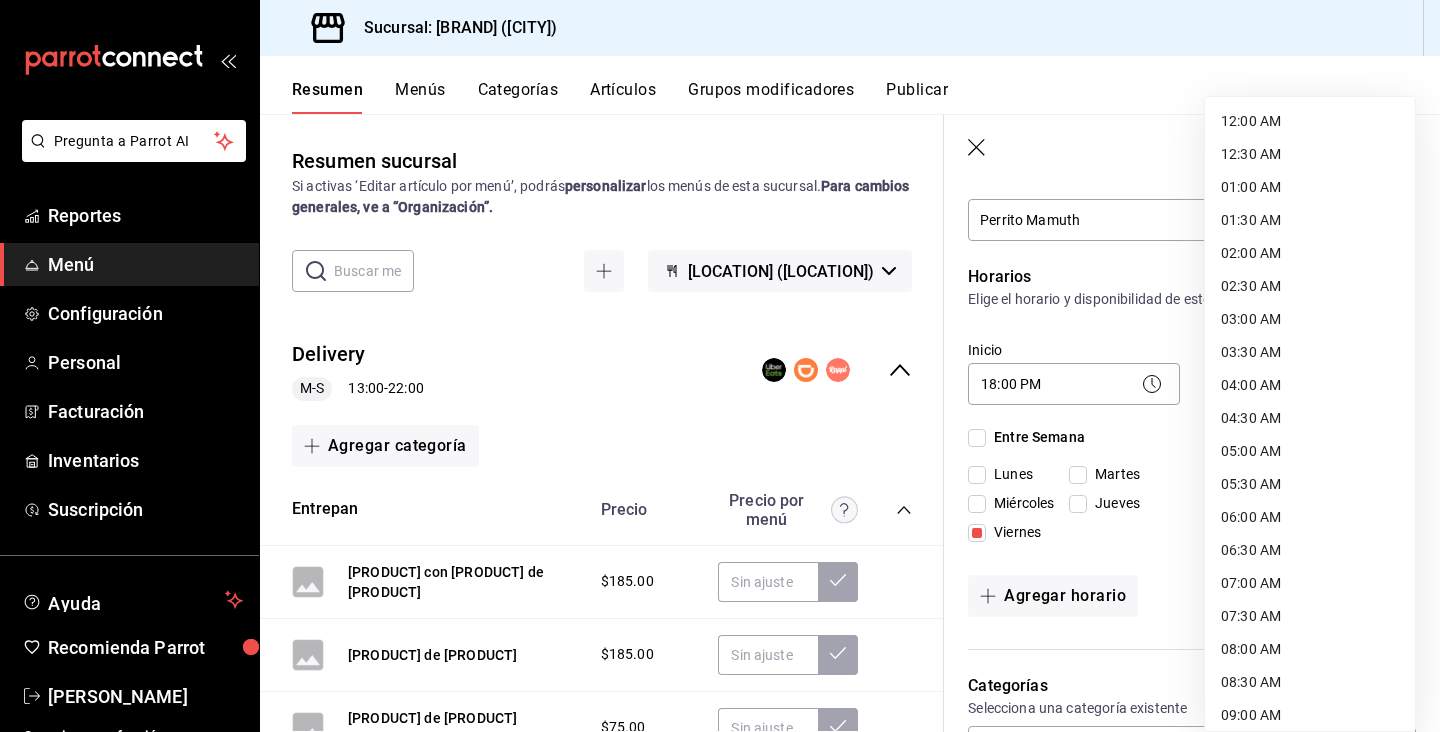 click on "Pregunta a Parrot AI Reportes   Menú   Configuración   Personal   Facturación   Inventarios   Suscripción   Ayuda Recomienda Parrot   [PERSON_NAME]   Sugerir nueva función   Sucursal: [LOCATION] ([LOCATION]) Resumen Menús Categorías Artículos Grupos modificadores Publicar Resumen sucursal Si activas ‘Editar artículo por menú’, podrás  personalizar  los menús de esta sucursal.  Para cambios generales, ve a “Organización”. ​ ​ [LOCATION] - [LOCATION] Delivery M-S [TIME]  -  [TIME] Agregar categoría Entrepan Precio Precio por menú   Hamburguesa Con Jam De Tocino [PRICE] Toast de serrano [PRICE] Pambazo de short rib [PRICE] Sandwich de pescado y tártara [PRICE] Hot Dog Mamuth [PRICE] Fish Burger [PRICE] Fish Sandwich [PRICE] Agregar artículo Cafetería Precio Precio por menú   Americano [PRICE] Espresso [PRICE] Capuccino [PRICE] Cortado [PRICE] Afoggato [PRICE] Matcha Shake [PRICE] Deslactosada [PRICE] Latte [PRICE] Espresso Cortado [PRICE] Espresso Tonic [PRICE] Espresso Orange tonic [PRICE] Entradas" at bounding box center (720, 366) 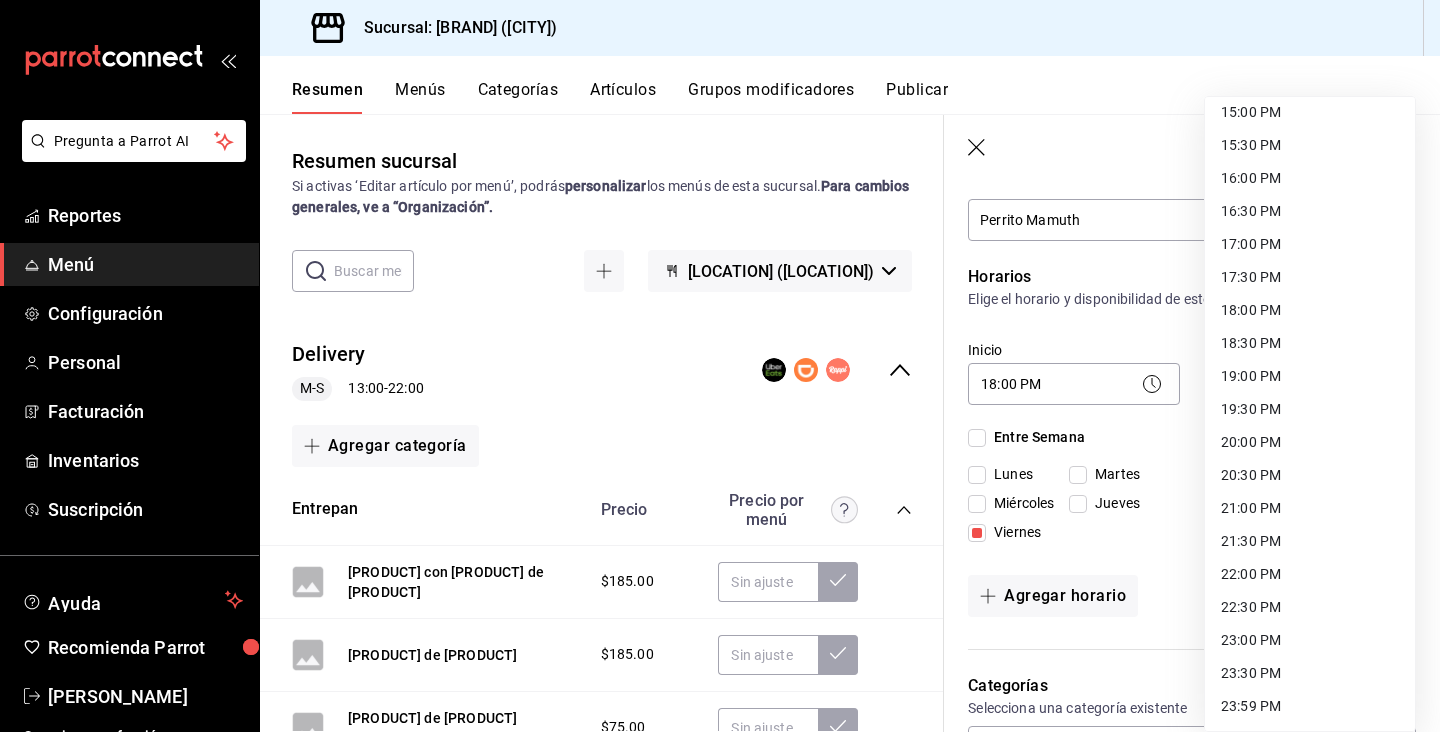 scroll, scrollTop: 999, scrollLeft: 0, axis: vertical 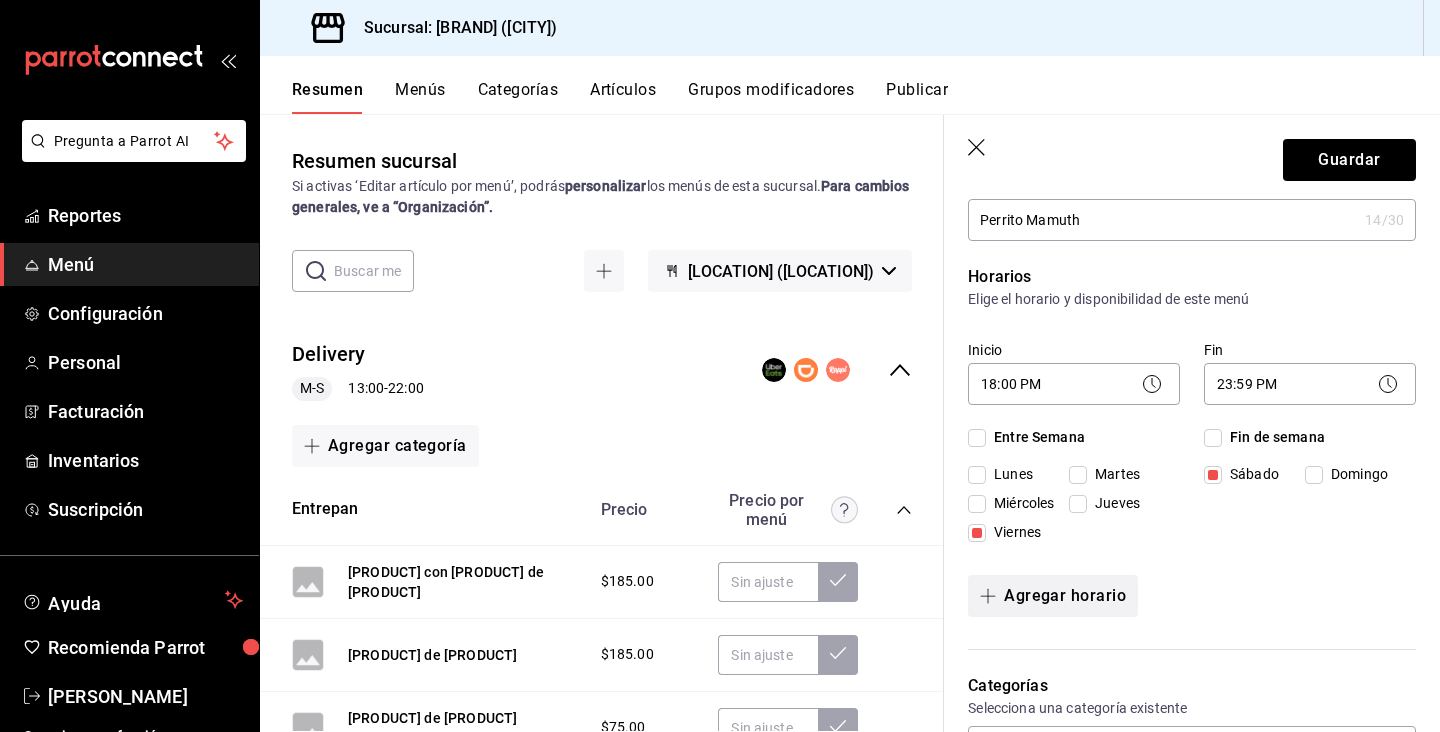 click on "Agregar horario" at bounding box center (1053, 596) 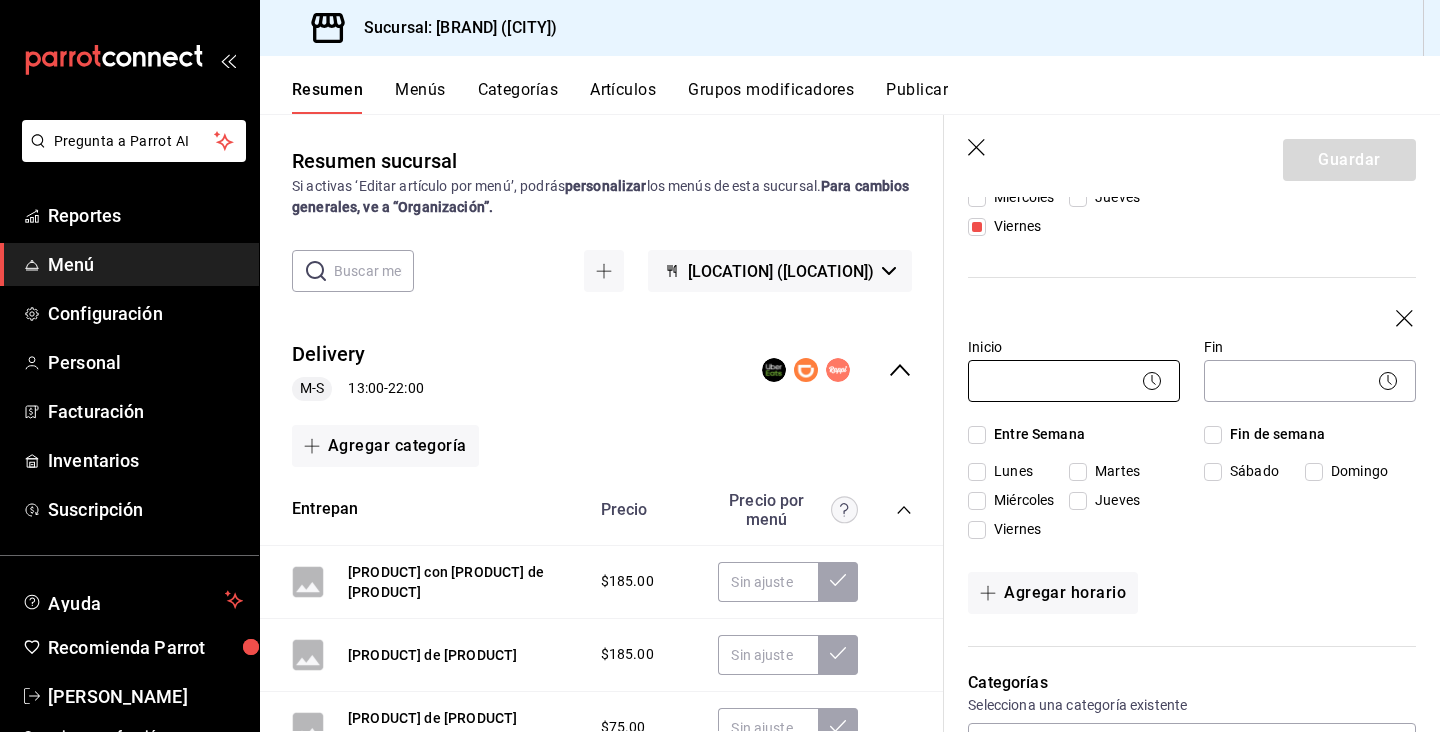scroll, scrollTop: 390, scrollLeft: 0, axis: vertical 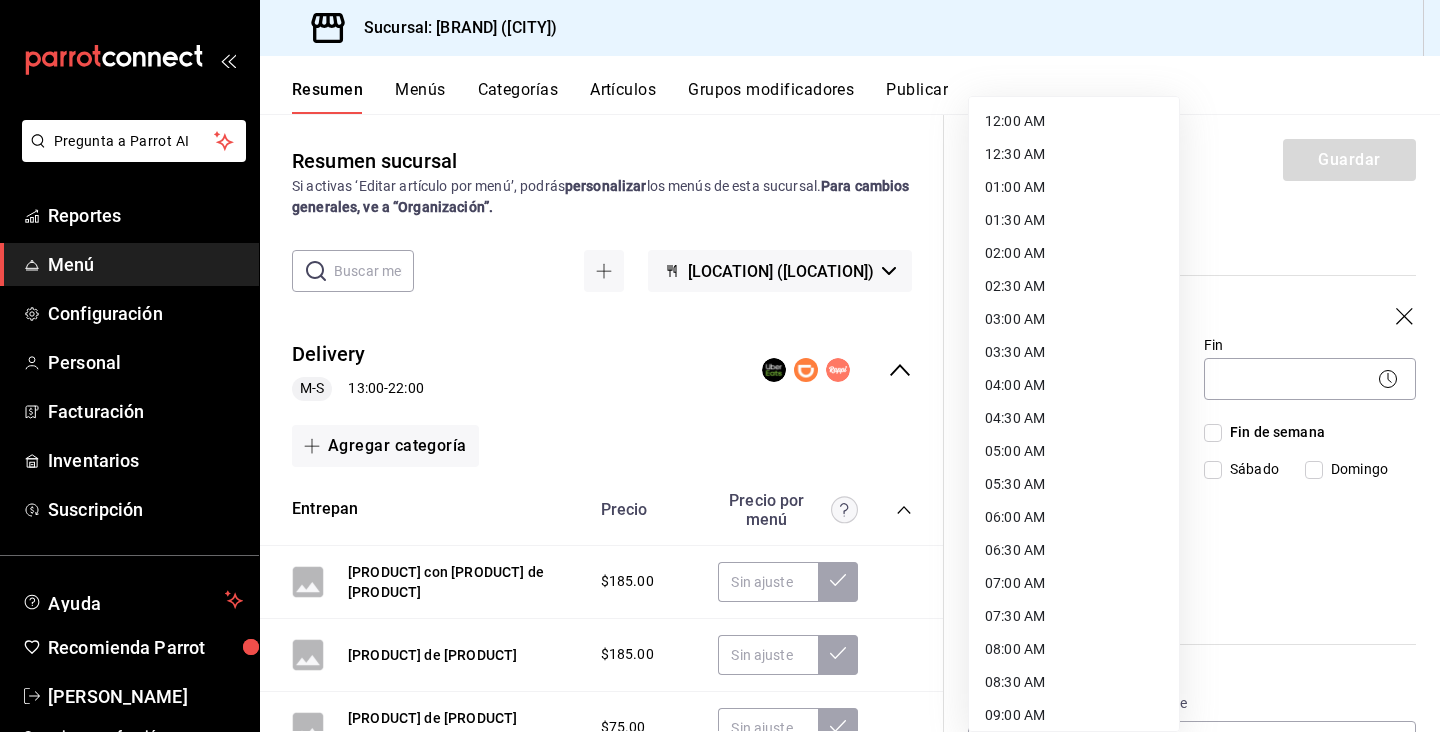 click on "Pregunta a Parrot AI Reportes   Menú   Configuración   Personal   Facturación   Inventarios   Suscripción   Ayuda Recomienda Parrot   [PERSON_NAME]   Sugerir nueva función   Sucursal: [LOCATION] ([LOCATION]) Resumen Menús Categorías Artículos Grupos modificadores Publicar Resumen sucursal Si activas ‘Editar artículo por menú’, podrás  personalizar  los menús de esta sucursal.  Para cambios generales, ve a “Organización”. ​ ​ [LOCATION] - [LOCATION] Delivery M-S [TIME]  -  [TIME] Agregar categoría Entrepan Precio Precio por menú   Hamburguesa Con Jam De Tocino [PRICE] Toast de serrano [PRICE] Pambazo de short rib [PRICE] Sandwich de pescado y tártara [PRICE] Hot Dog Mamuth [PRICE] Fish Burger [PRICE] Fish Sandwich [PRICE] Agregar artículo Cafetería Precio Precio por menú   Americano [PRICE] Espresso [PRICE] Capuccino [PRICE] Cortado [PRICE] Afoggato [PRICE] Matcha Shake [PRICE] Deslactosada [PRICE] Latte [PRICE] Espresso Cortado [PRICE] Espresso Tonic [PRICE] Espresso Orange tonic [PRICE] Entradas" at bounding box center (720, 366) 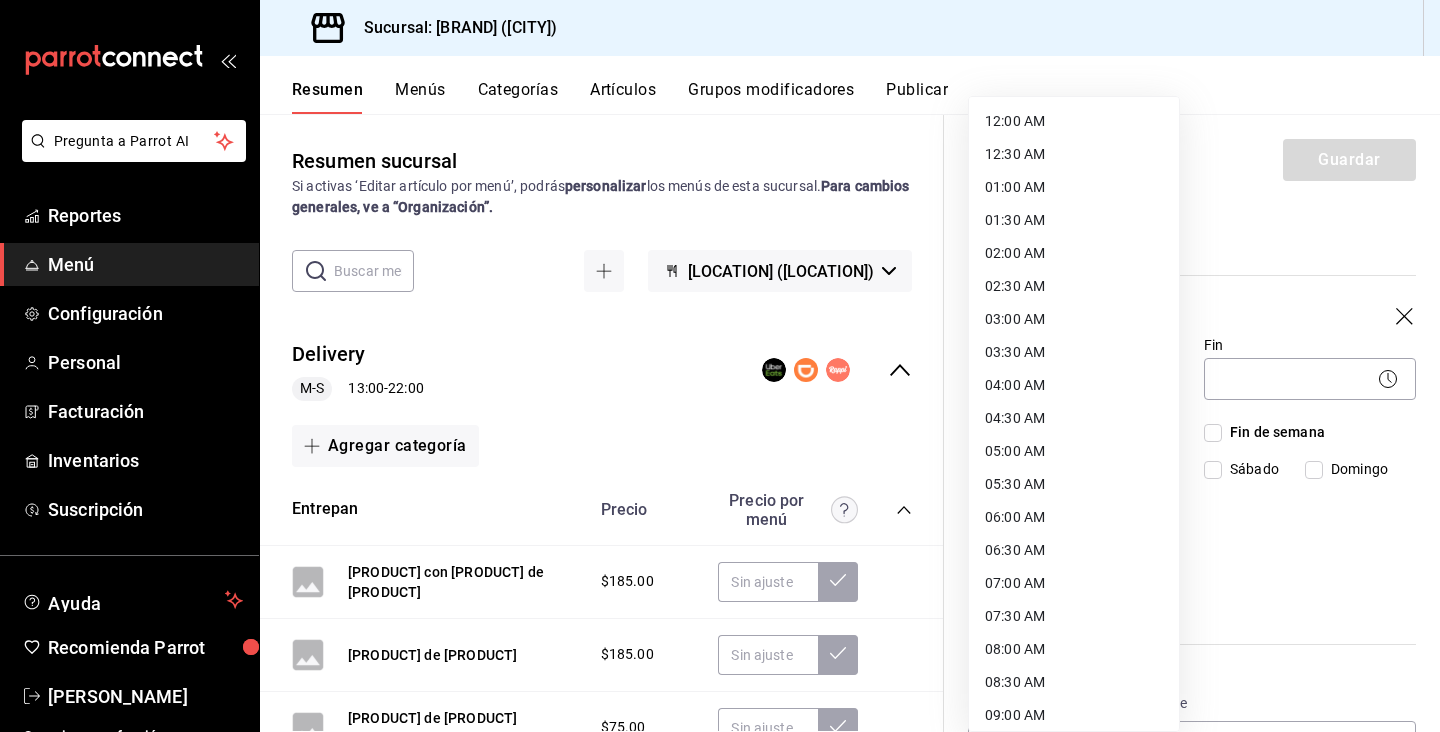 click on "12:00 AM" at bounding box center (1074, 121) 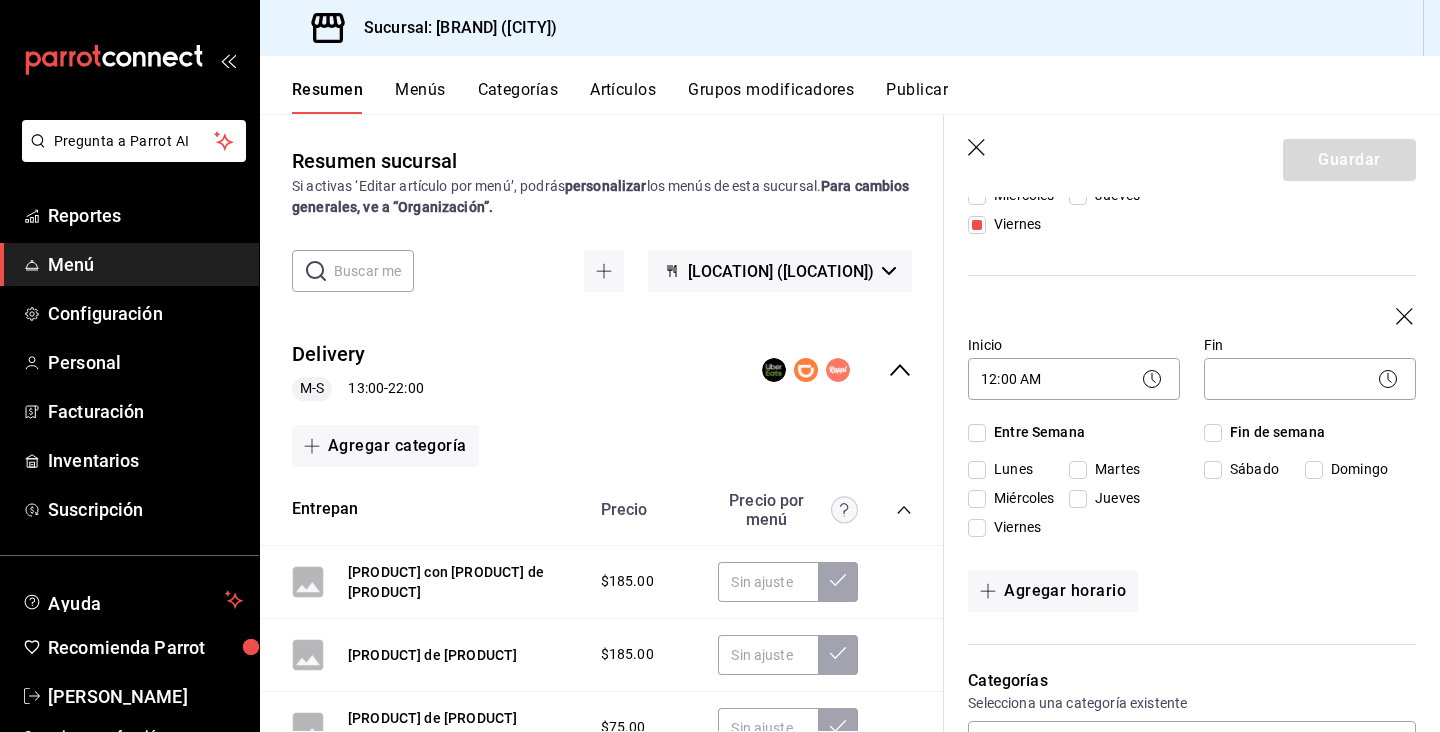 click on "Viernes" at bounding box center (977, 528) 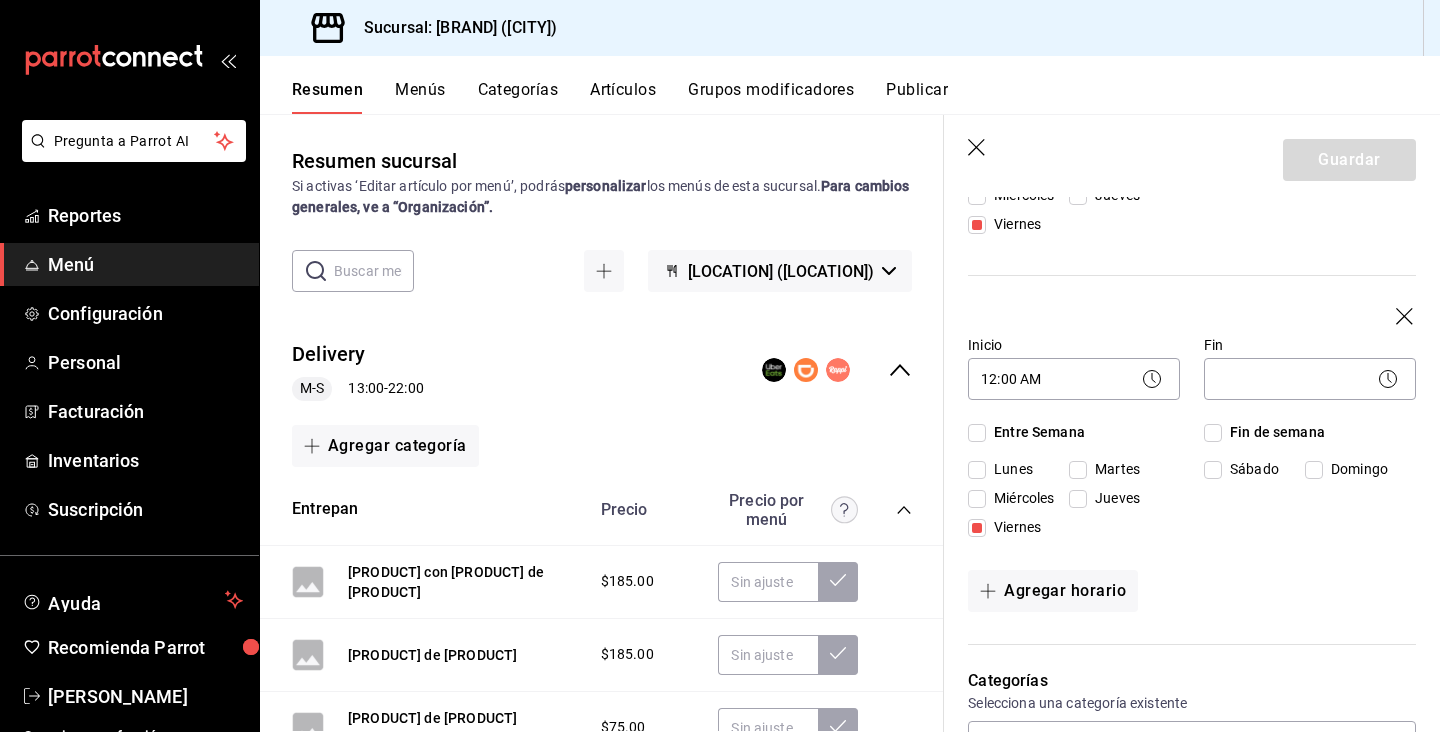 click on "Sábado" at bounding box center (1213, 470) 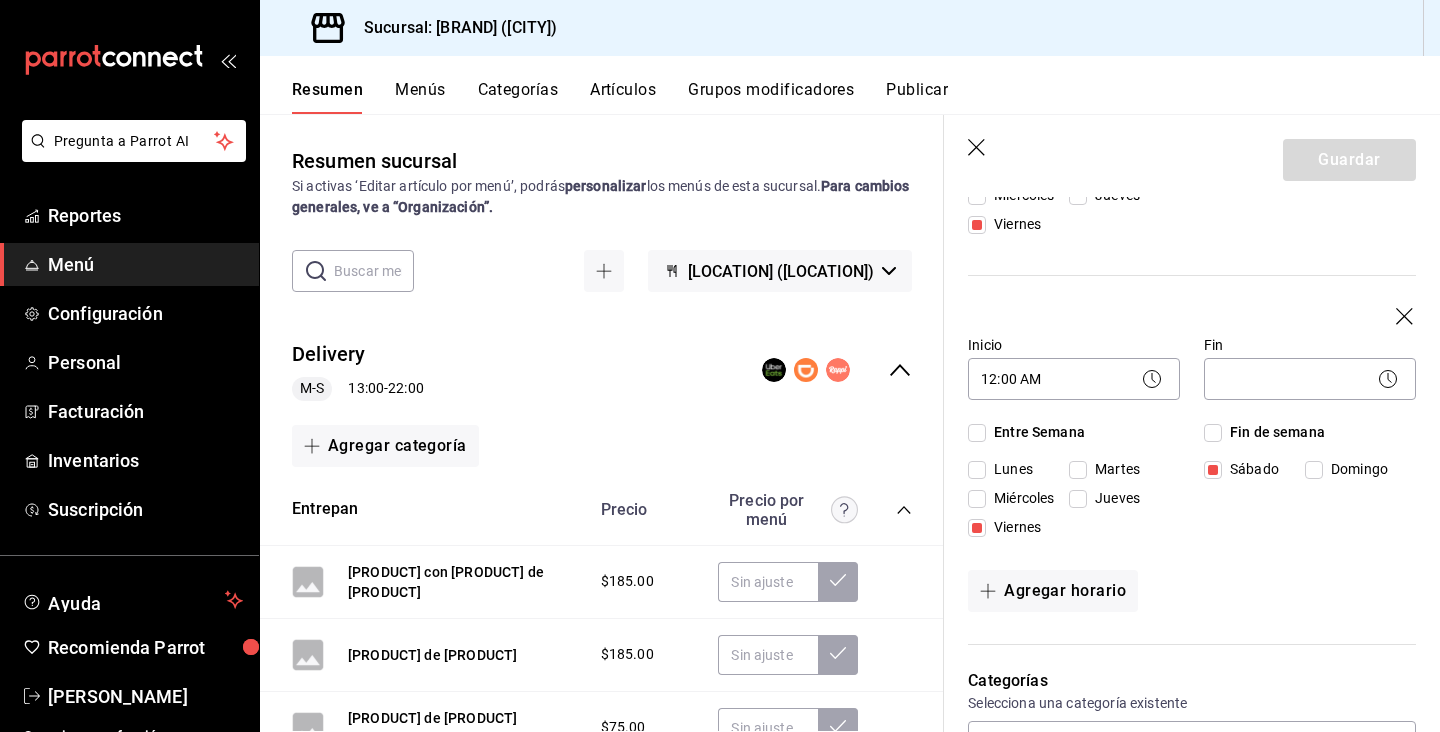 click on "Domingo" at bounding box center (1314, 470) 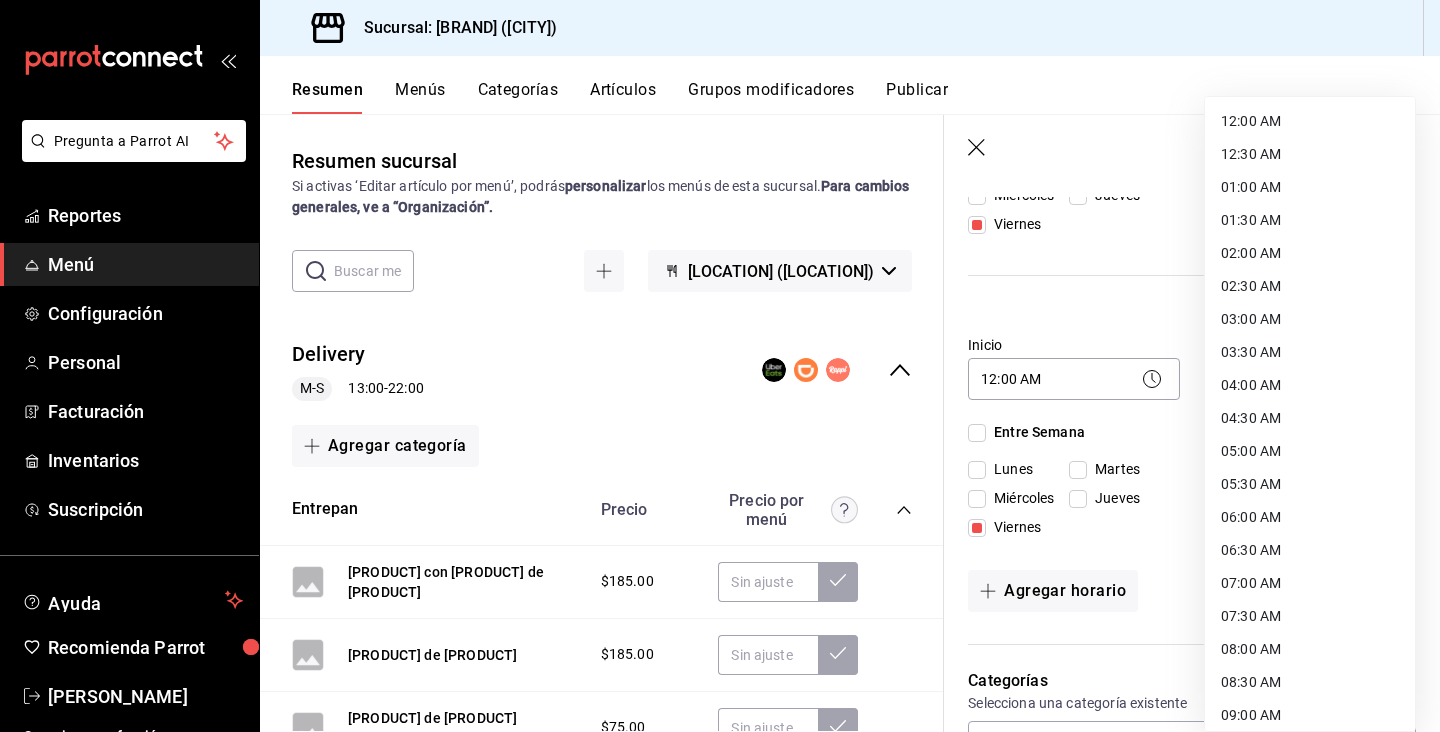 click on "Pregunta a Parrot AI Reportes   Menú   Configuración   Personal   Facturación   Inventarios   Suscripción   Ayuda Recomienda Parrot   [PERSON_NAME]   Sugerir nueva función   Sucursal: [LOCATION] ([LOCATION]) Resumen Menús Categorías Artículos Grupos modificadores Publicar Resumen sucursal Si activas ‘Editar artículo por menú’, podrás  personalizar  los menús de esta sucursal.  Para cambios generales, ve a “Organización”. ​ ​ [LOCATION] - [LOCATION] Delivery M-S [TIME]  -  [TIME] Agregar categoría Entrepan Precio Precio por menú   Hamburguesa Con Jam De Tocino [PRICE] Toast de serrano [PRICE] Pambazo de short rib [PRICE] Sandwich de pescado y tártara [PRICE] Hot Dog Mamuth [PRICE] Fish Burger [PRICE] Fish Sandwich [PRICE] Agregar artículo Cafetería Precio Precio por menú   Americano [PRICE] Espresso [PRICE] Capuccino [PRICE] Cortado [PRICE] Afoggato [PRICE] Matcha Shake [PRICE] Deslactosada [PRICE] Latte [PRICE] Espresso Cortado [PRICE] Espresso Tonic [PRICE] Espresso Orange tonic [PRICE] Entradas" at bounding box center (720, 366) 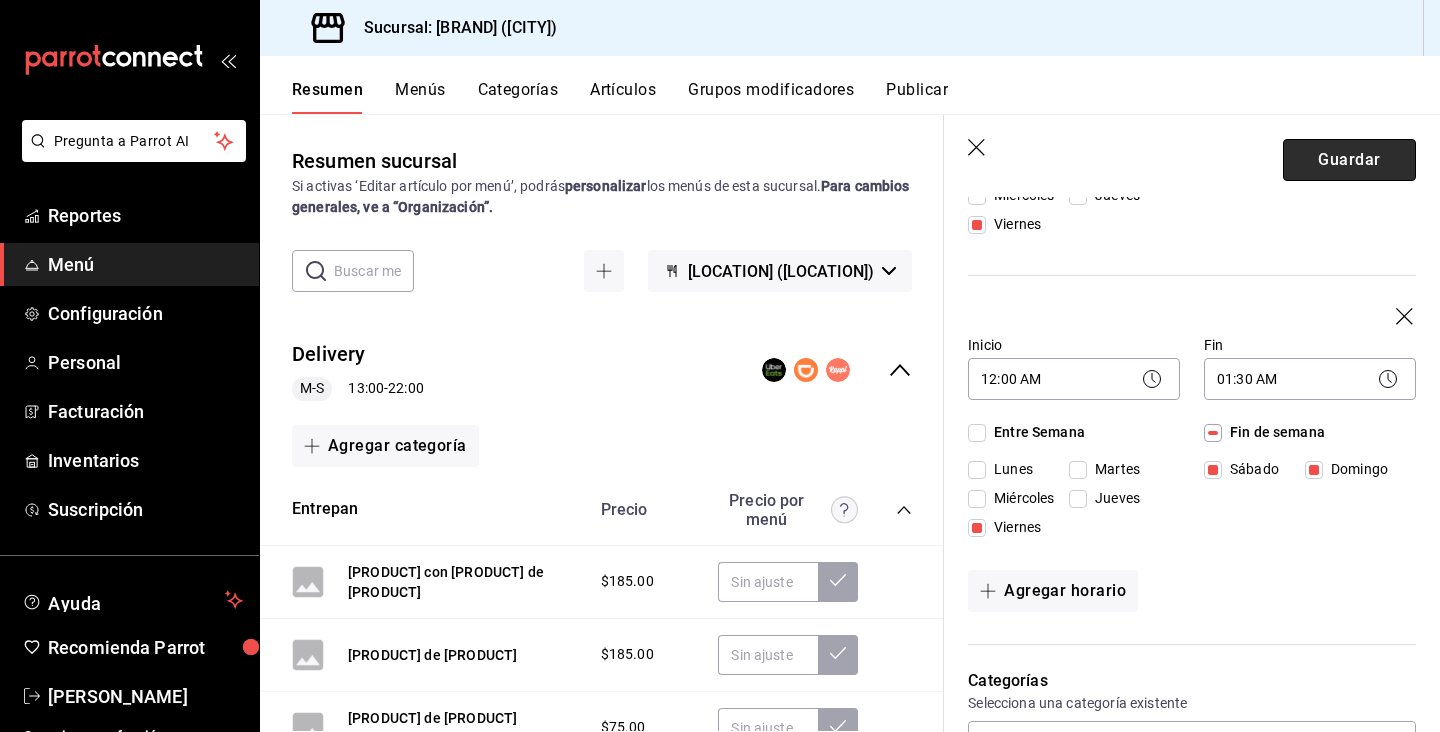 click on "Guardar" at bounding box center [1349, 160] 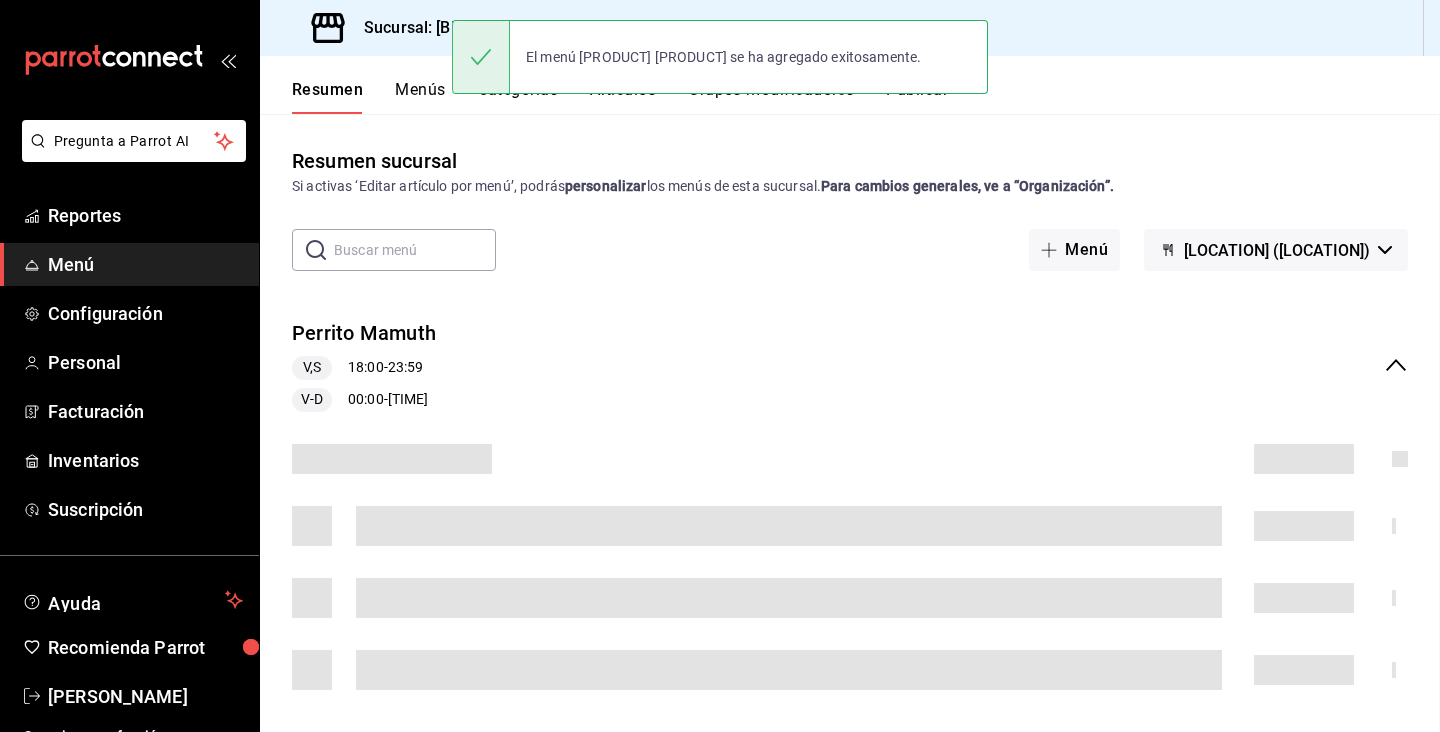 scroll, scrollTop: 0, scrollLeft: 0, axis: both 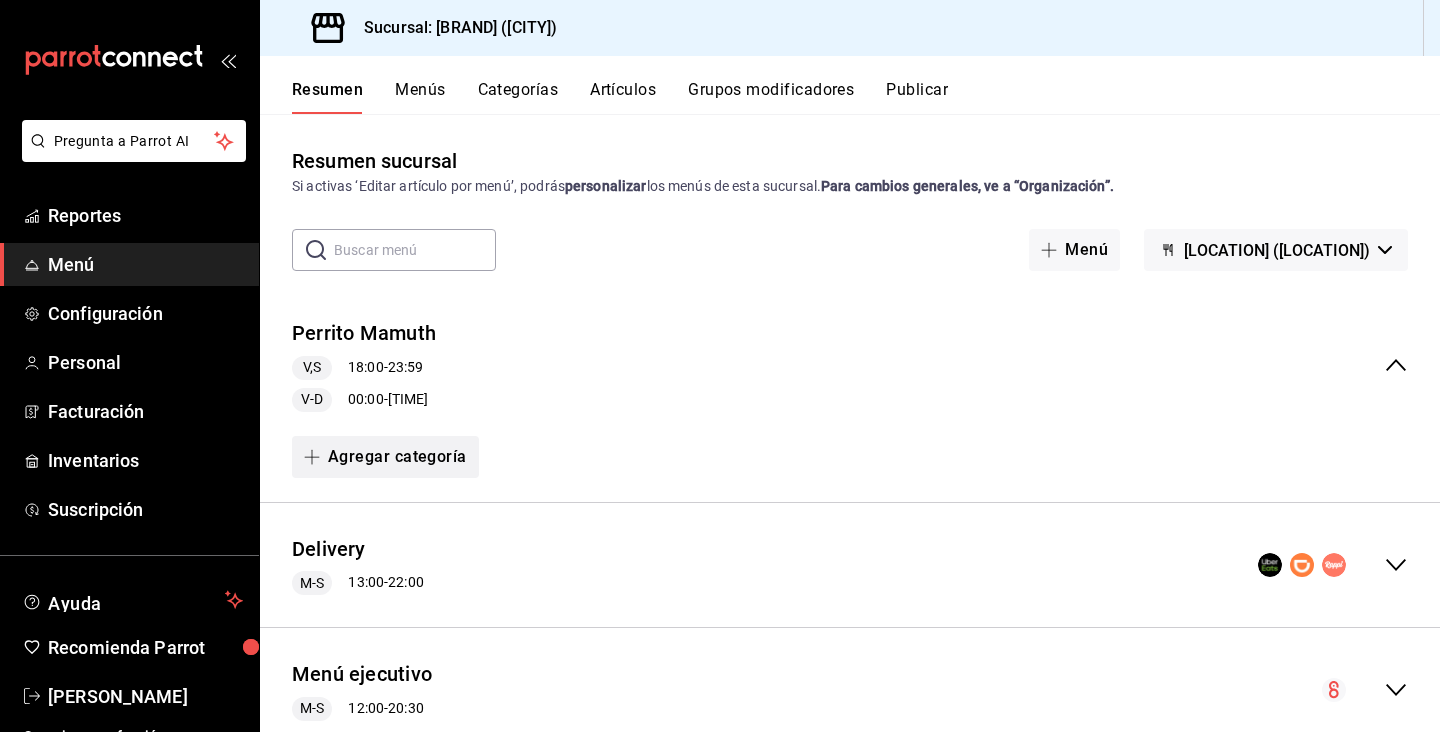 click on "Agregar categoría" at bounding box center (385, 457) 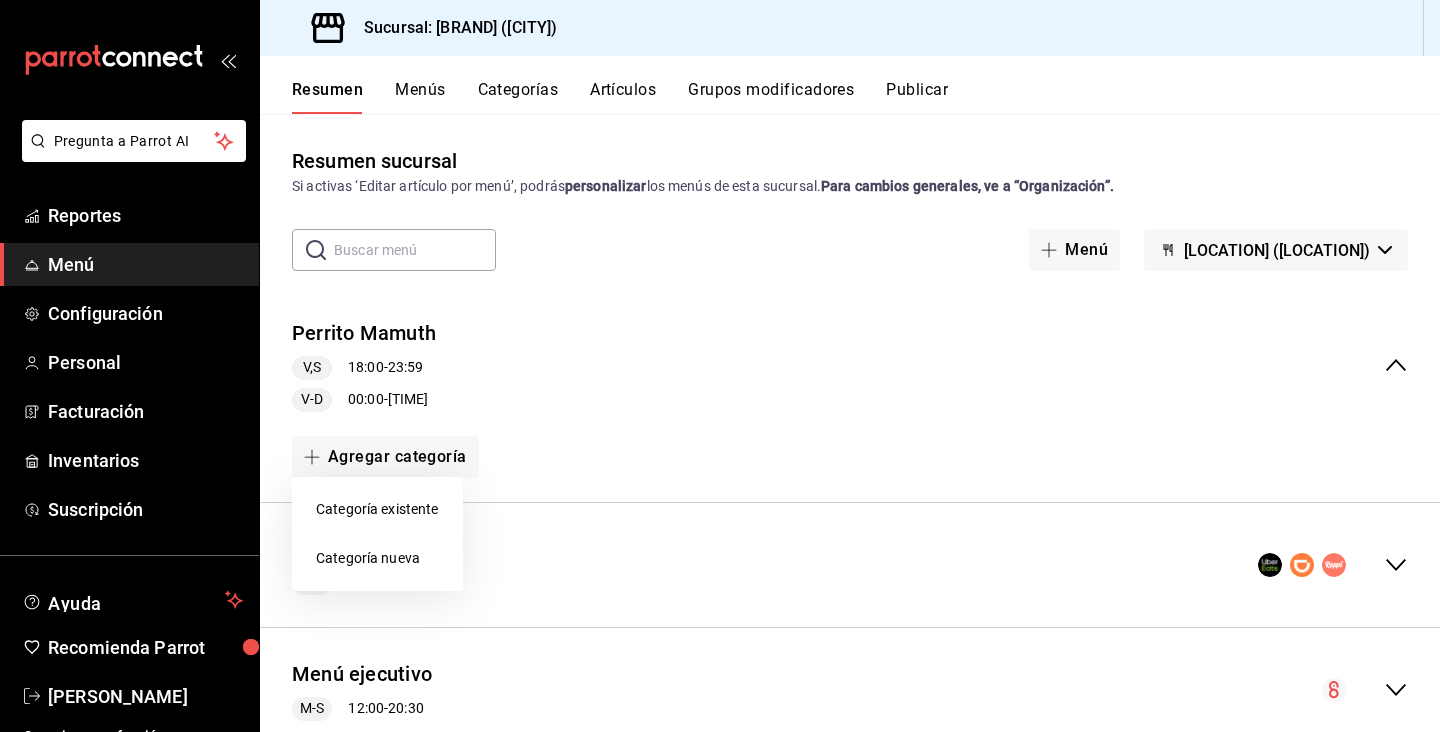 click on "Categoría nueva" at bounding box center (377, 558) 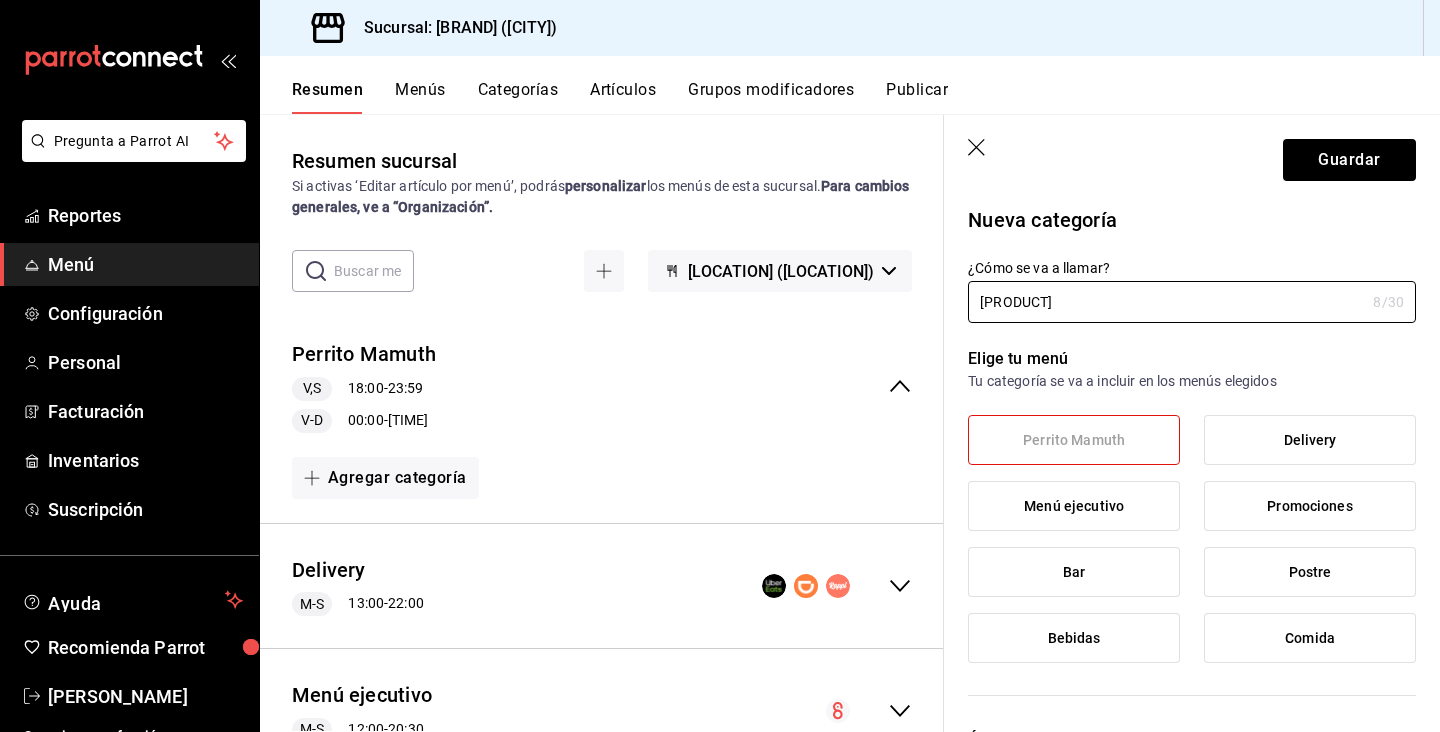 type on "[PRODUCT]" 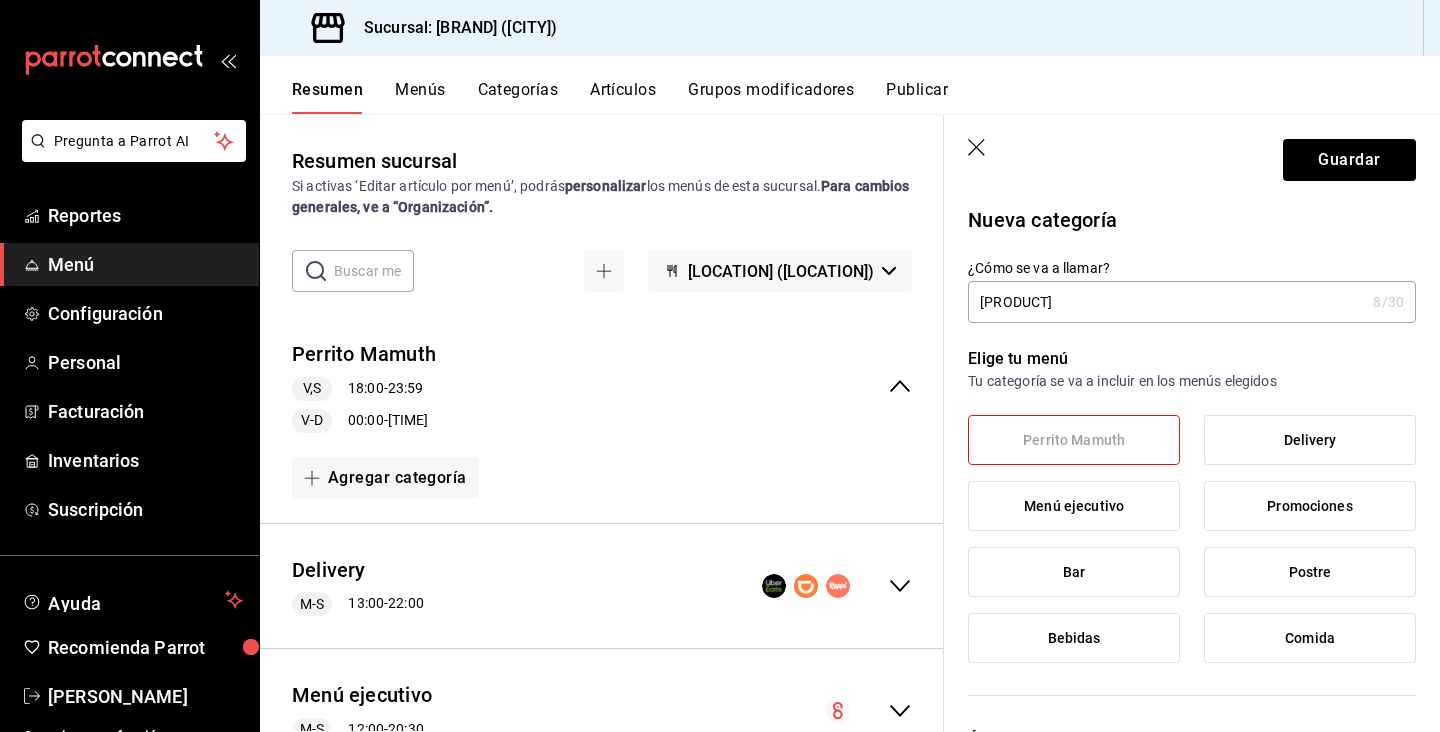 click on "Perrito Mamuth" at bounding box center (1074, 440) 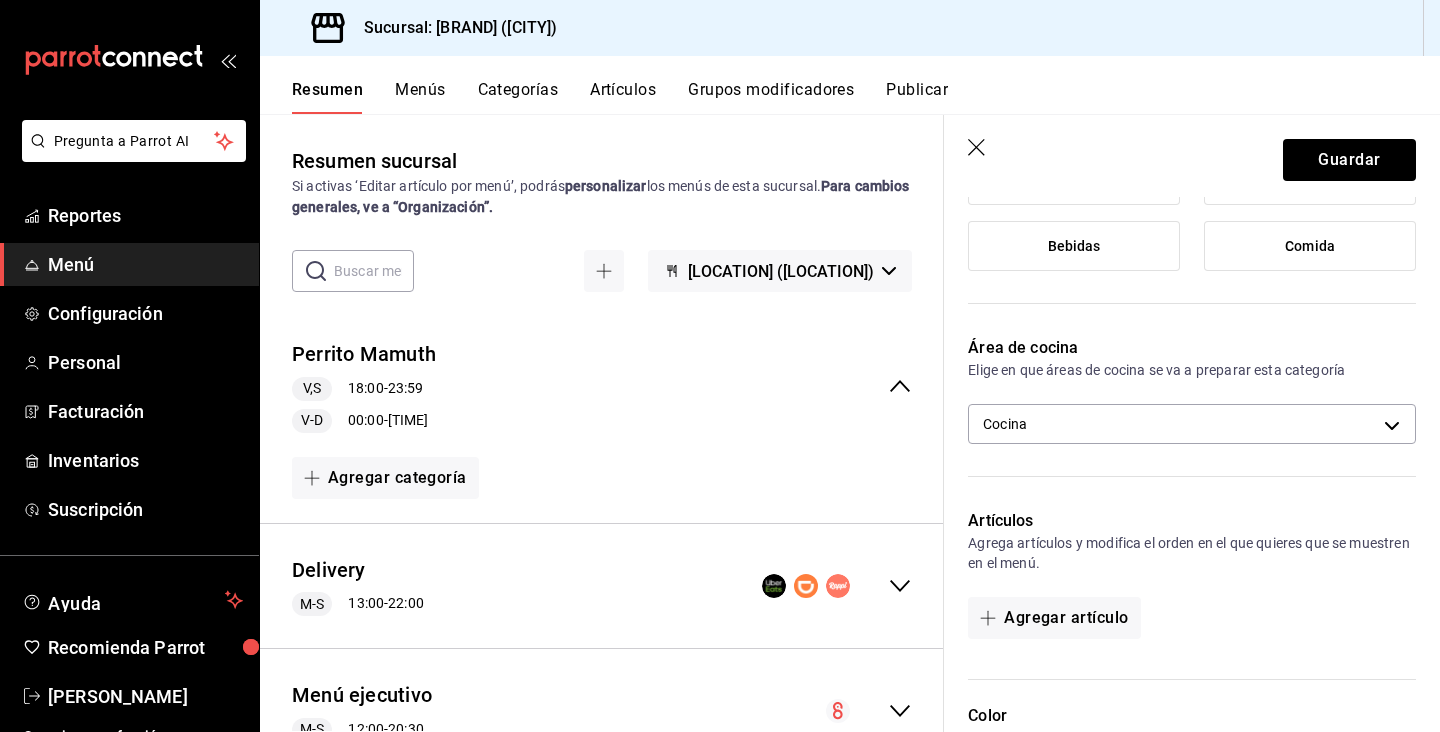 scroll, scrollTop: 396, scrollLeft: 0, axis: vertical 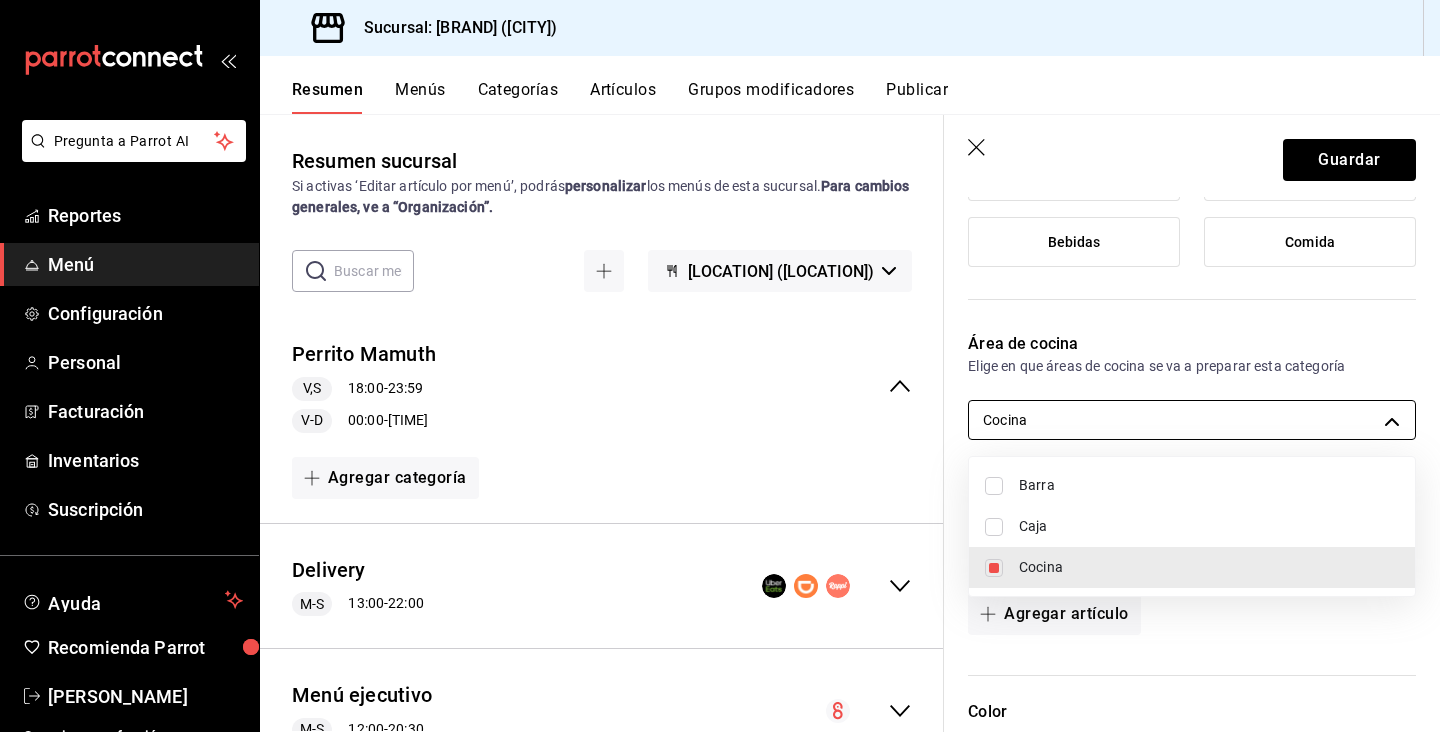 click on "Pregunta a Parrot AI Reportes   Menú   Configuración   Personal   Facturación   Inventarios   Suscripción   Ayuda Recomienda Parrot   [PERSON_NAME]   Sugerir nueva función   Sucursal: [LOCATION] ([LOCATION]) Resumen Menús Categorías Artículos Grupos modificadores Publicar Resumen sucursal Si activas ‘Editar artículo por menú’, podrás  personalizar  los menús de esta sucursal.  Para cambios generales, ve a “Organización”. ​ ​ [LOCATION] - [LOCATION] Delivery M-S [TIME]  -  [TIME] Agregar categoría Entrepan Precio Precio por menú   [PRODUCT] con [PRODUCT] [PRODUCT] Toast de serrano [PRODUCT] Pambazo de short rib [PRODUCT] Sandwich de pescado y tártara [PRODUCT] Hot Dog Mamuth [PRODUCT] Fish Burger [PRODUCT] Fish Sandwich [PRODUCT] Agregar artículo Cafetería Precio Precio por menú   Americano [PRODUCT] Espresso [PRODUCT] Capuccino [PRODUCT] Cortado [PRODUCT] Afoggato [PRODUCT] Matcha Shake [PRODUCT] Deslactosada [PRODUCT] Latte [PRODUCT] Espresso Cortado [PRODUCT] Espresso Tonic [PRODUCT] Espresso Orange tonic [PRODUCT] Entradas" at bounding box center [720, 366] 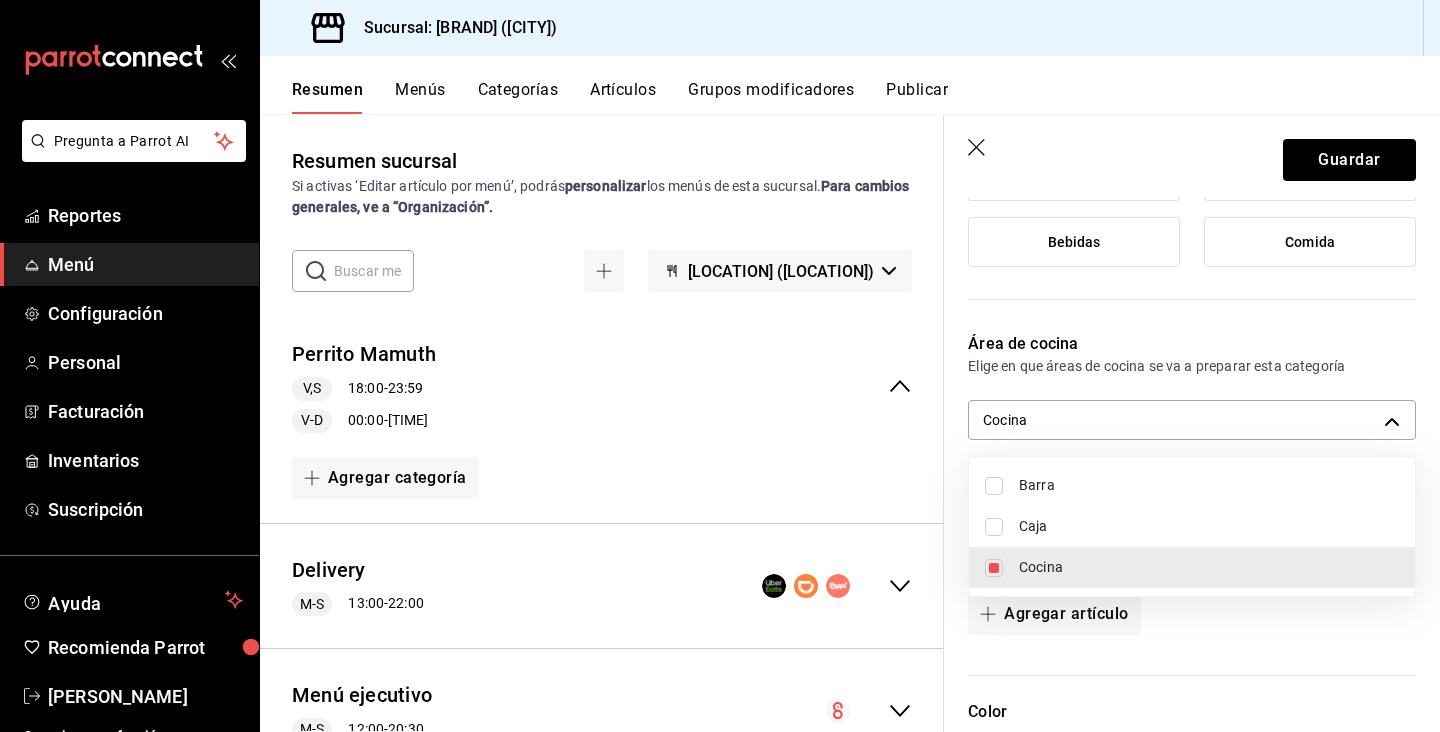 click at bounding box center (994, 486) 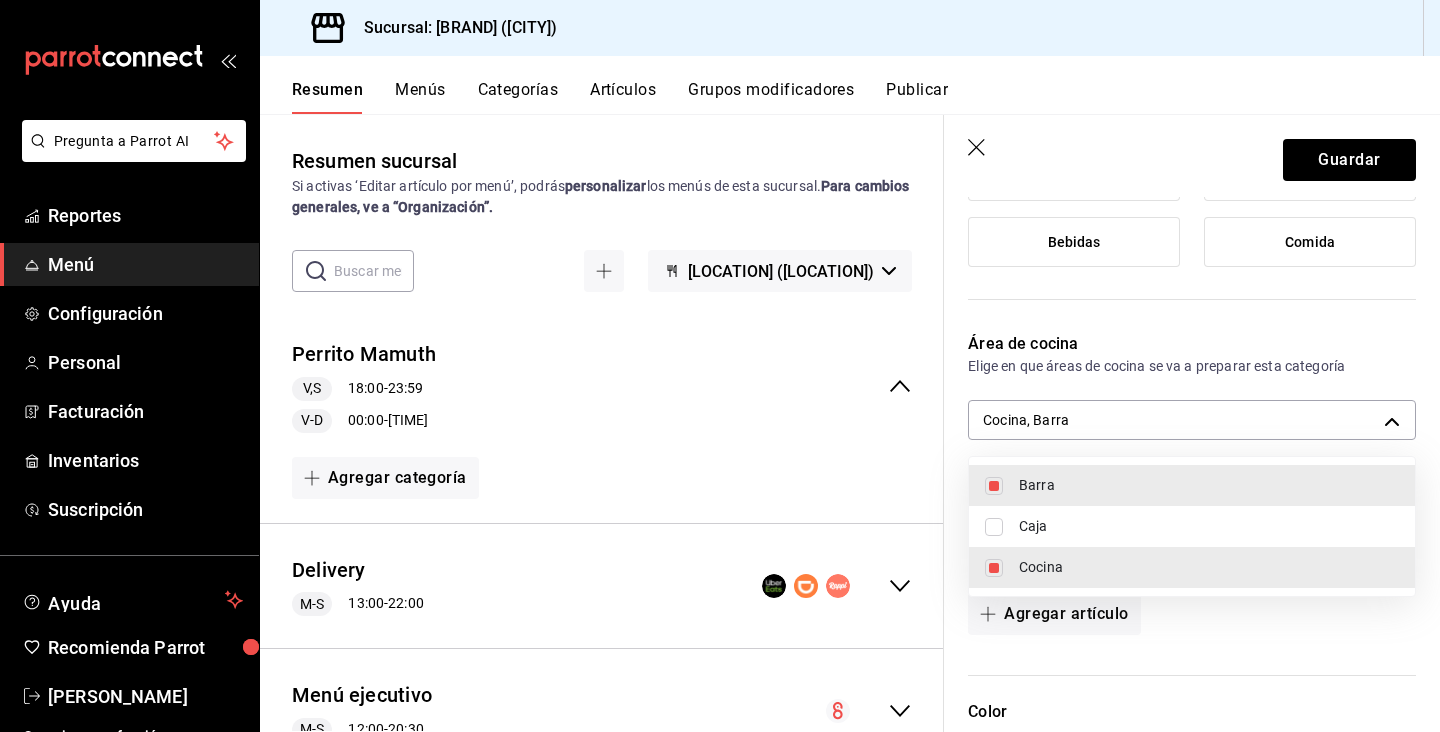 click at bounding box center [720, 366] 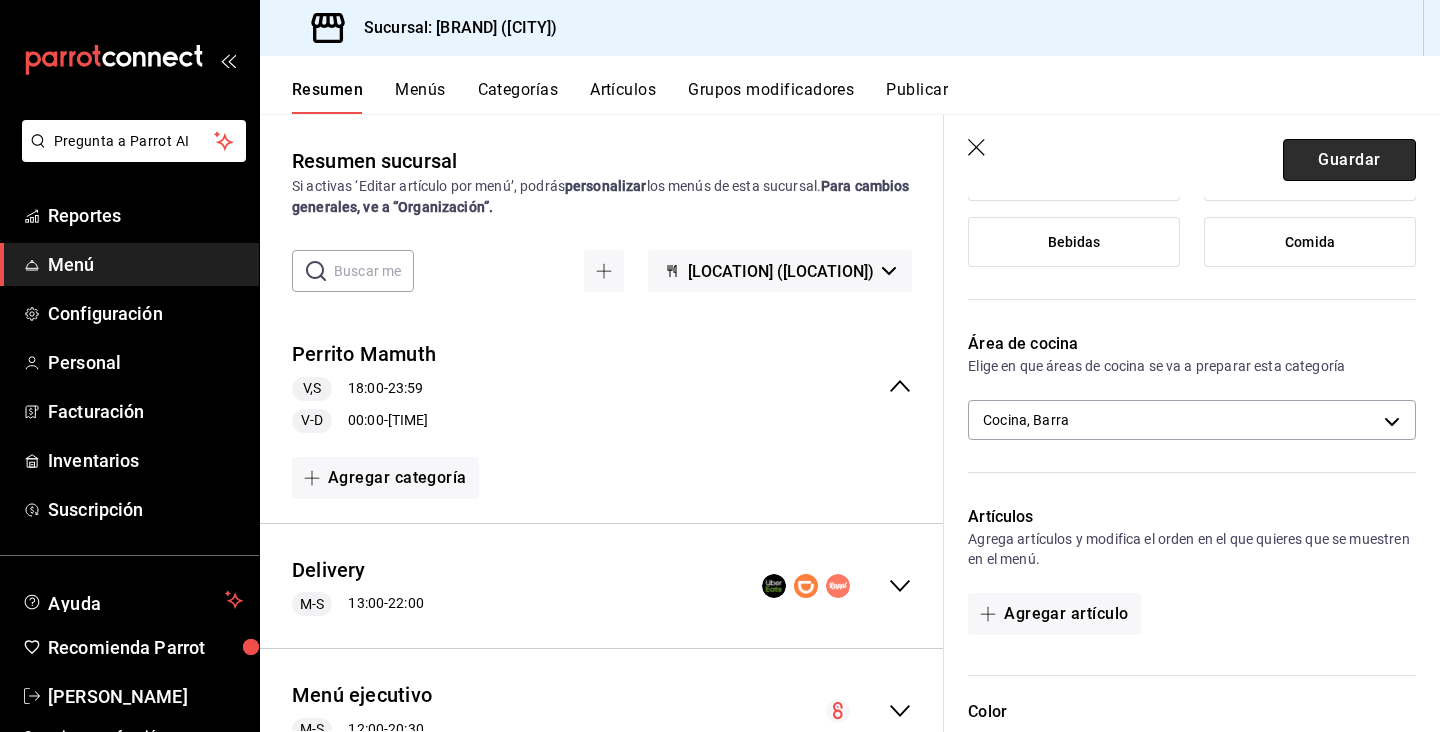 click on "Guardar" at bounding box center (1349, 160) 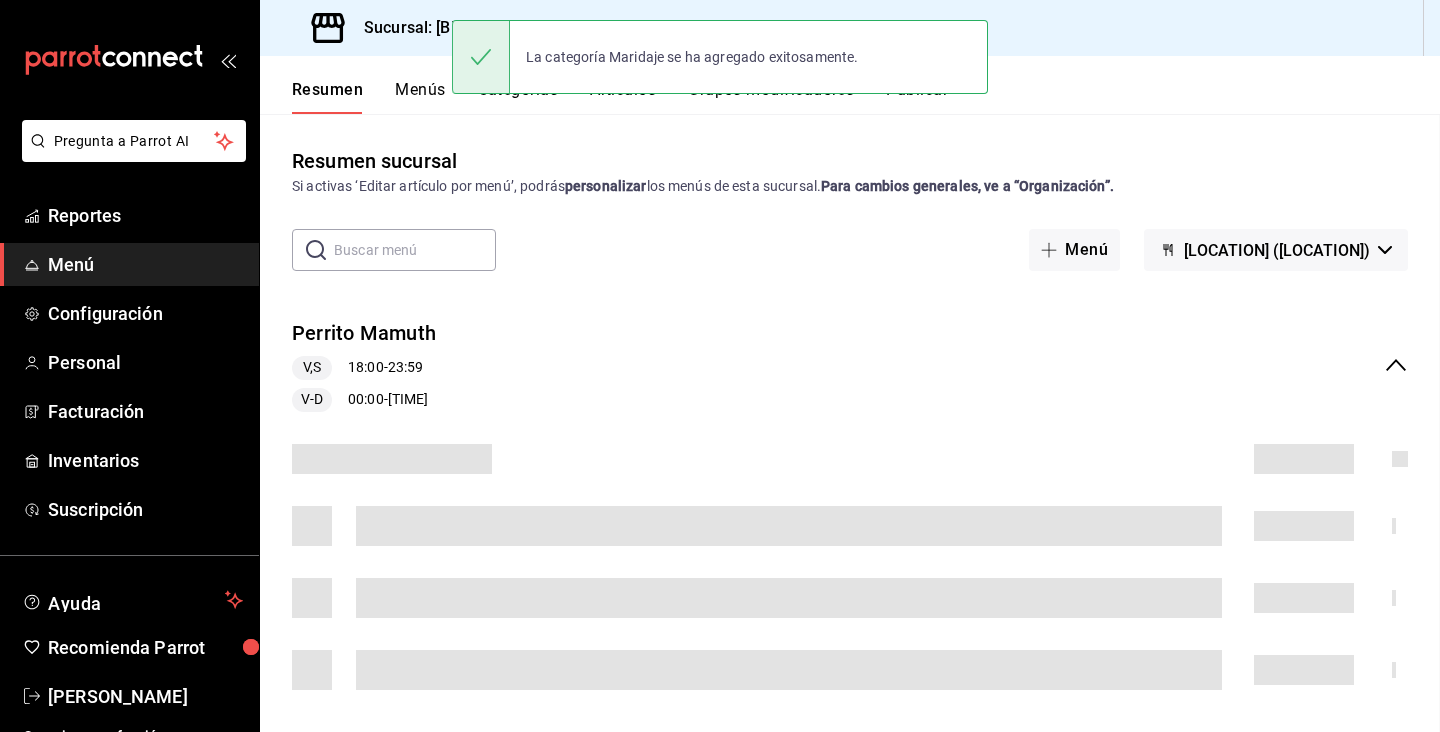 scroll, scrollTop: 0, scrollLeft: 0, axis: both 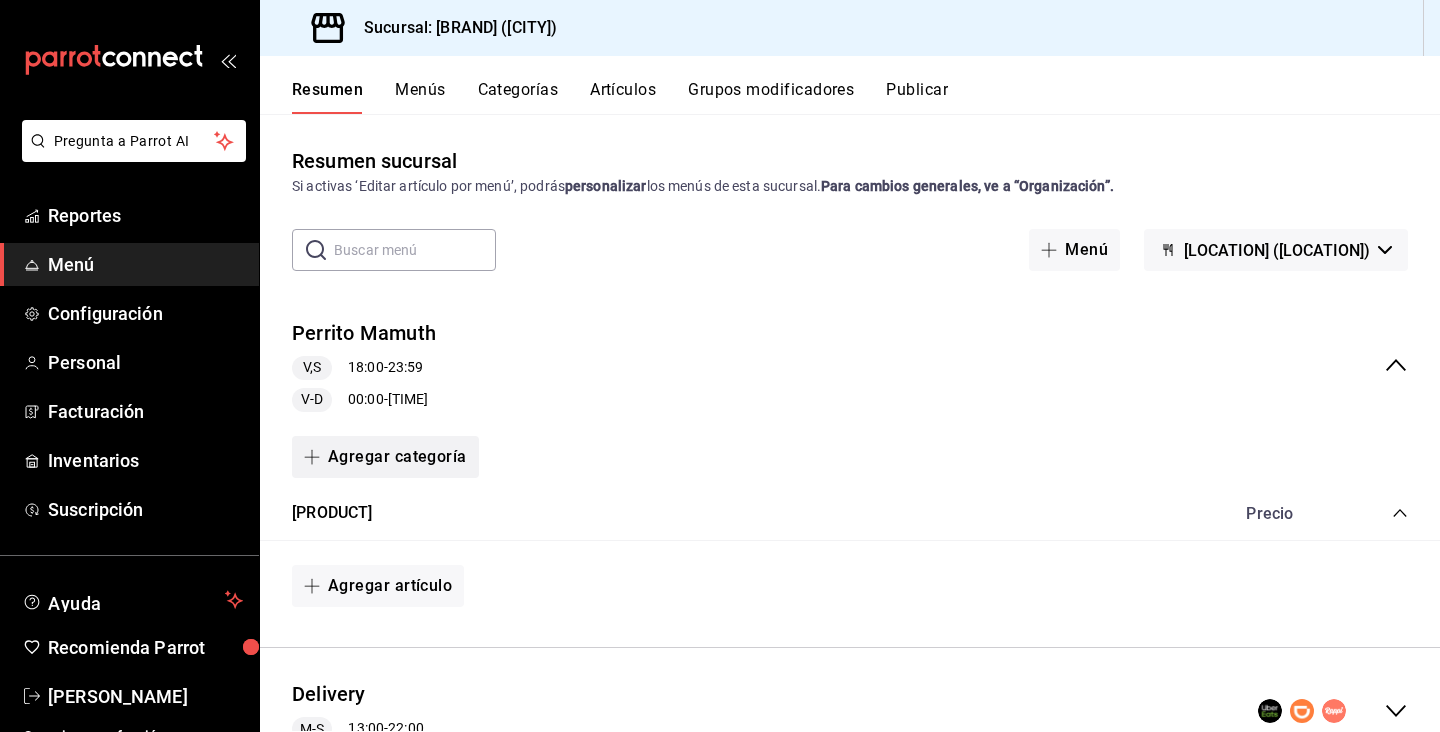 click on "Agregar categoría" at bounding box center (385, 457) 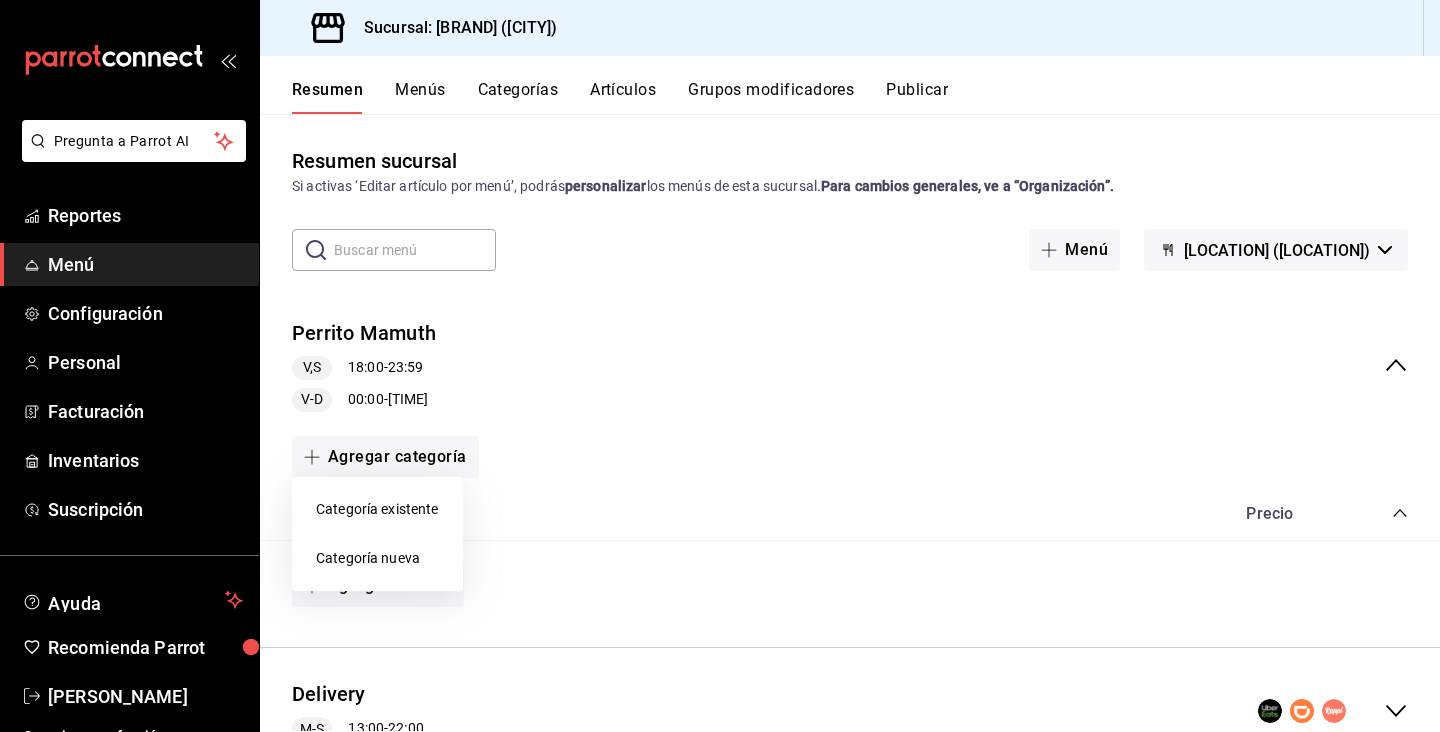 click on "Categoría nueva" at bounding box center (377, 558) 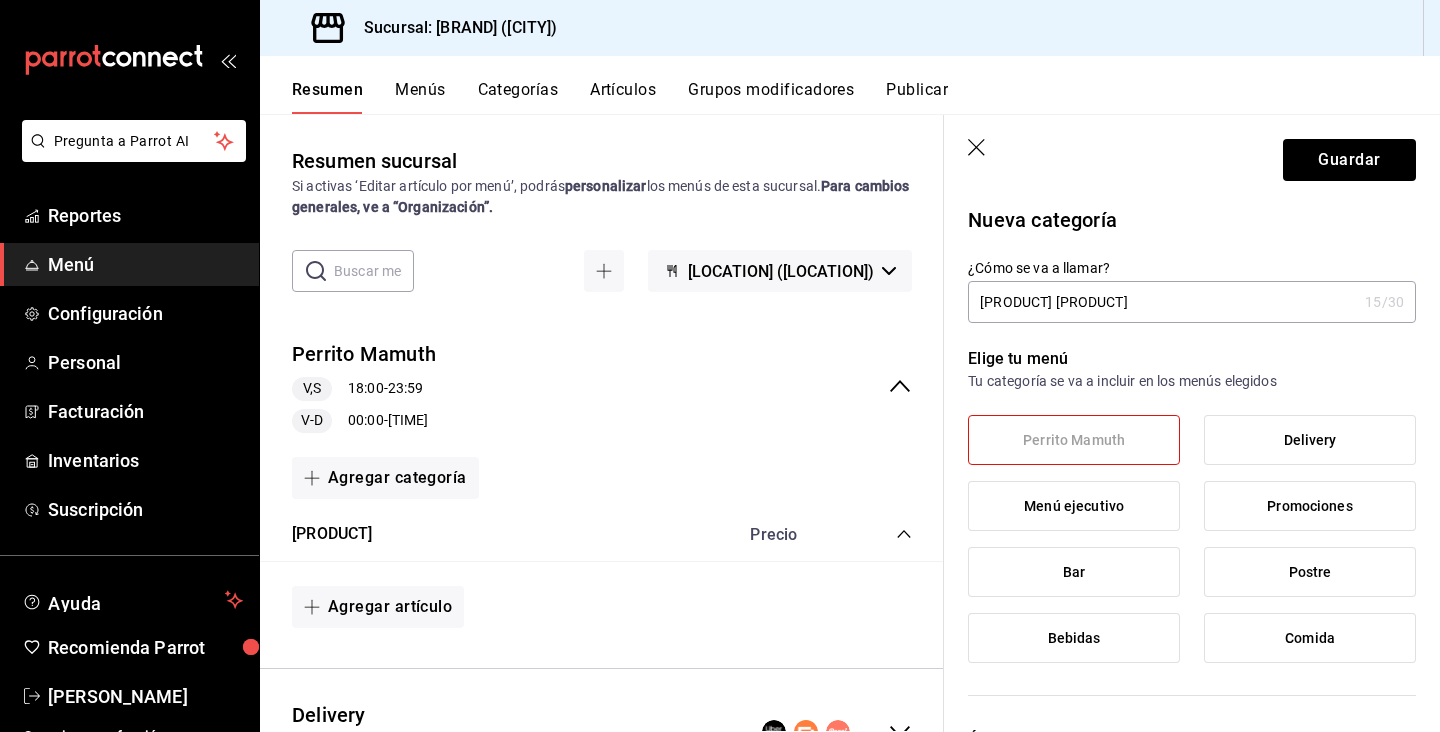 type on "[PRODUCT] [PRODUCT]" 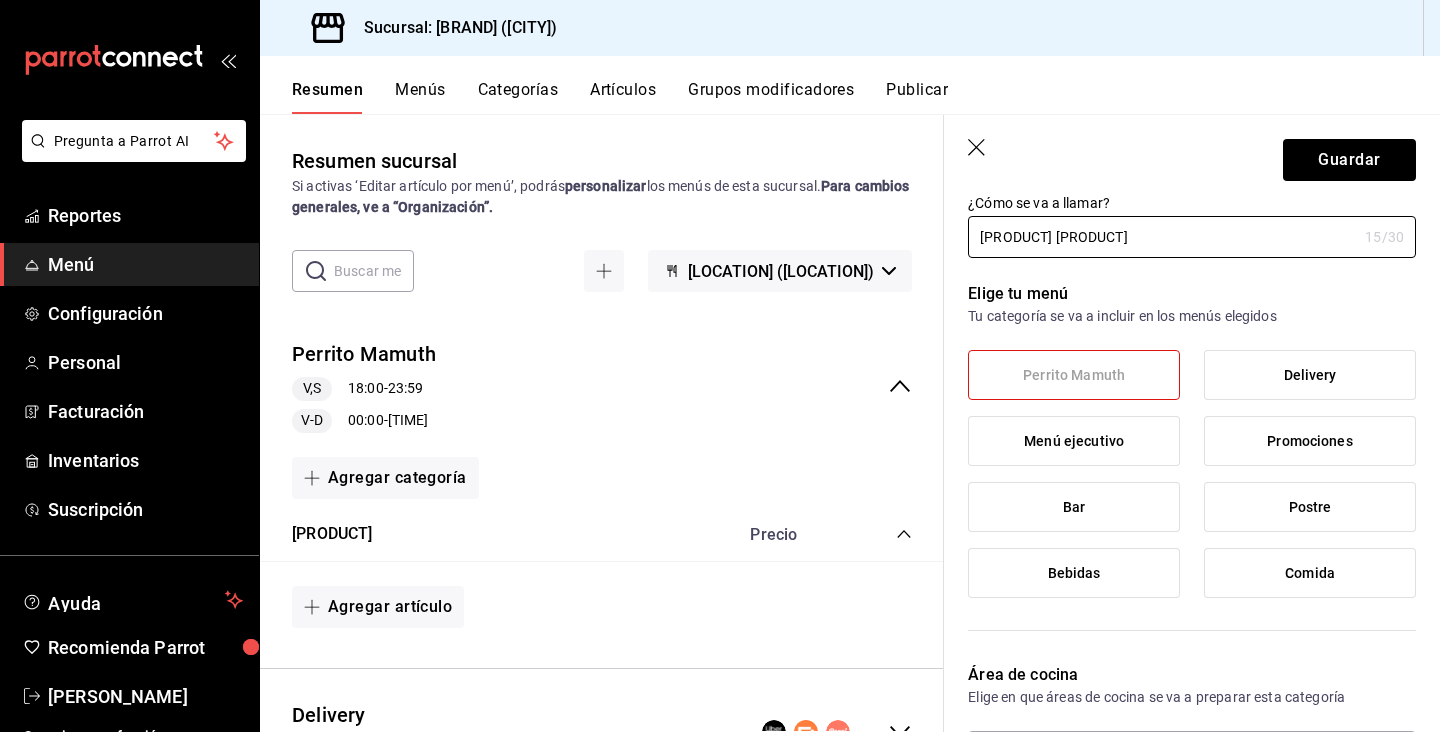 scroll, scrollTop: 64, scrollLeft: 0, axis: vertical 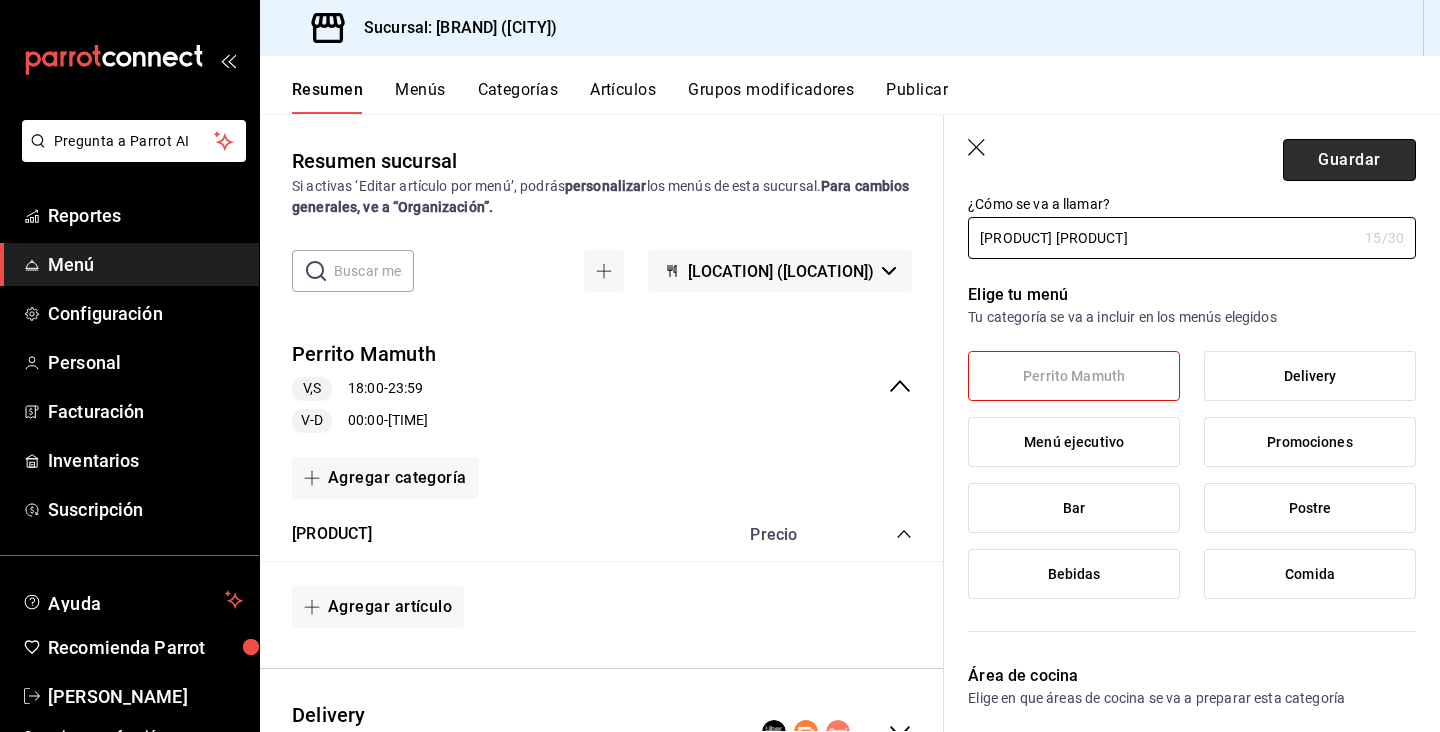 click on "Guardar" at bounding box center [1349, 160] 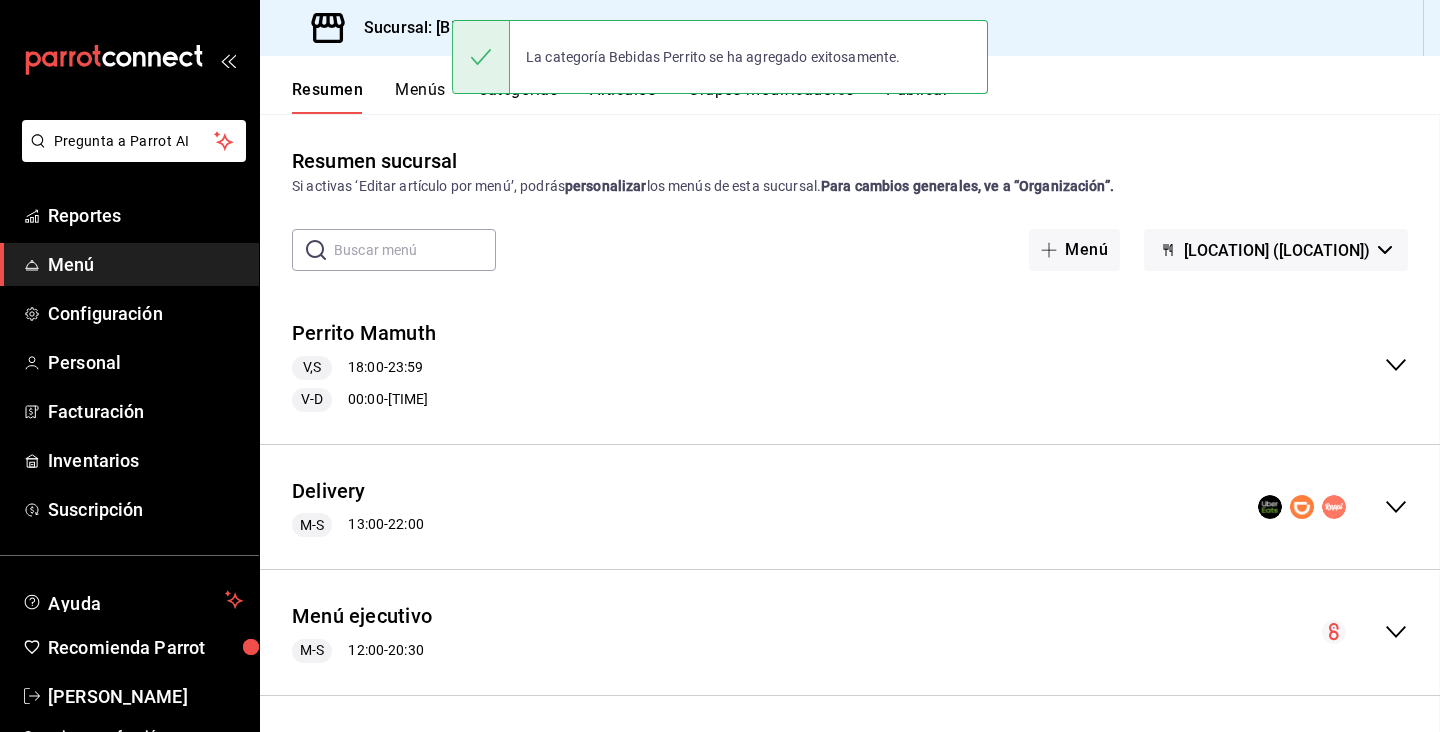 scroll, scrollTop: 0, scrollLeft: 0, axis: both 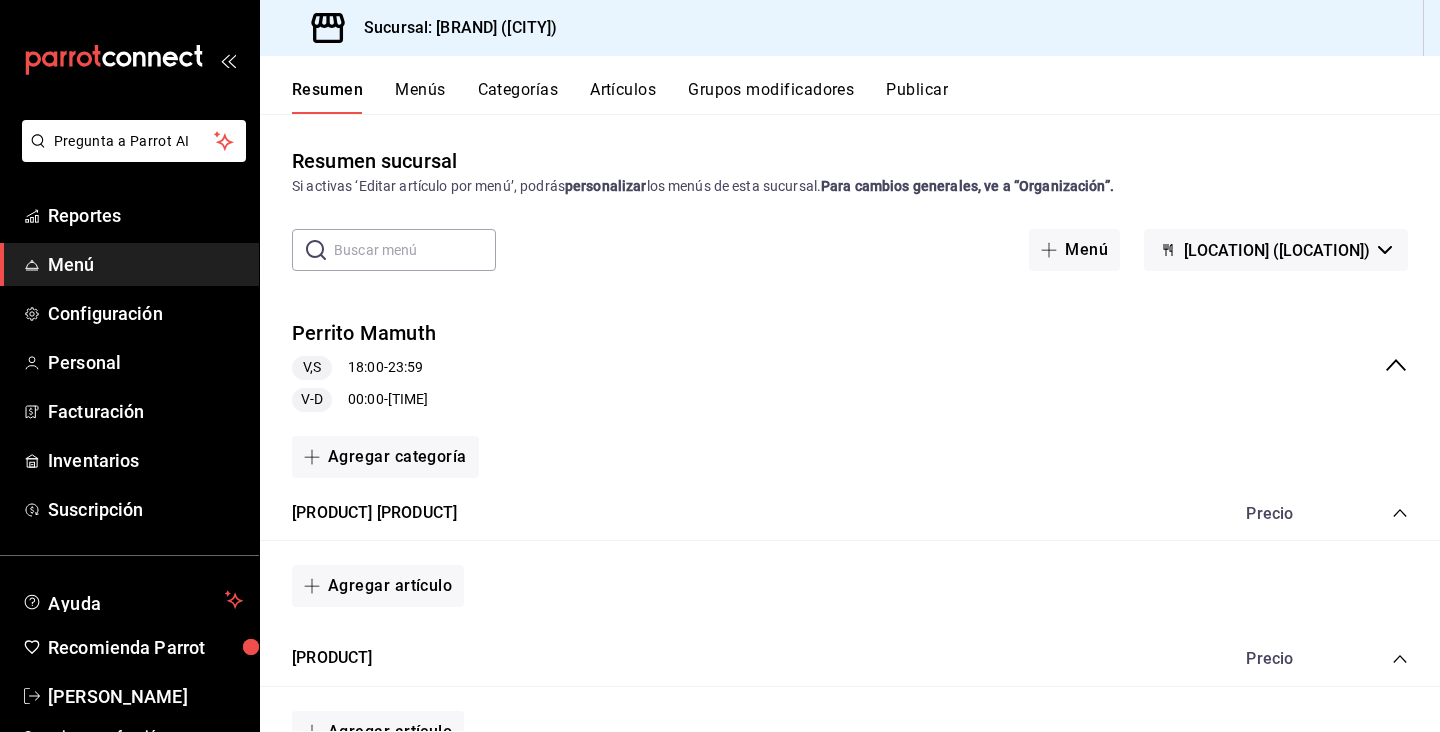 click on "Menú" at bounding box center [145, 264] 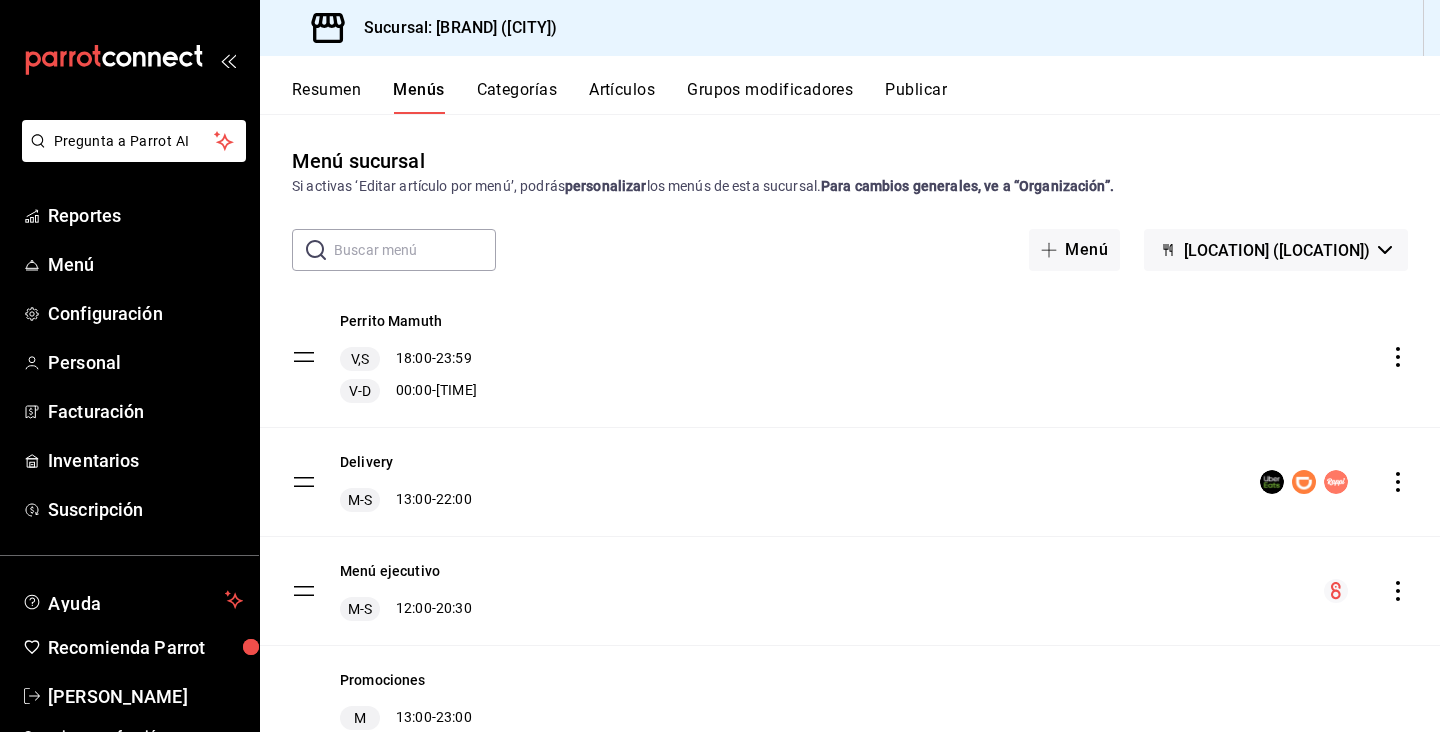 click 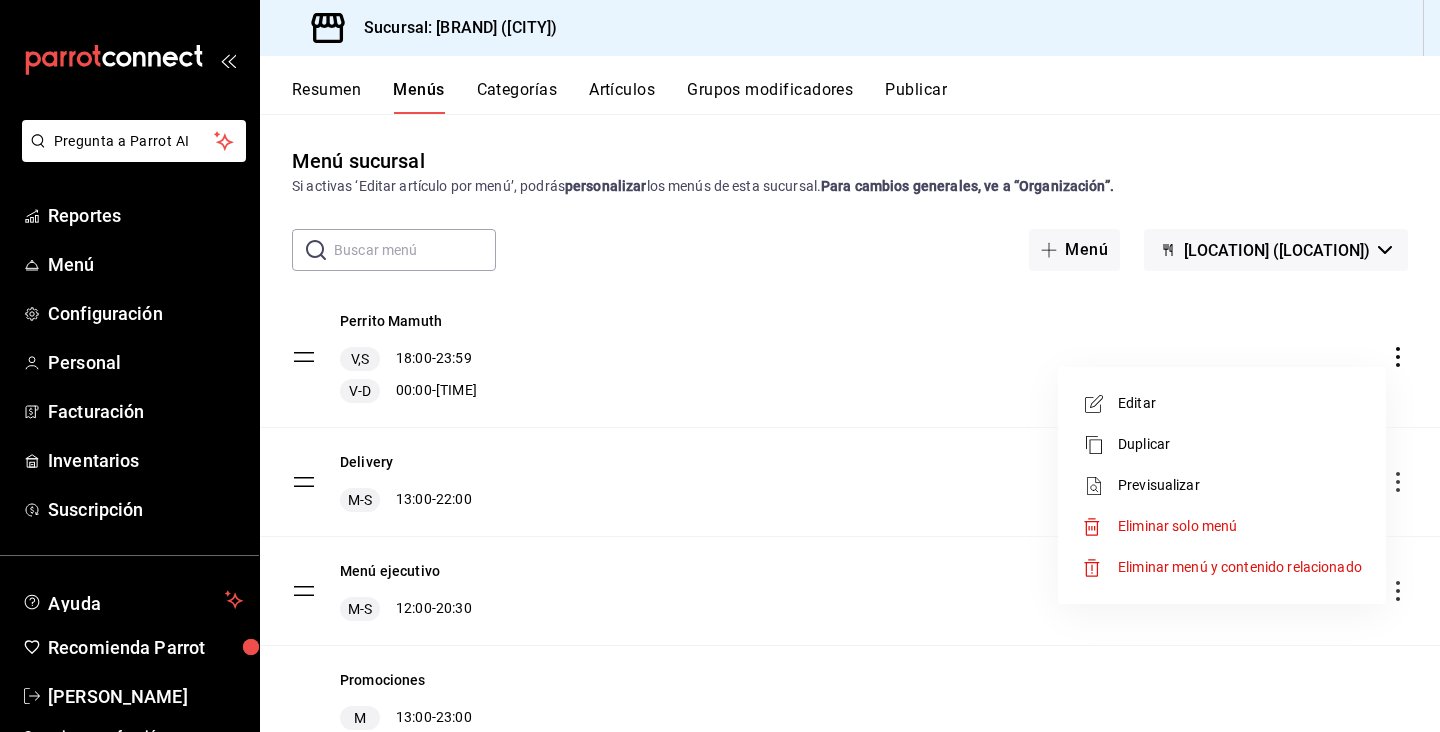 click on "Editar" at bounding box center [1240, 403] 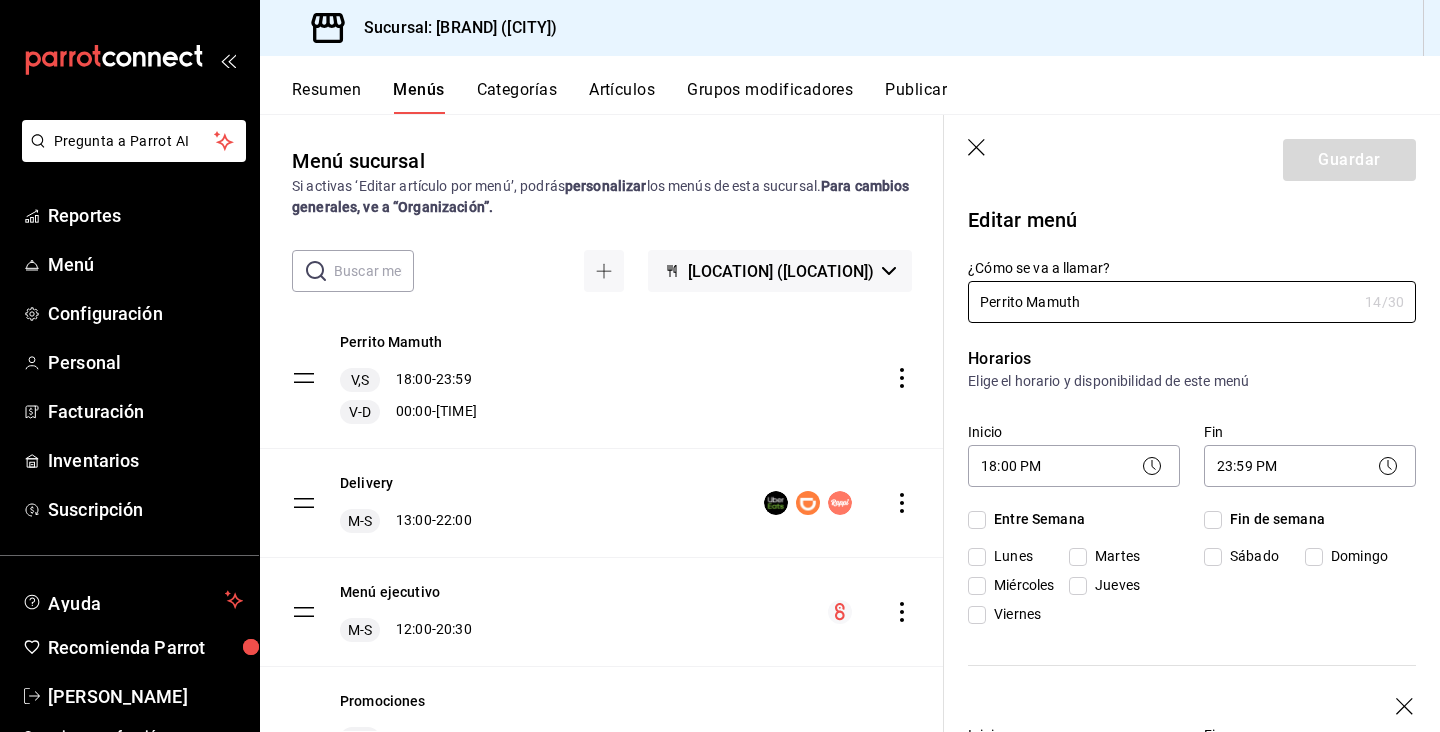 checkbox on "true" 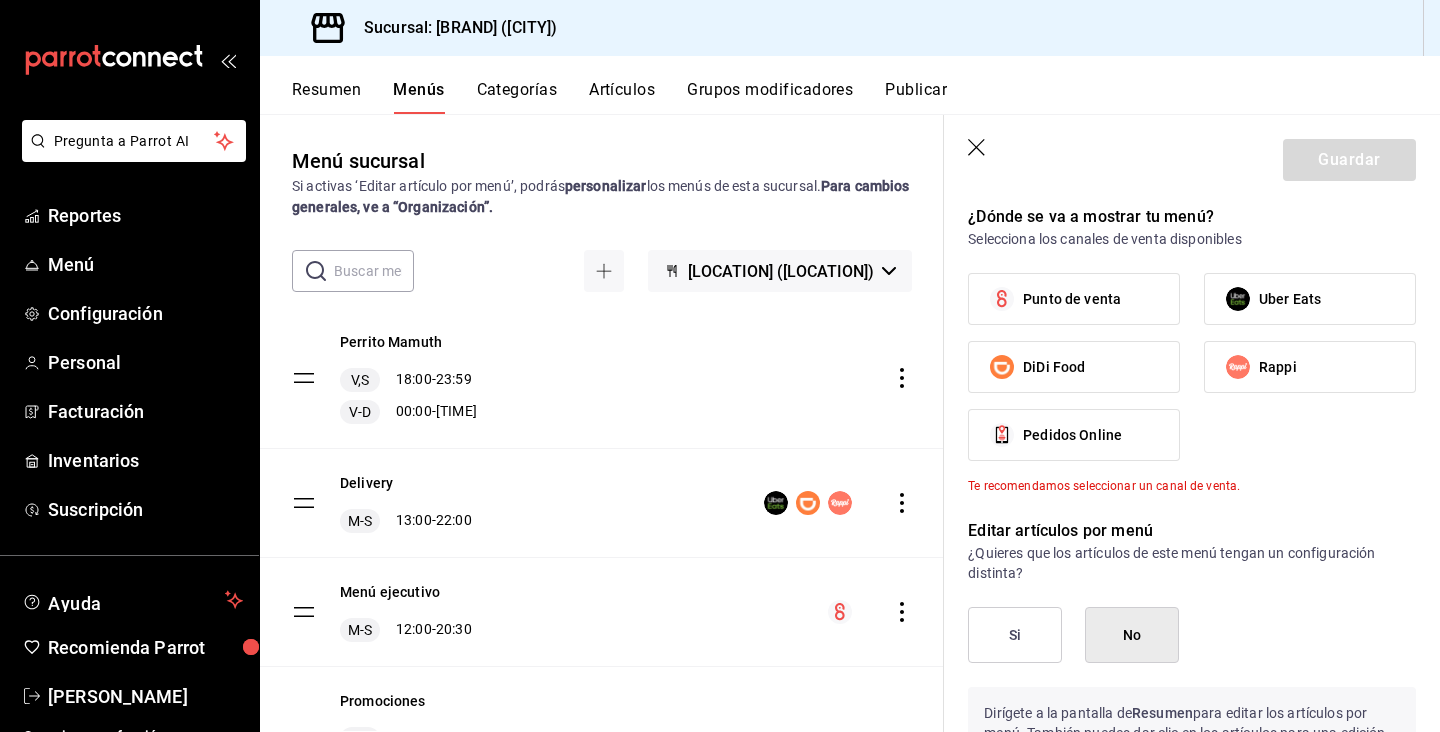 scroll, scrollTop: 1156, scrollLeft: 0, axis: vertical 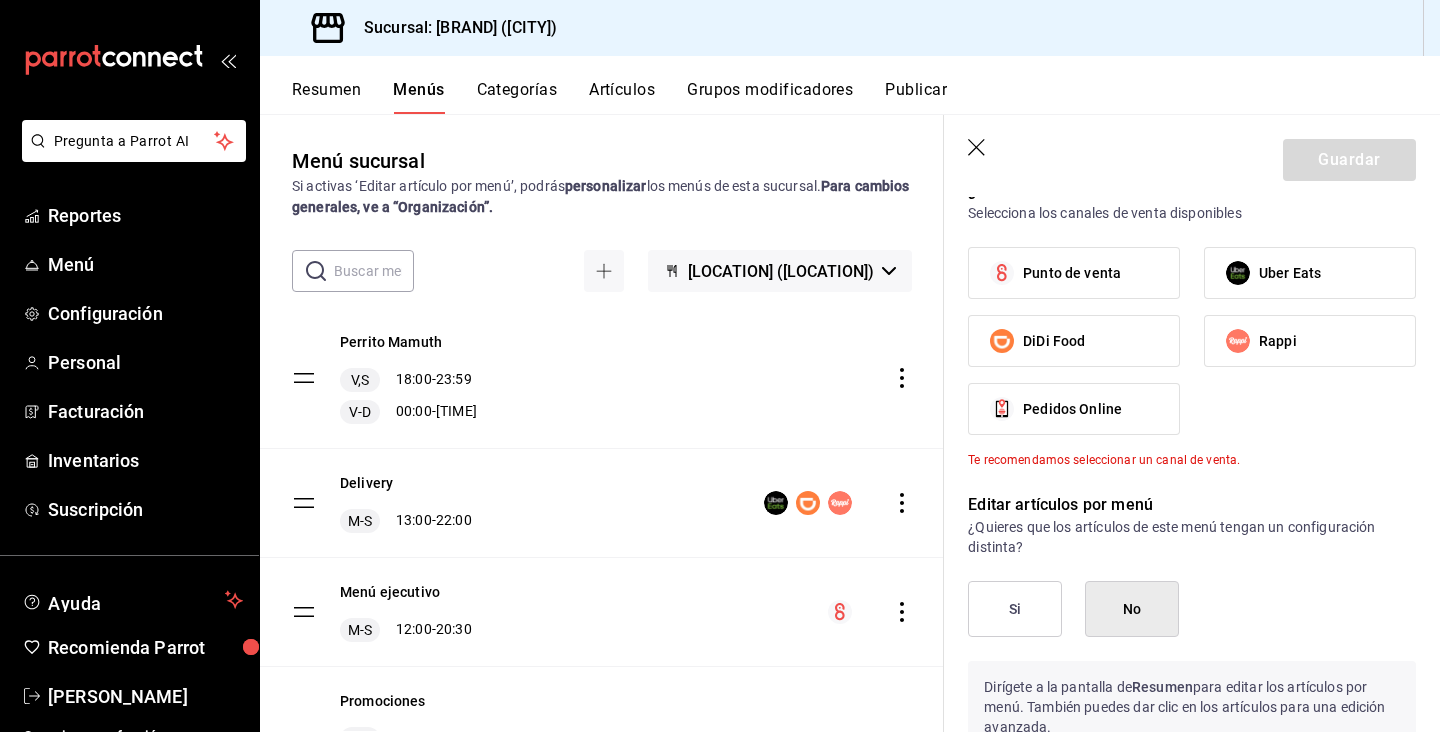 click on "Punto de venta" at bounding box center [1072, 273] 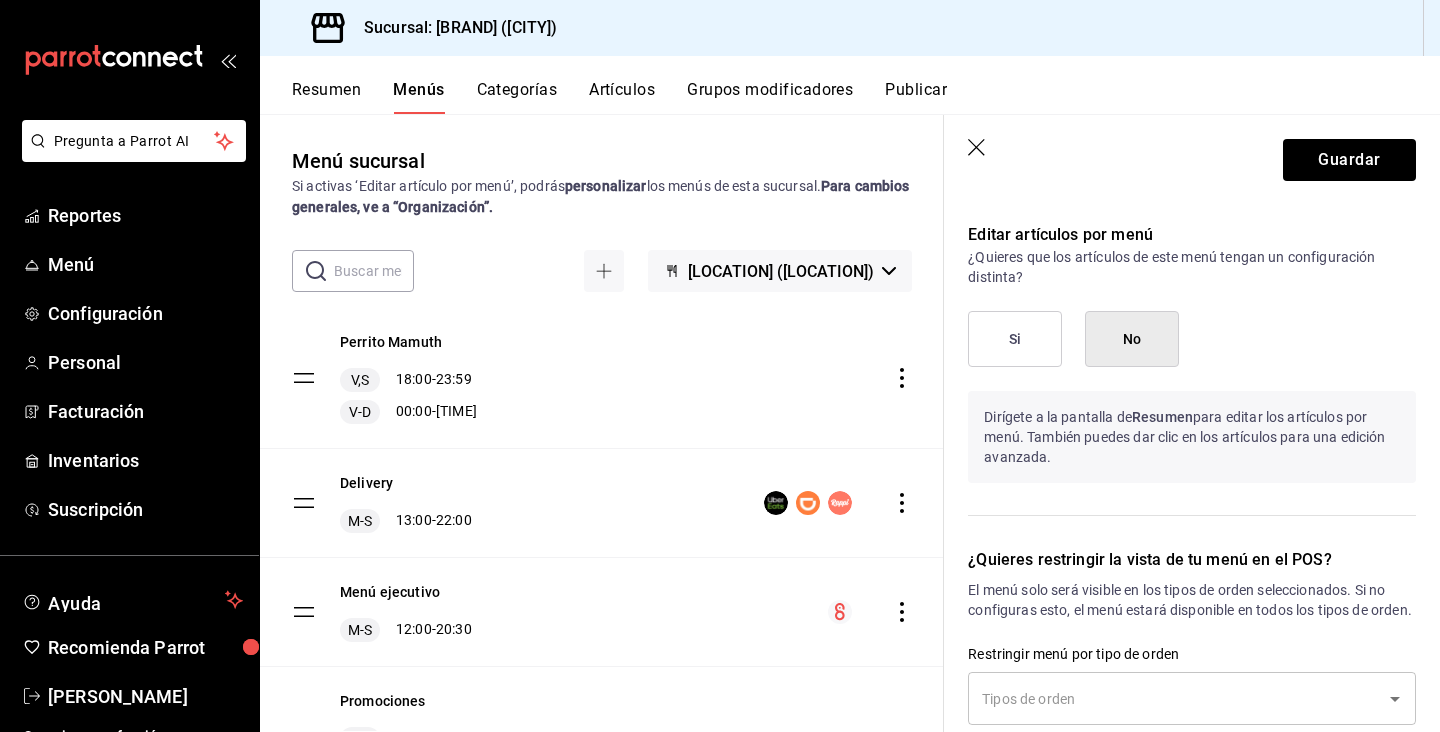scroll, scrollTop: 1412, scrollLeft: 0, axis: vertical 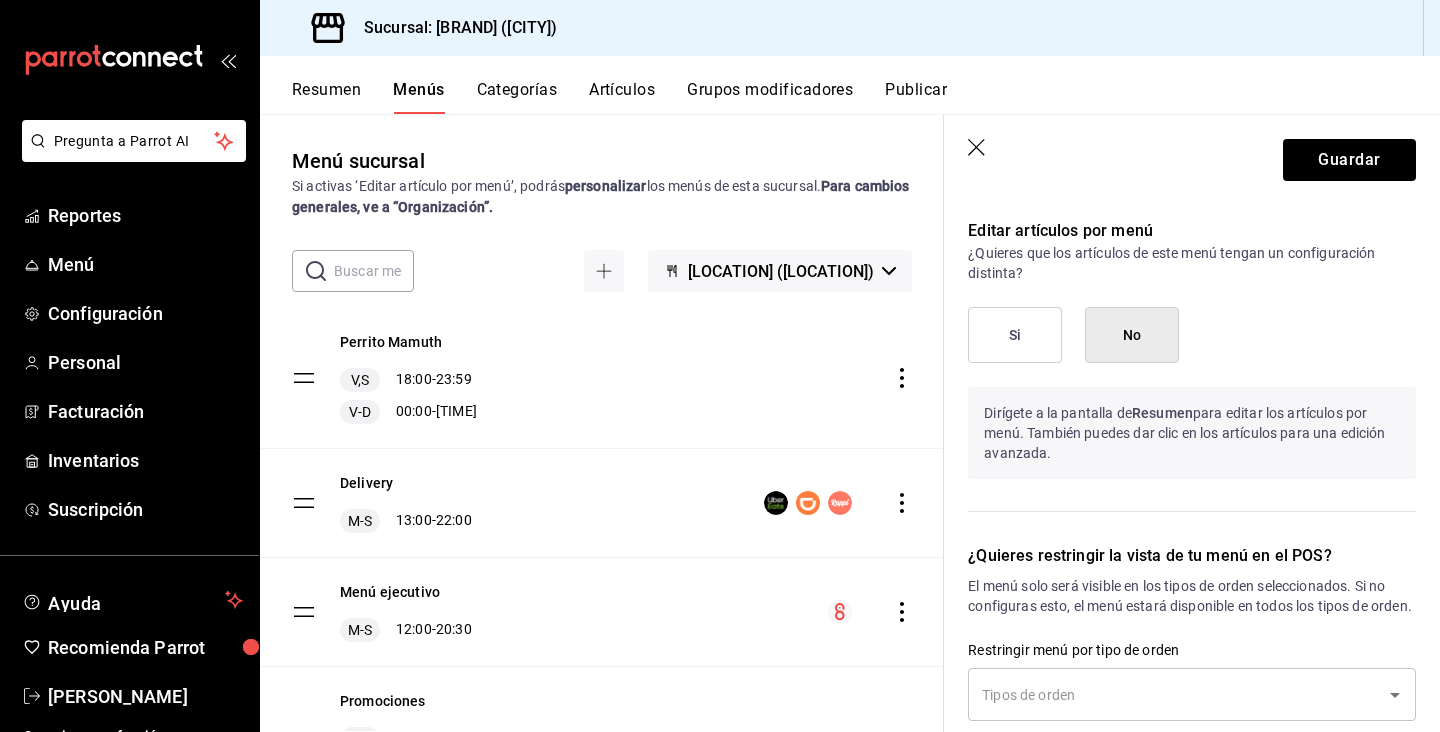 click on "Si" at bounding box center (1015, 335) 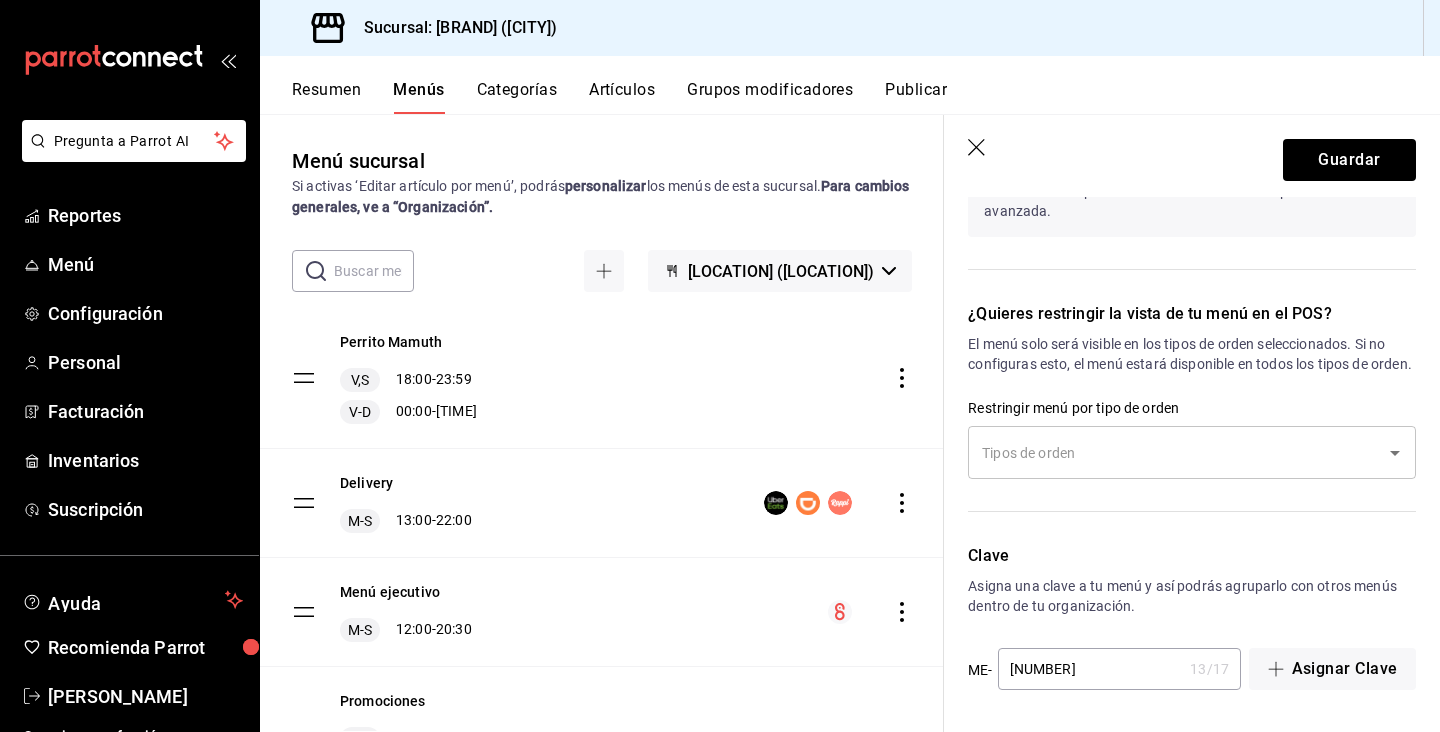 scroll, scrollTop: 1674, scrollLeft: 0, axis: vertical 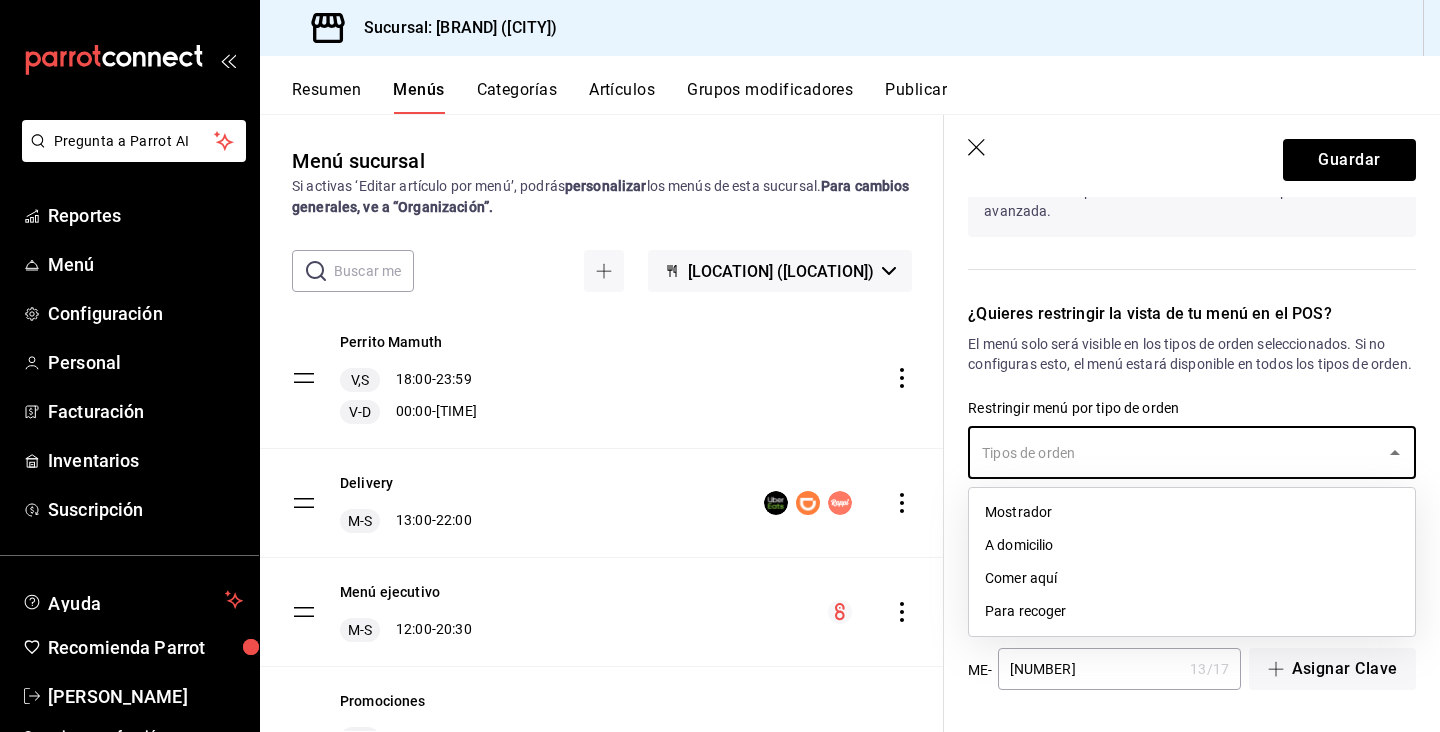 click at bounding box center [1177, 452] 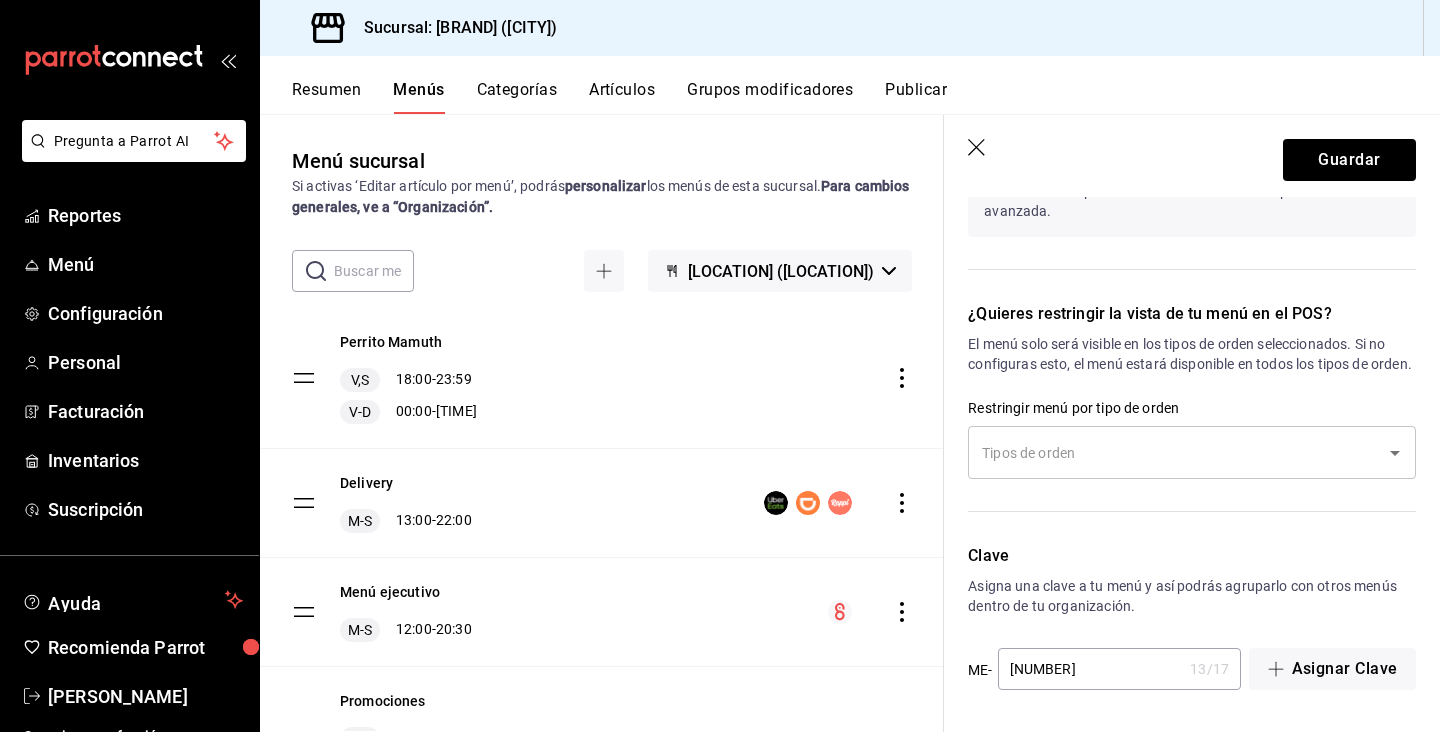 click on "El menú solo será visible en los tipos de orden seleccionados. Si no configuras esto, el menú estará disponible en todos los tipos de orden." at bounding box center [1192, 354] 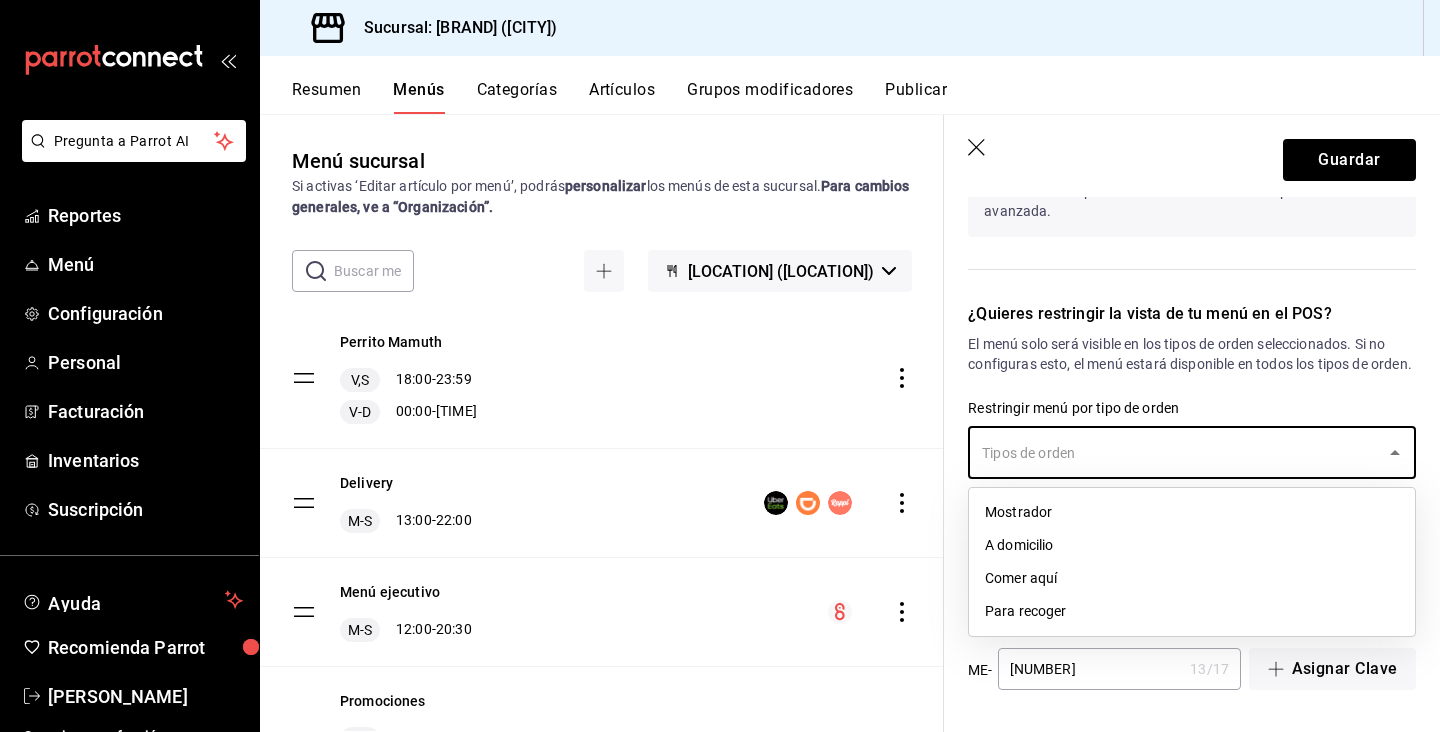 click at bounding box center (1177, 452) 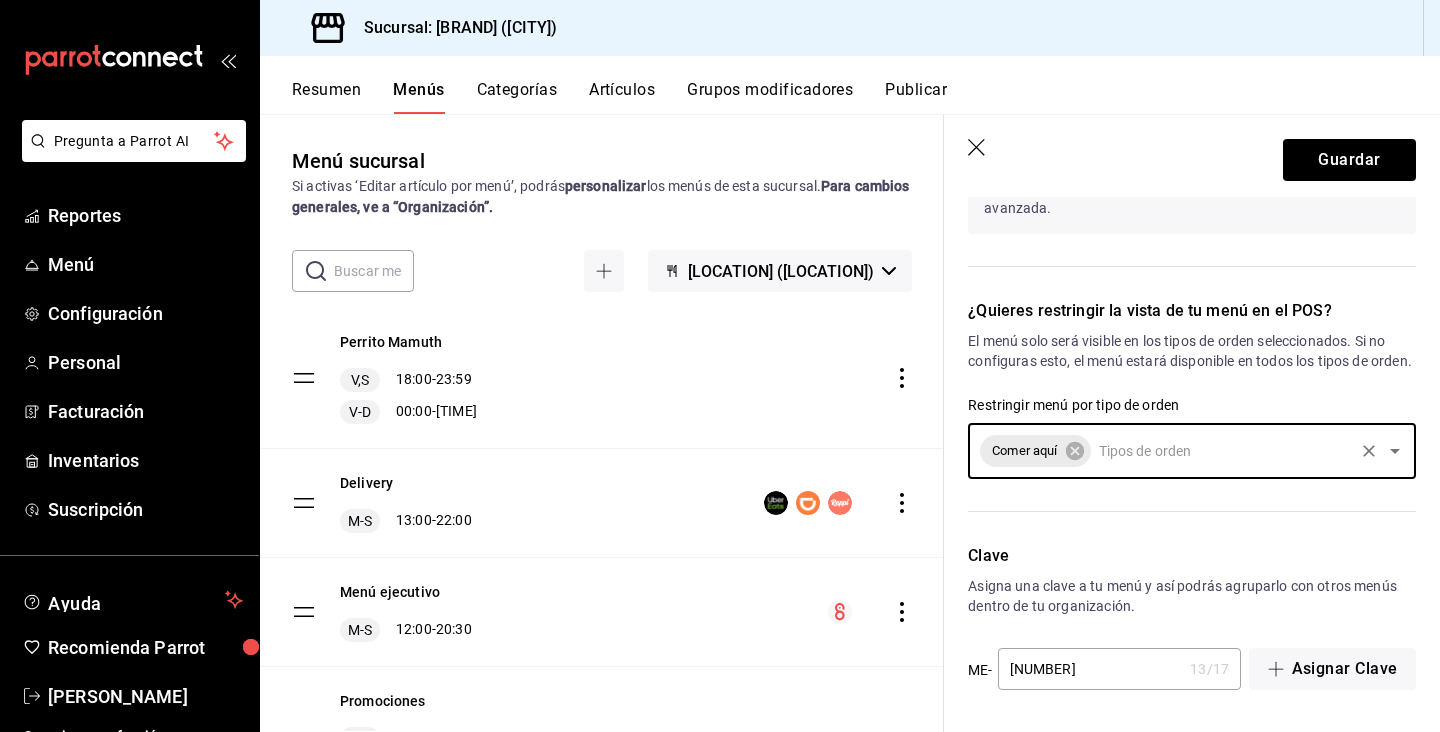scroll, scrollTop: 1677, scrollLeft: 0, axis: vertical 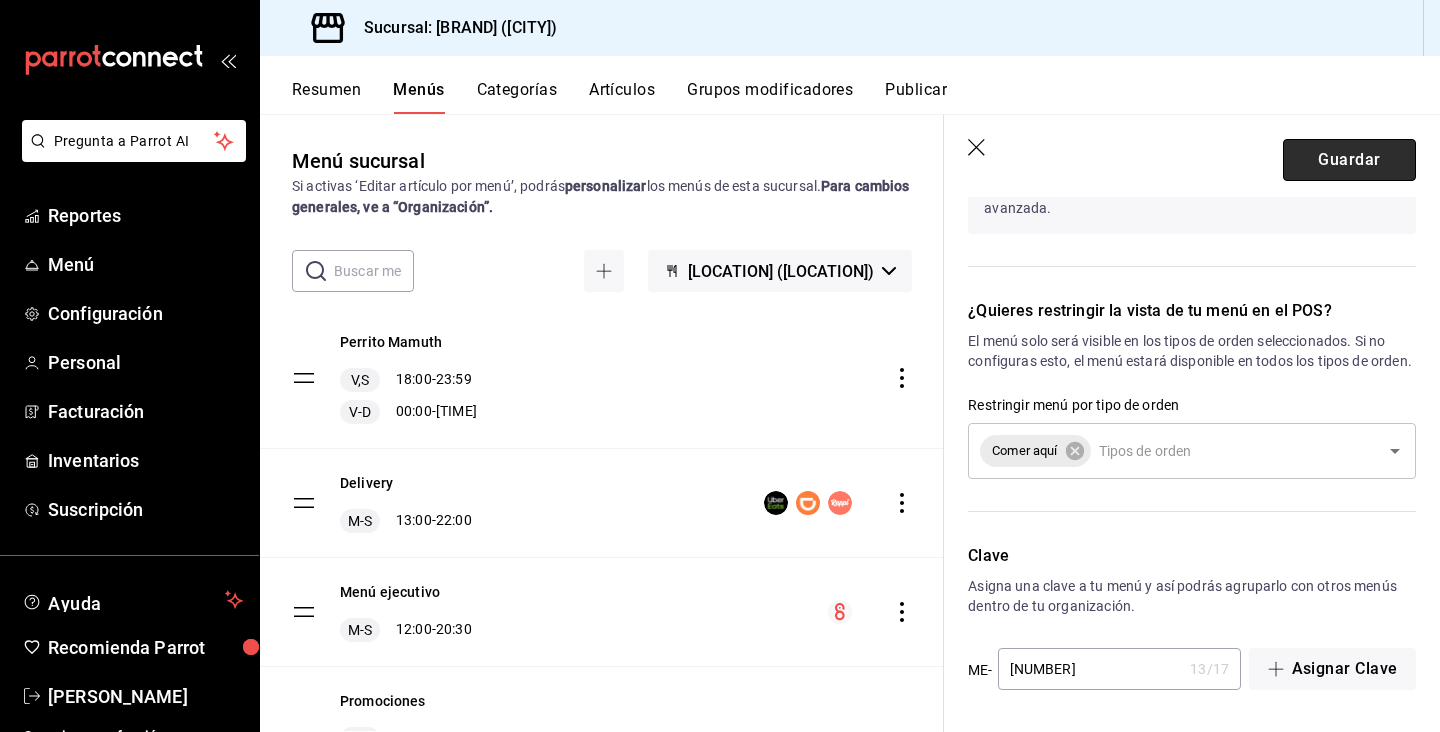 click on "Guardar" at bounding box center (1349, 160) 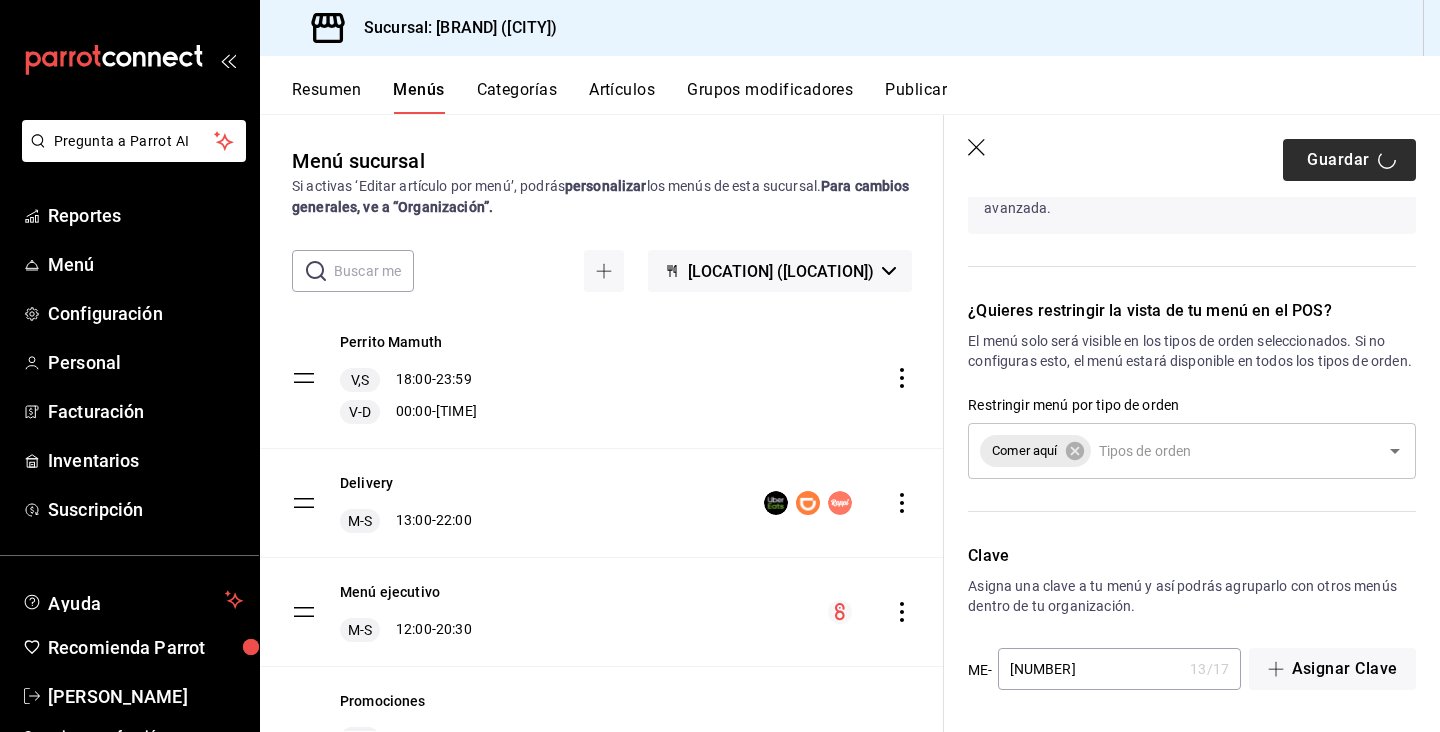 type 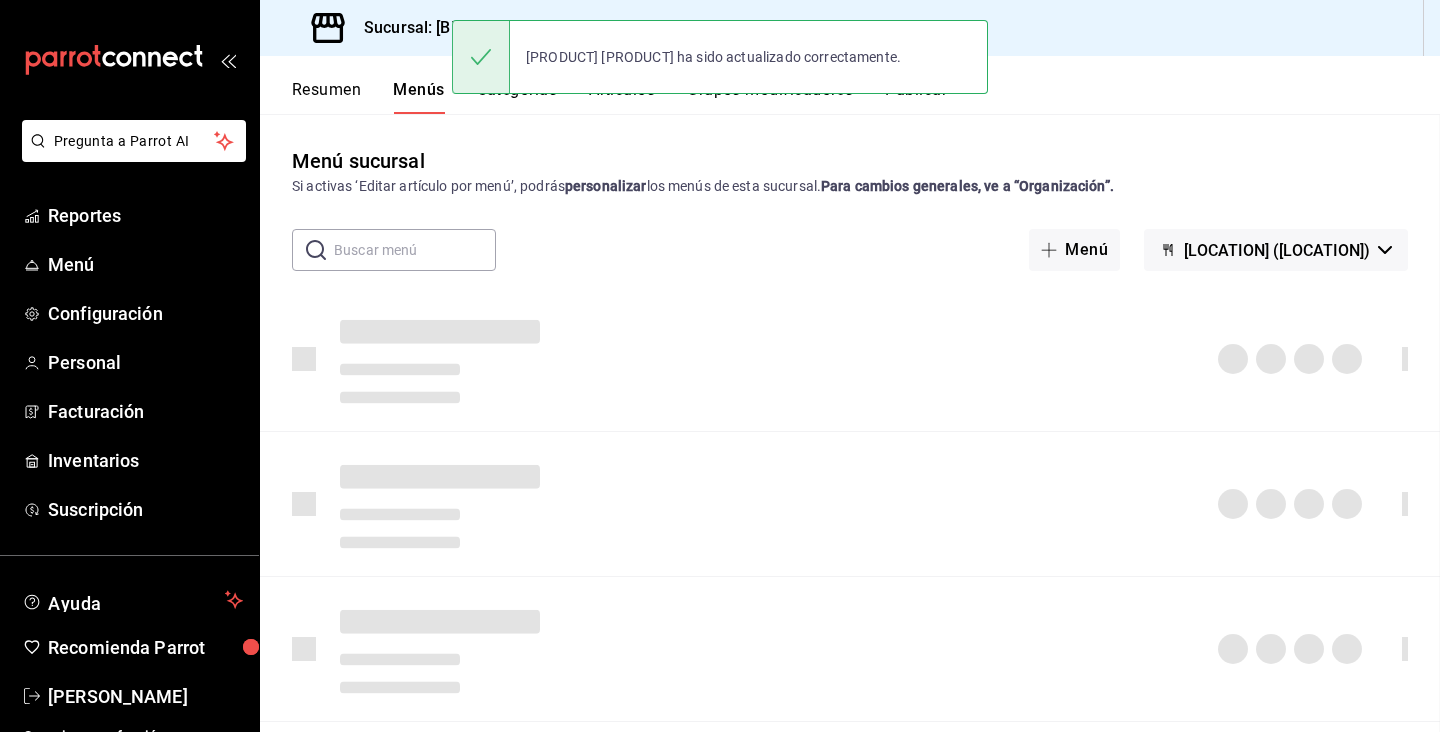 scroll, scrollTop: 0, scrollLeft: 0, axis: both 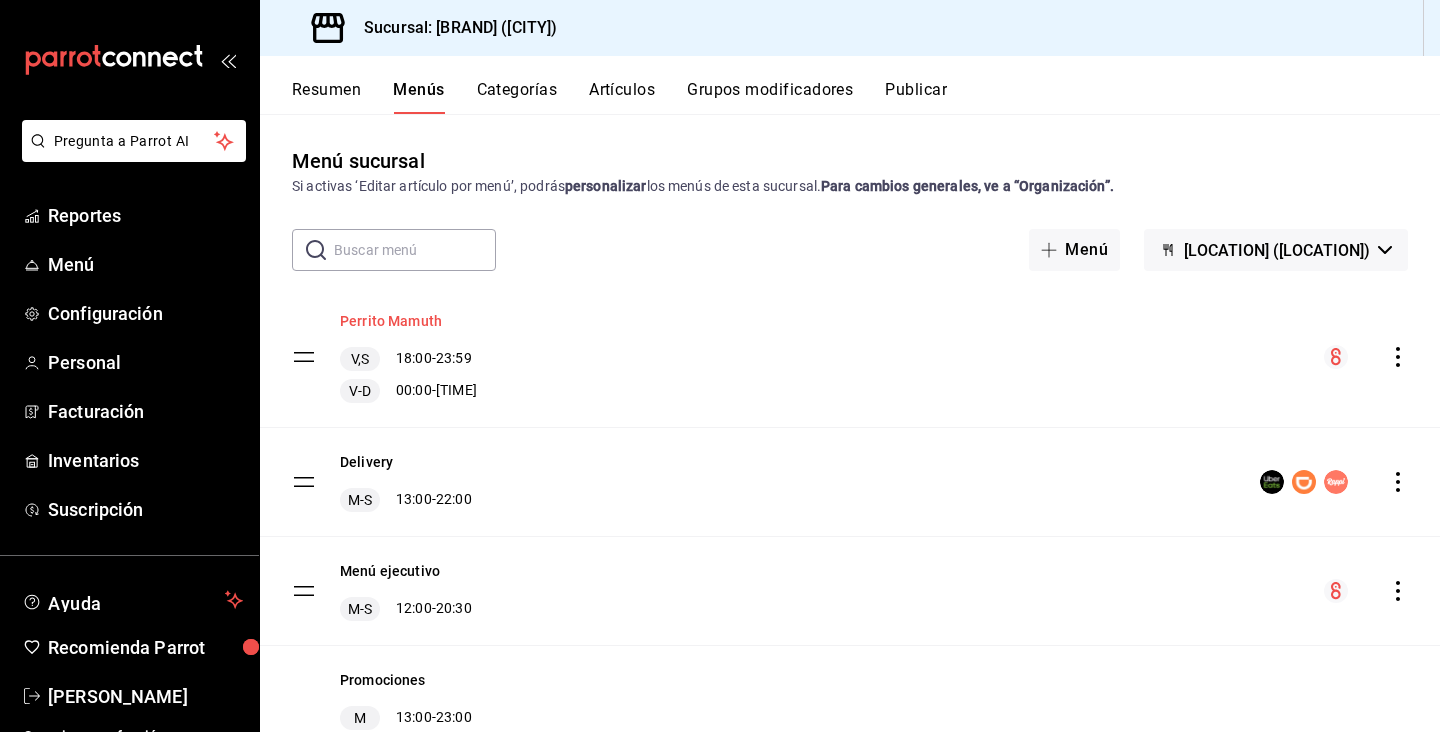 click on "Perrito Mamuth" at bounding box center [391, 321] 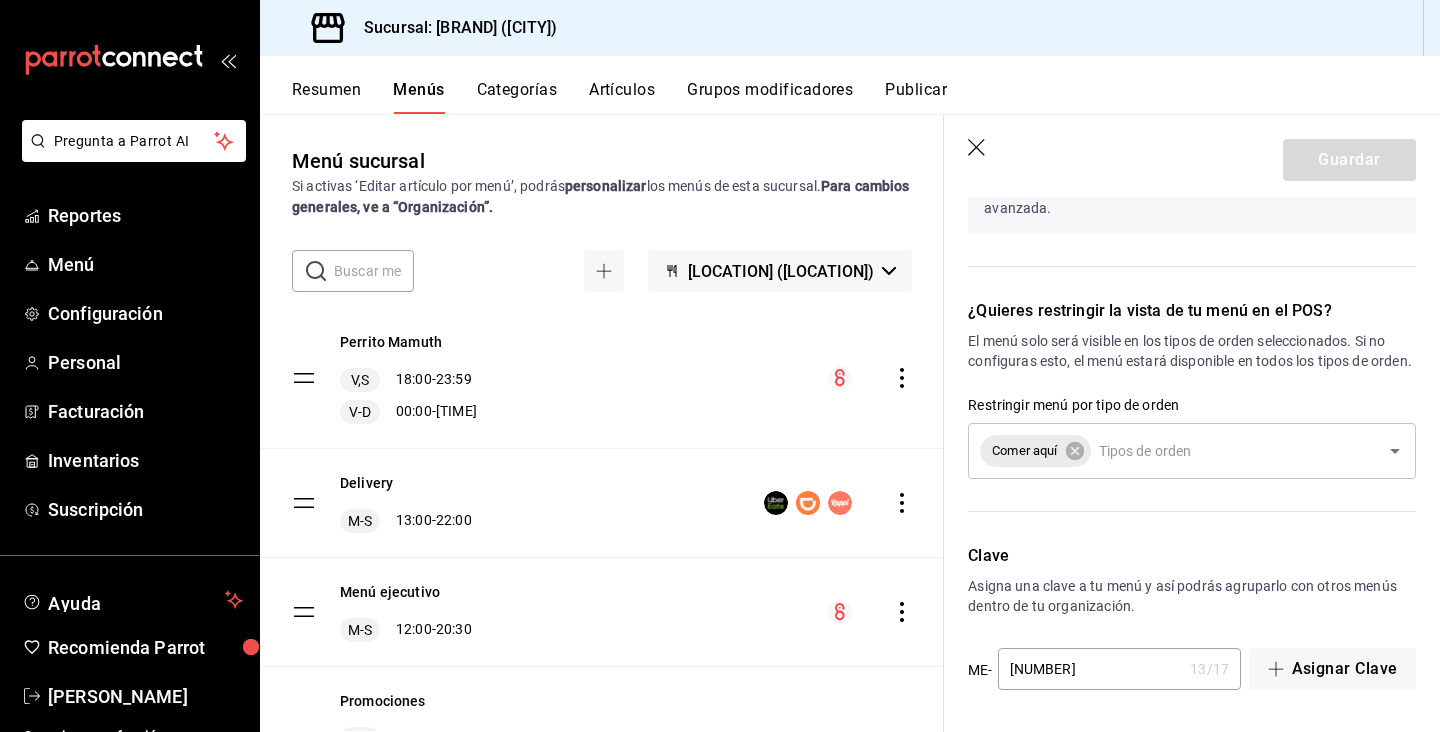 scroll, scrollTop: 1677, scrollLeft: 0, axis: vertical 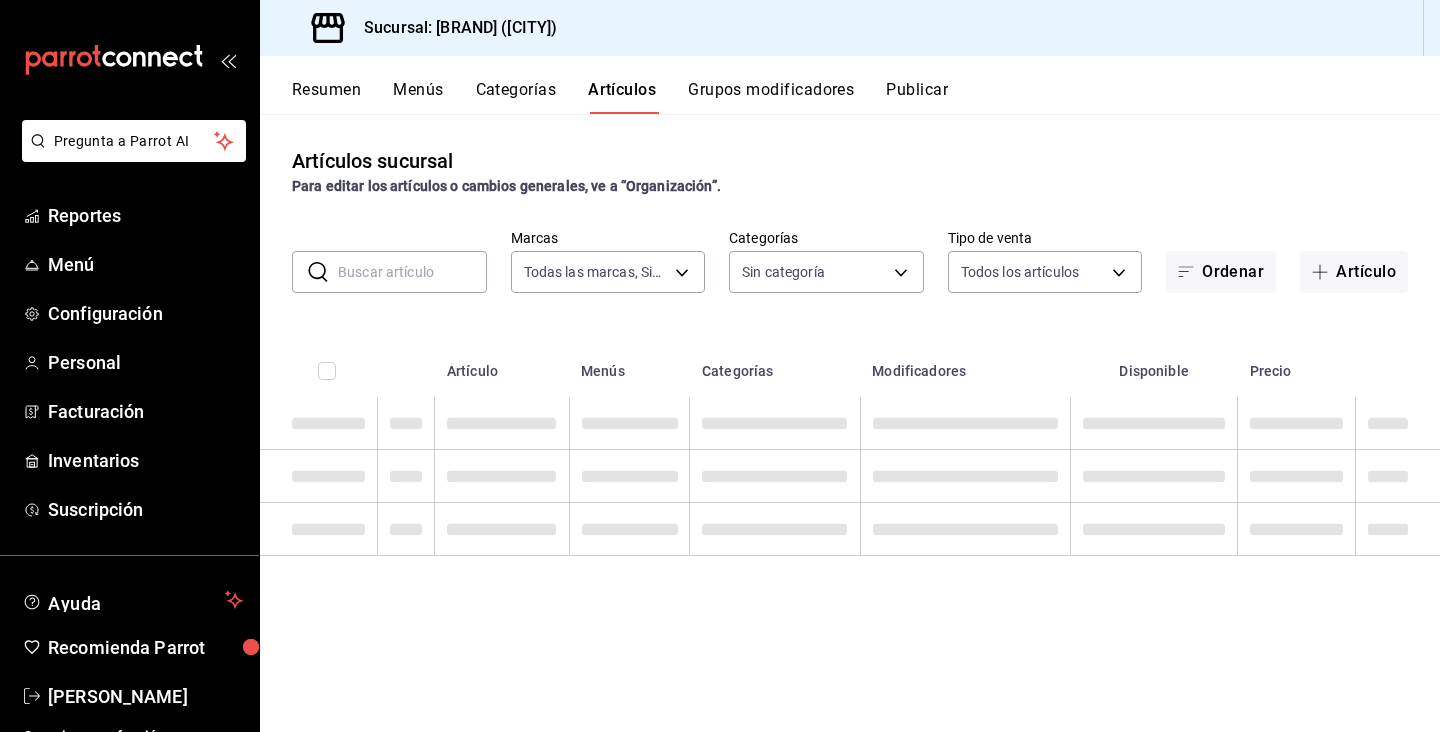 type on "[UUID]" 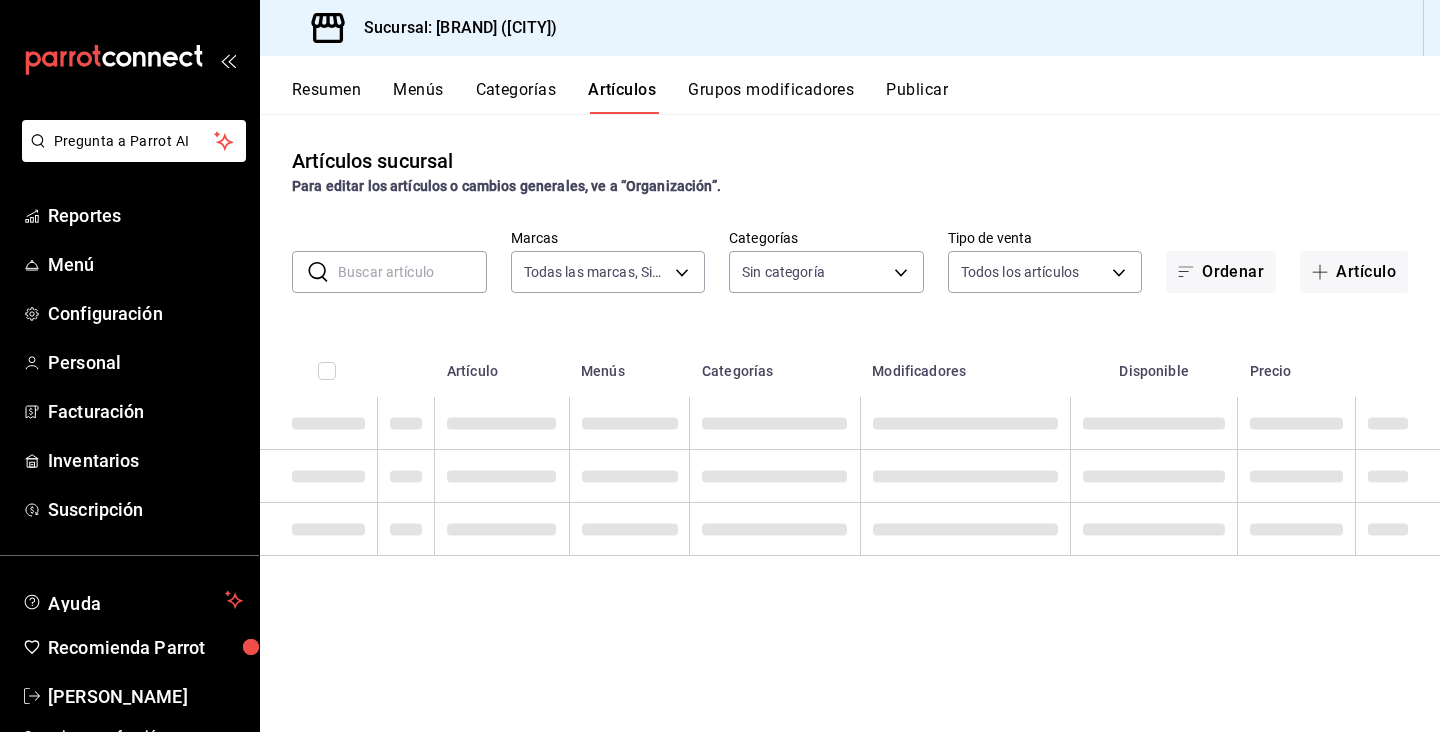 type on "[UUID]" 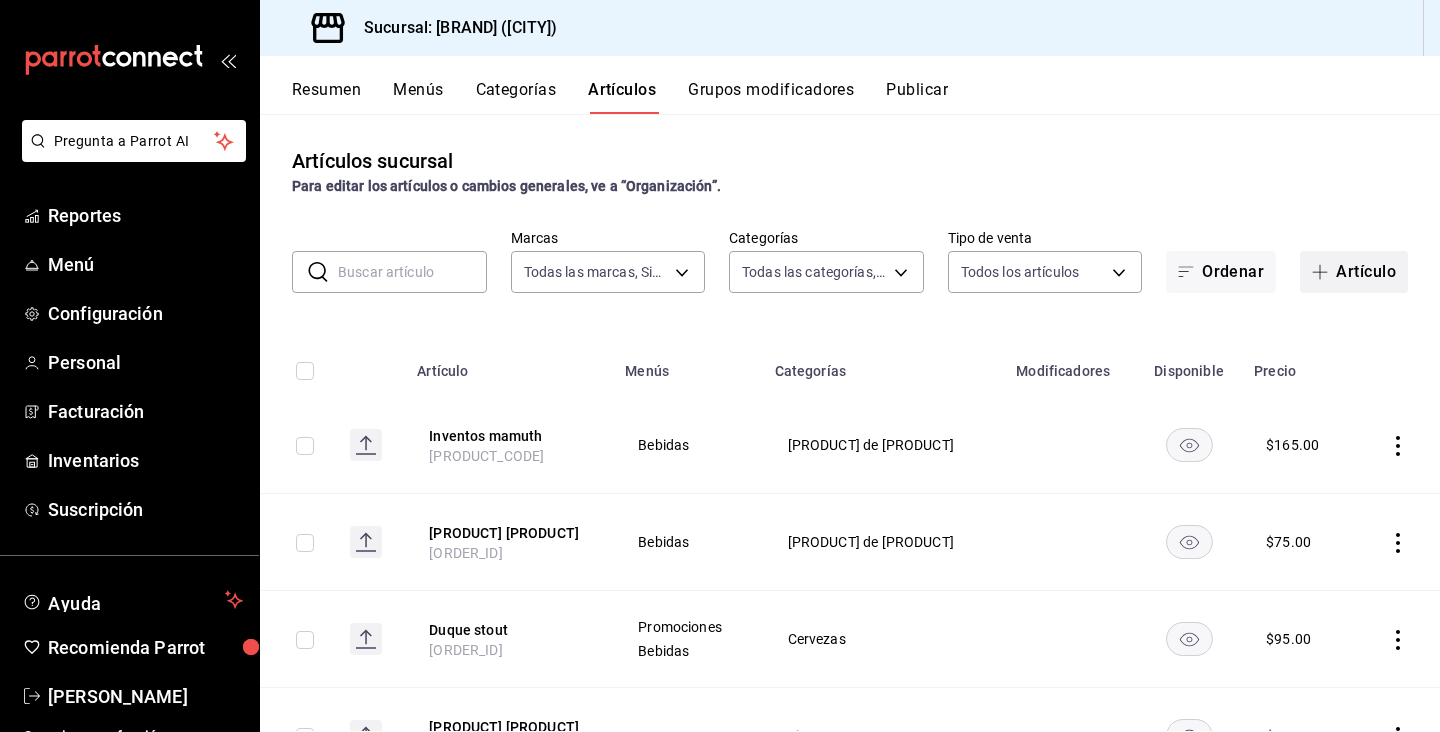 click on "Artículo" at bounding box center [1354, 272] 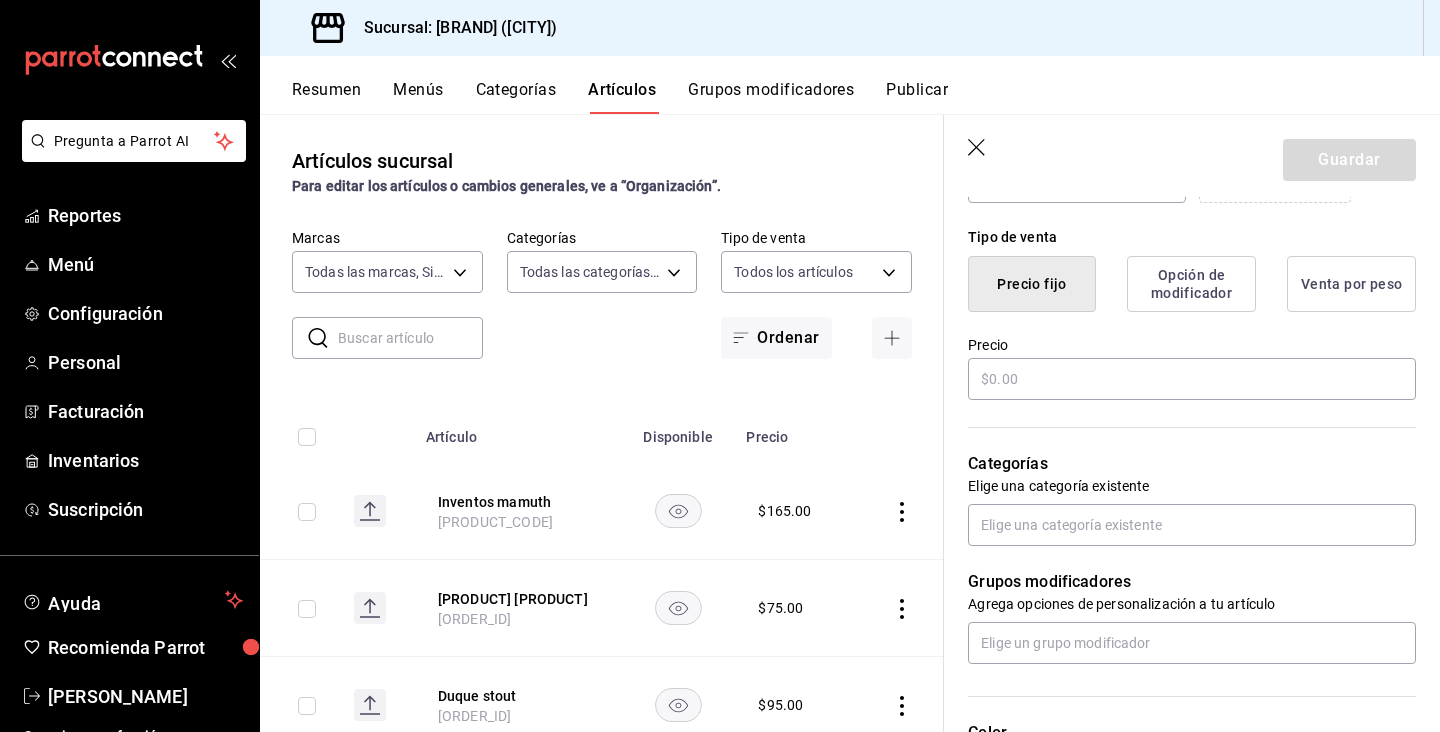 scroll, scrollTop: 469, scrollLeft: 0, axis: vertical 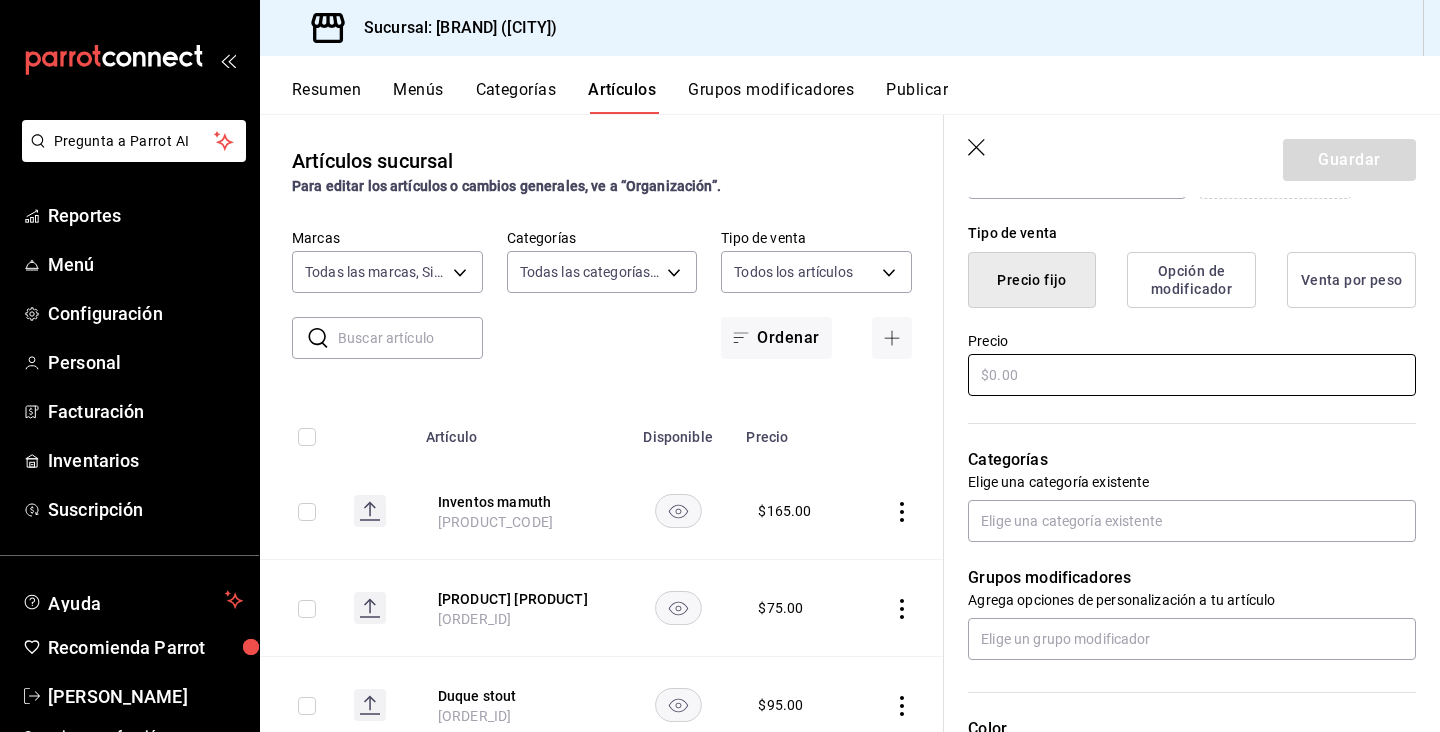 type on "[PRODUCT] [PRODUCT] [PRODUCT]" 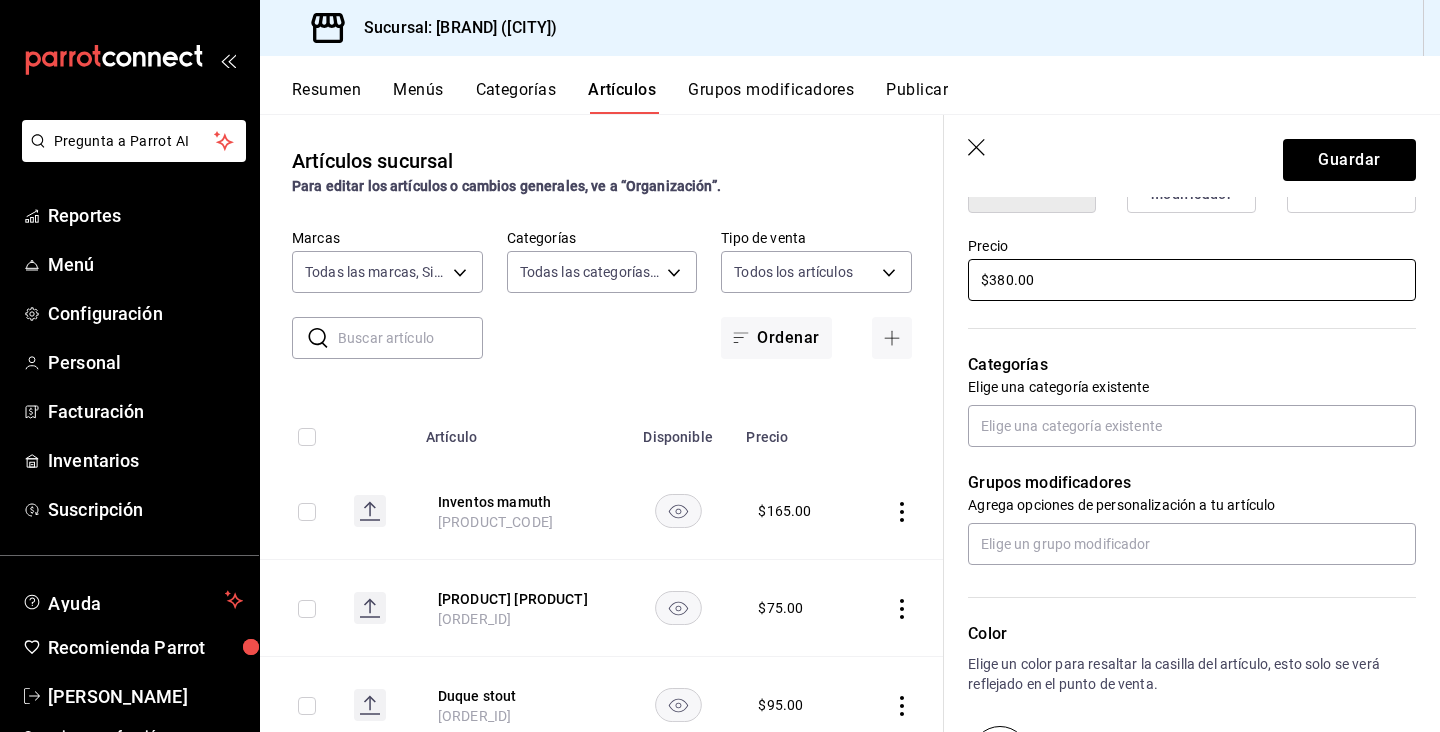 scroll, scrollTop: 566, scrollLeft: 0, axis: vertical 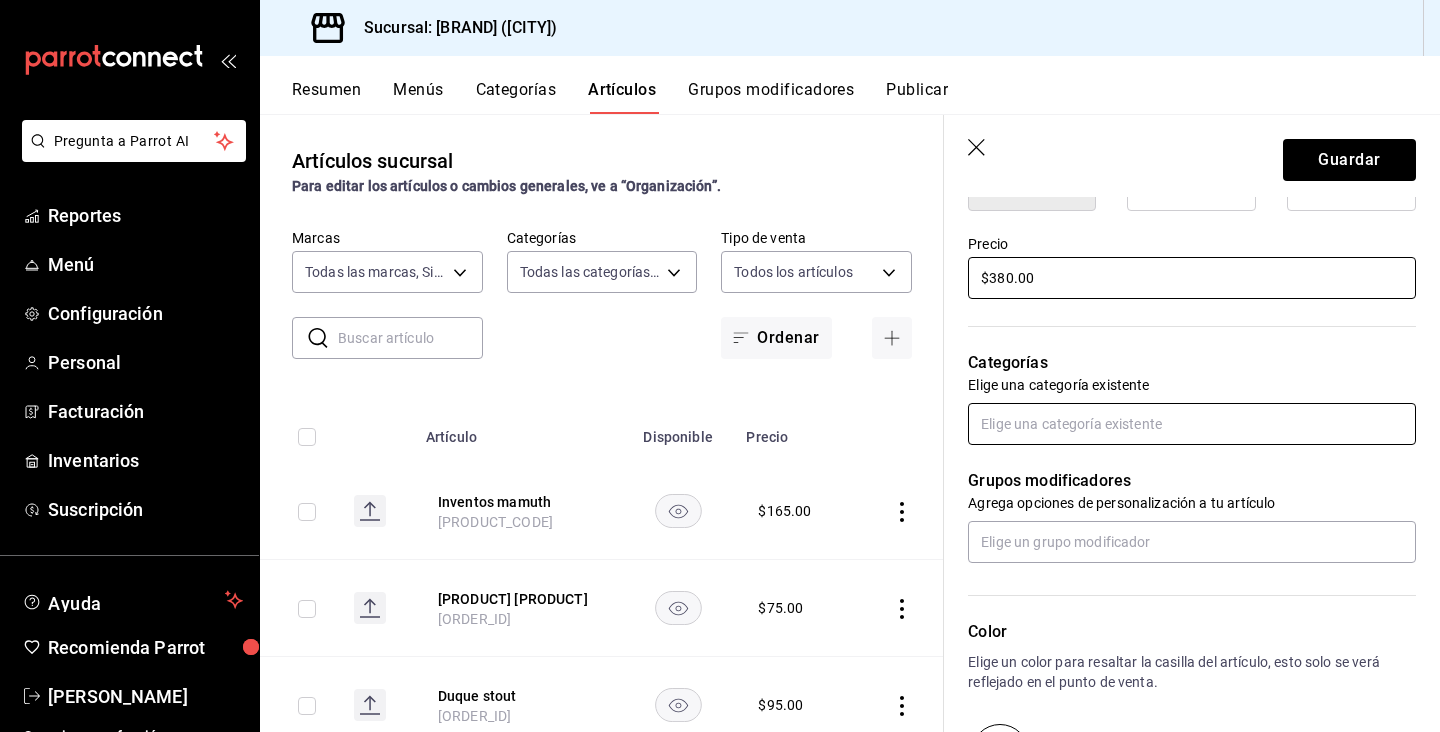 type on "$380.00" 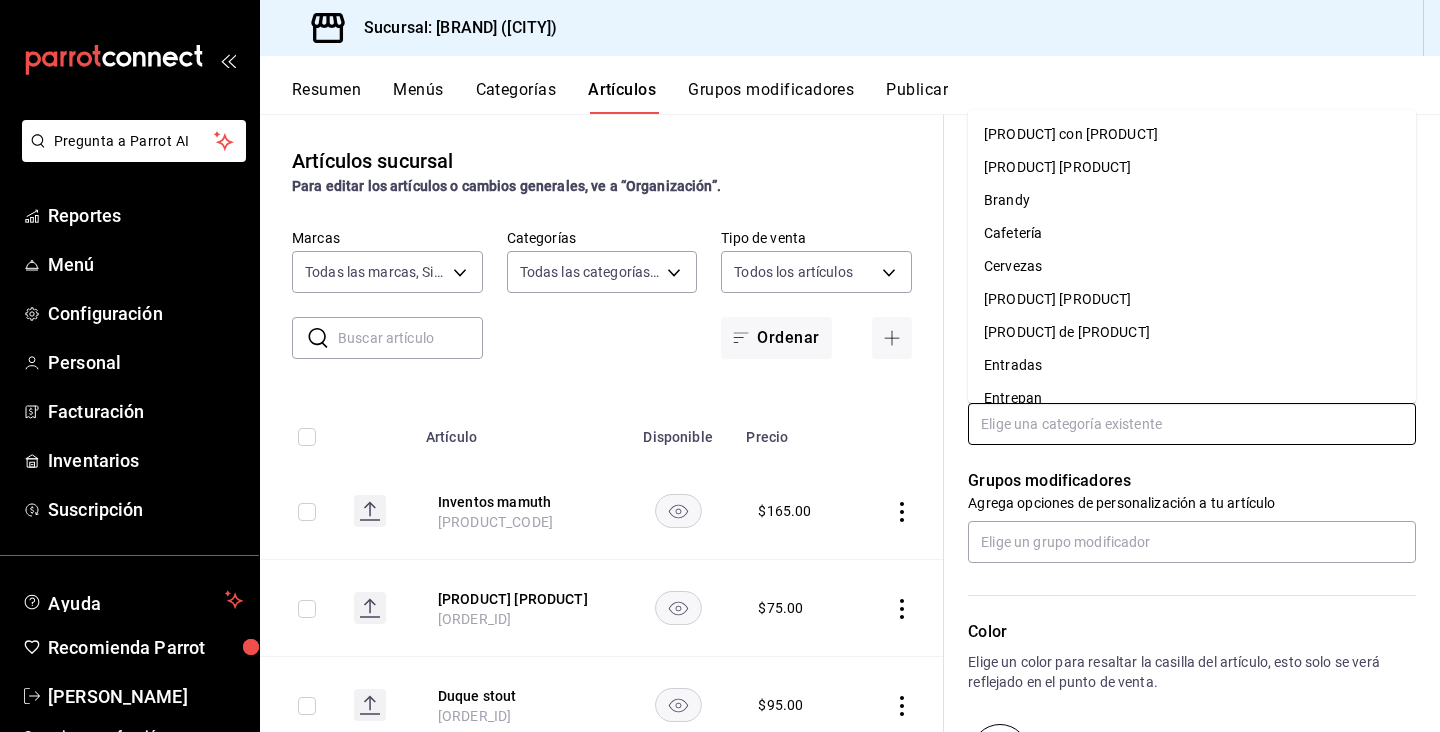 click at bounding box center (1192, 424) 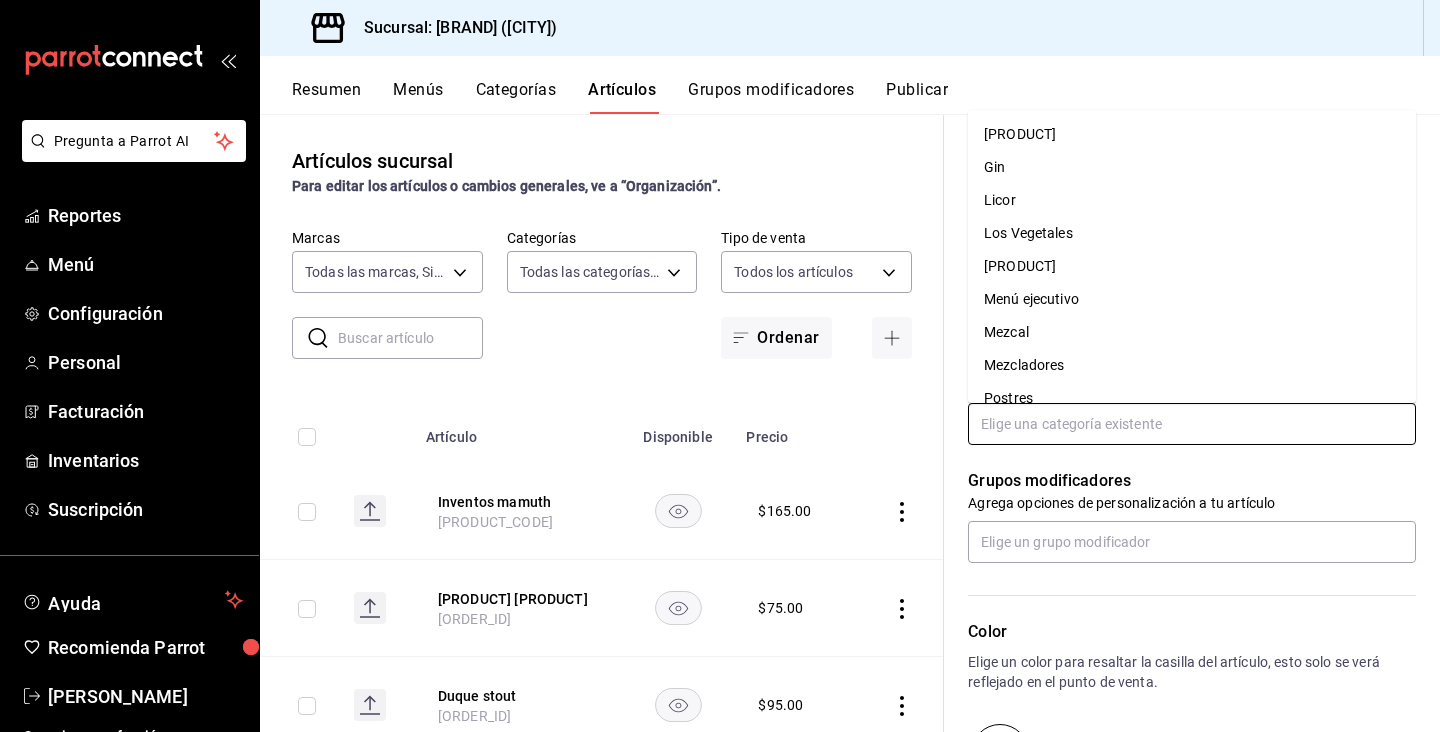 scroll, scrollTop: 344, scrollLeft: 0, axis: vertical 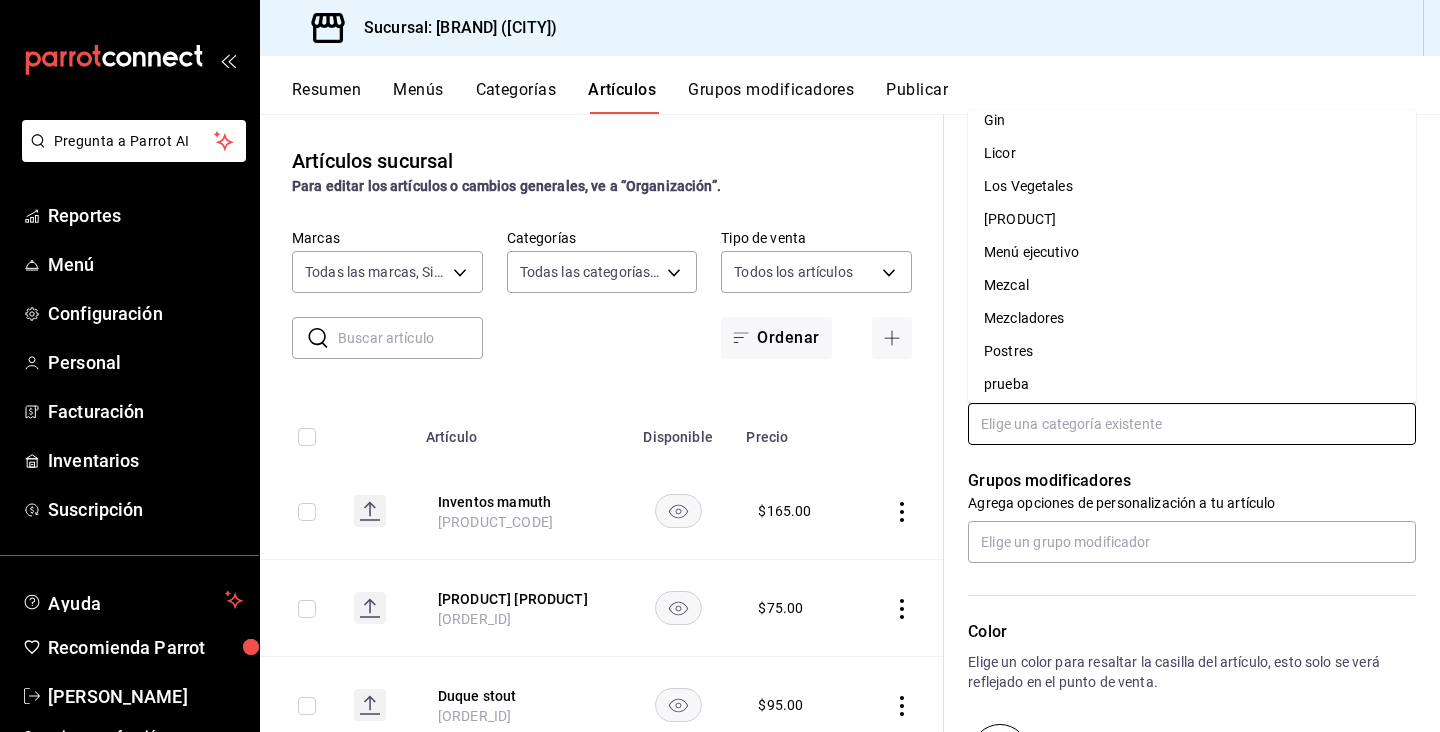 click on "[PRODUCT]" at bounding box center (1192, 219) 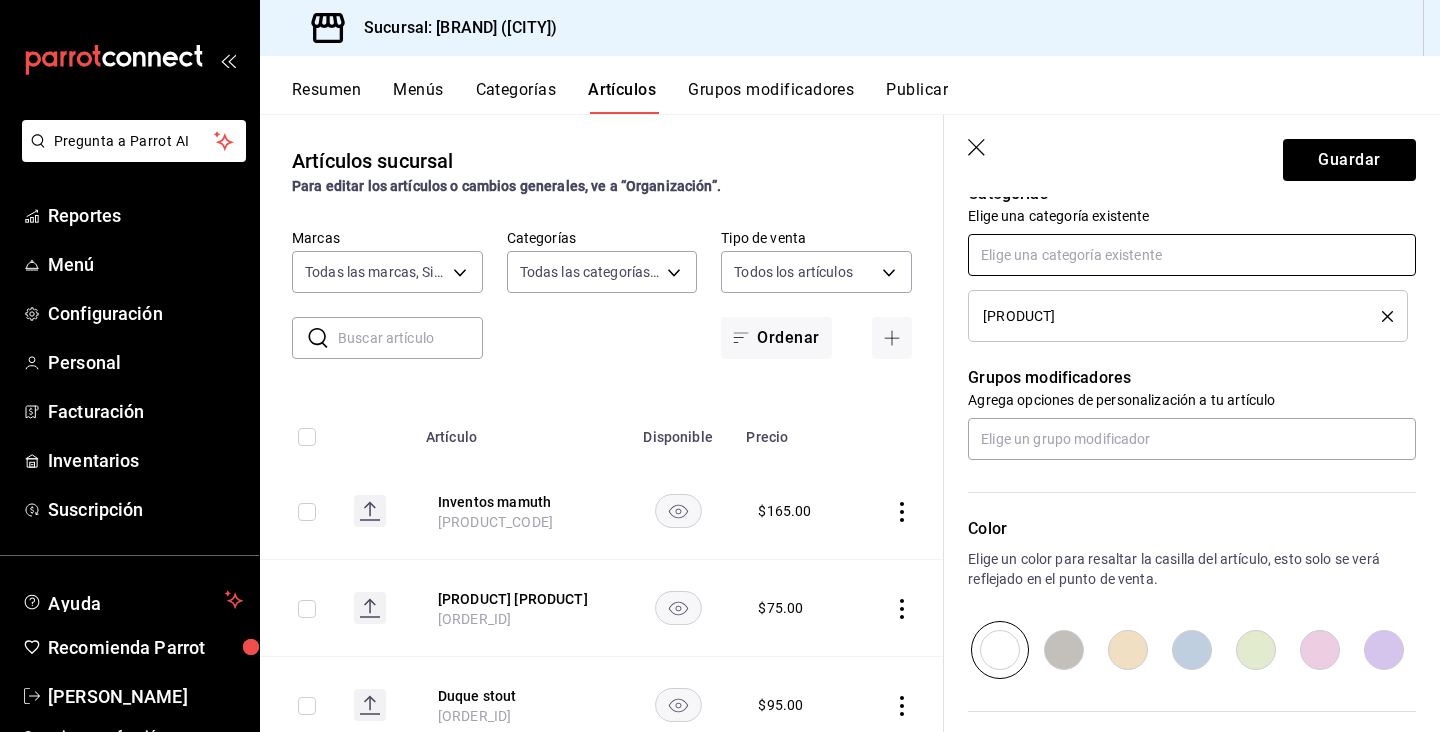 scroll, scrollTop: 736, scrollLeft: 0, axis: vertical 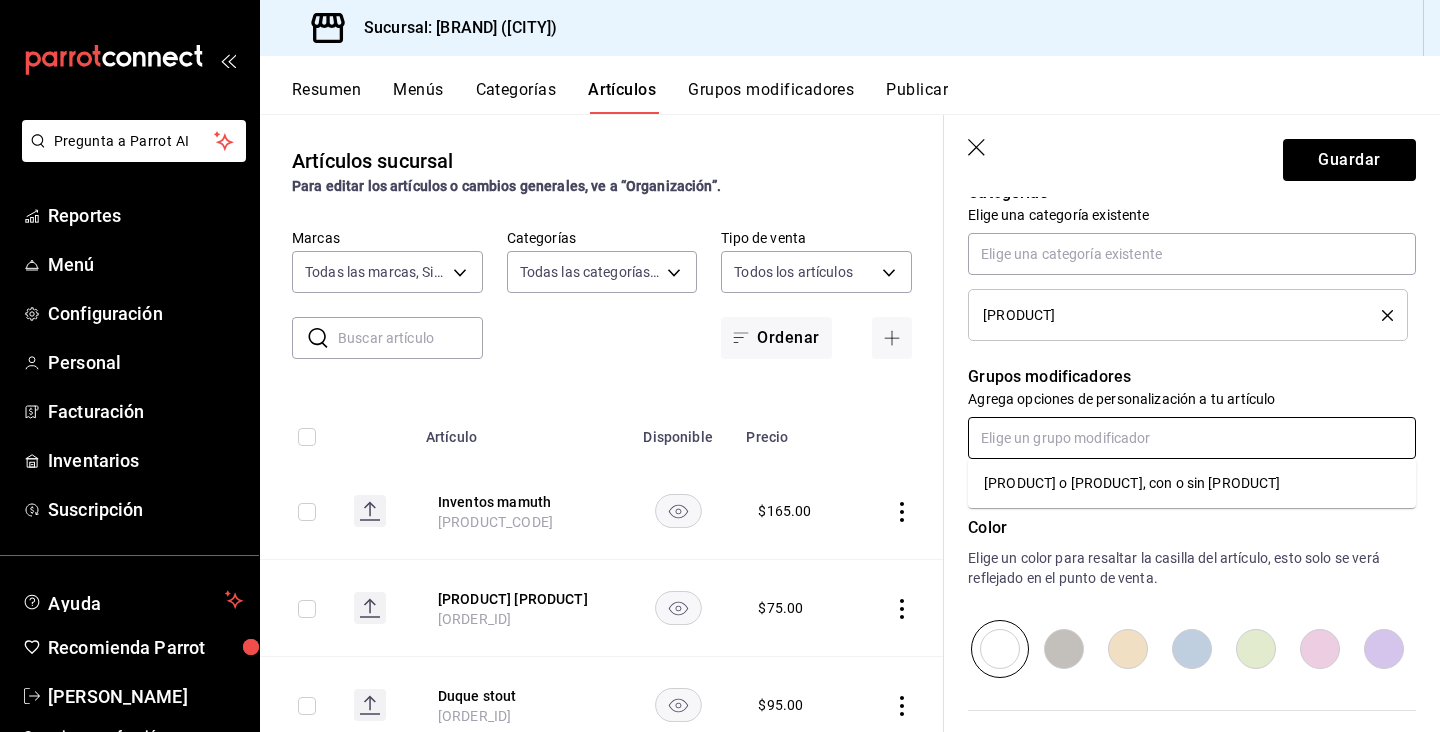 click at bounding box center (1192, 438) 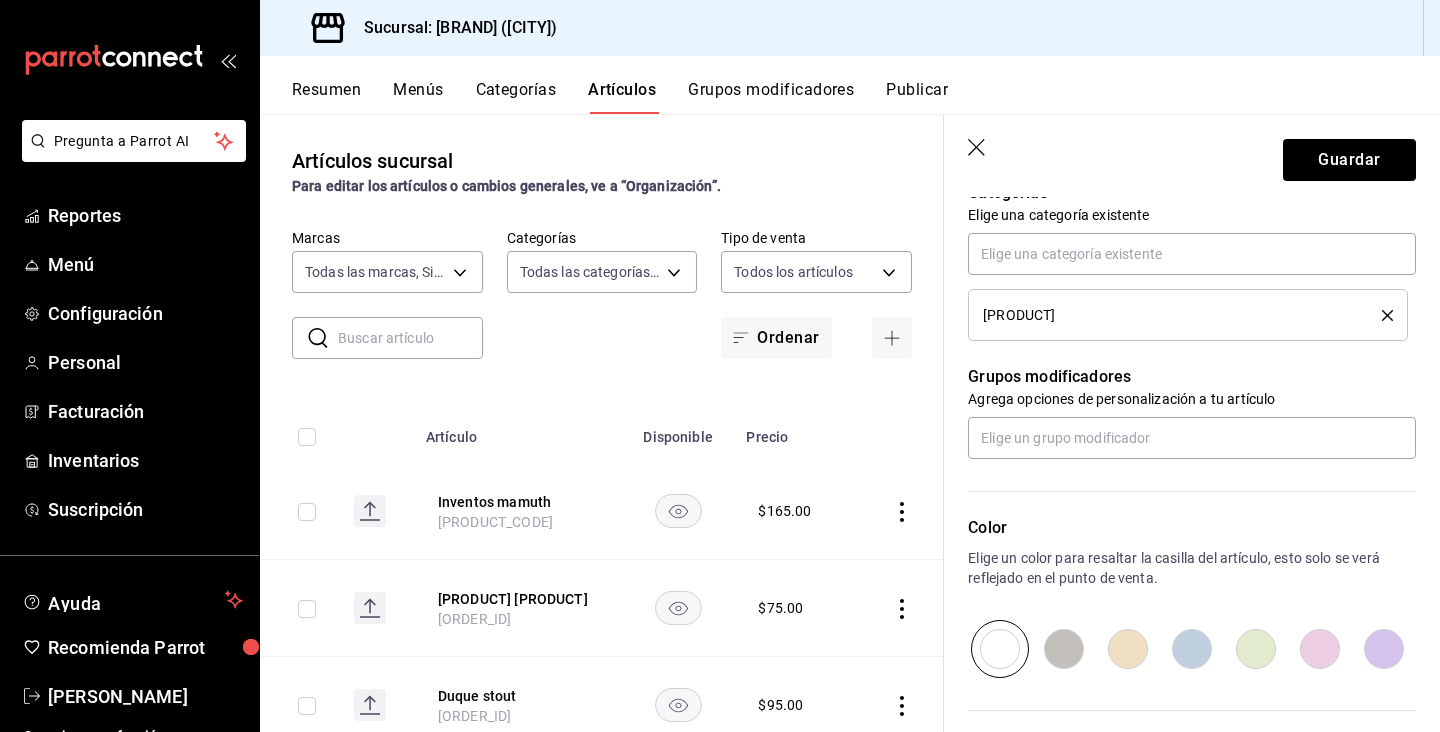 click on "Grupos modificadores Agrega opciones de personalización a tu artículo" at bounding box center (1180, 400) 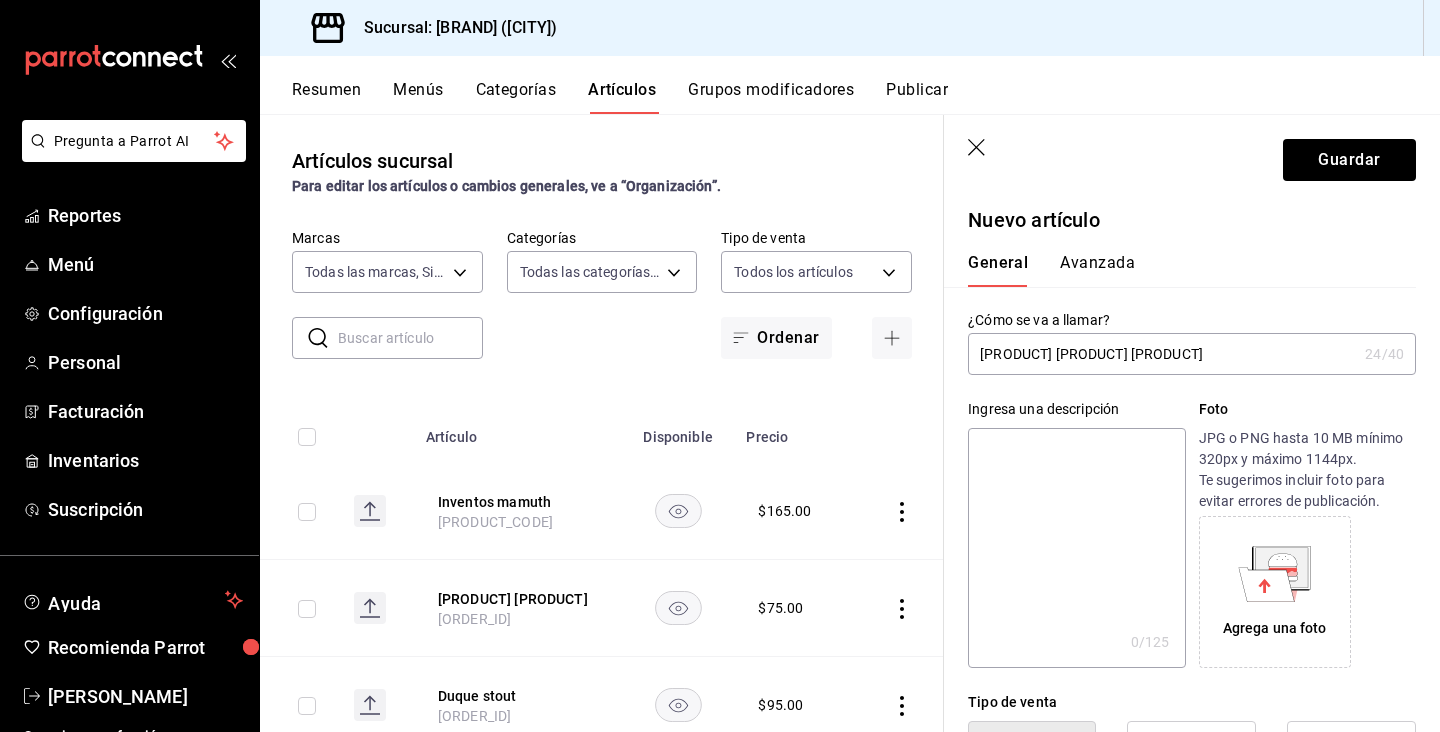 scroll, scrollTop: 0, scrollLeft: 0, axis: both 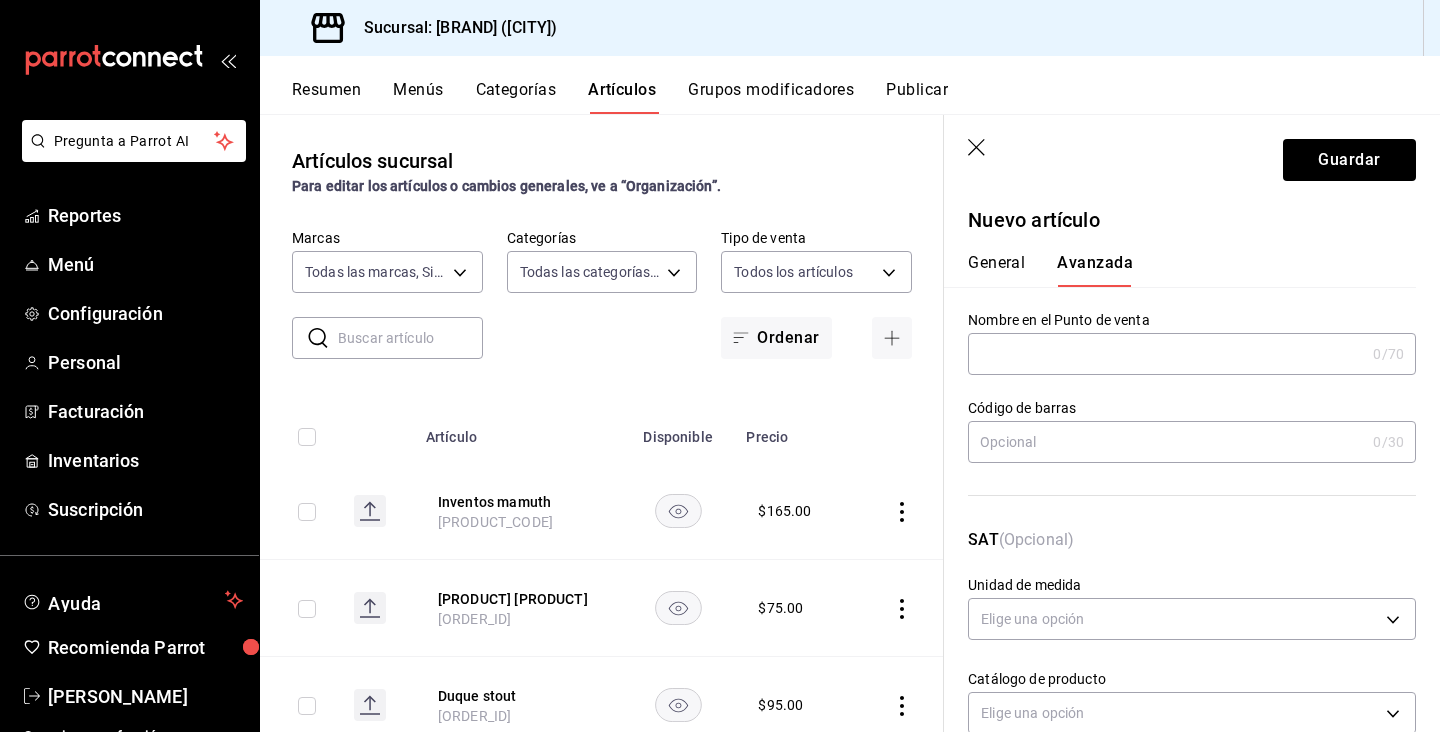 click on "General" at bounding box center [996, 270] 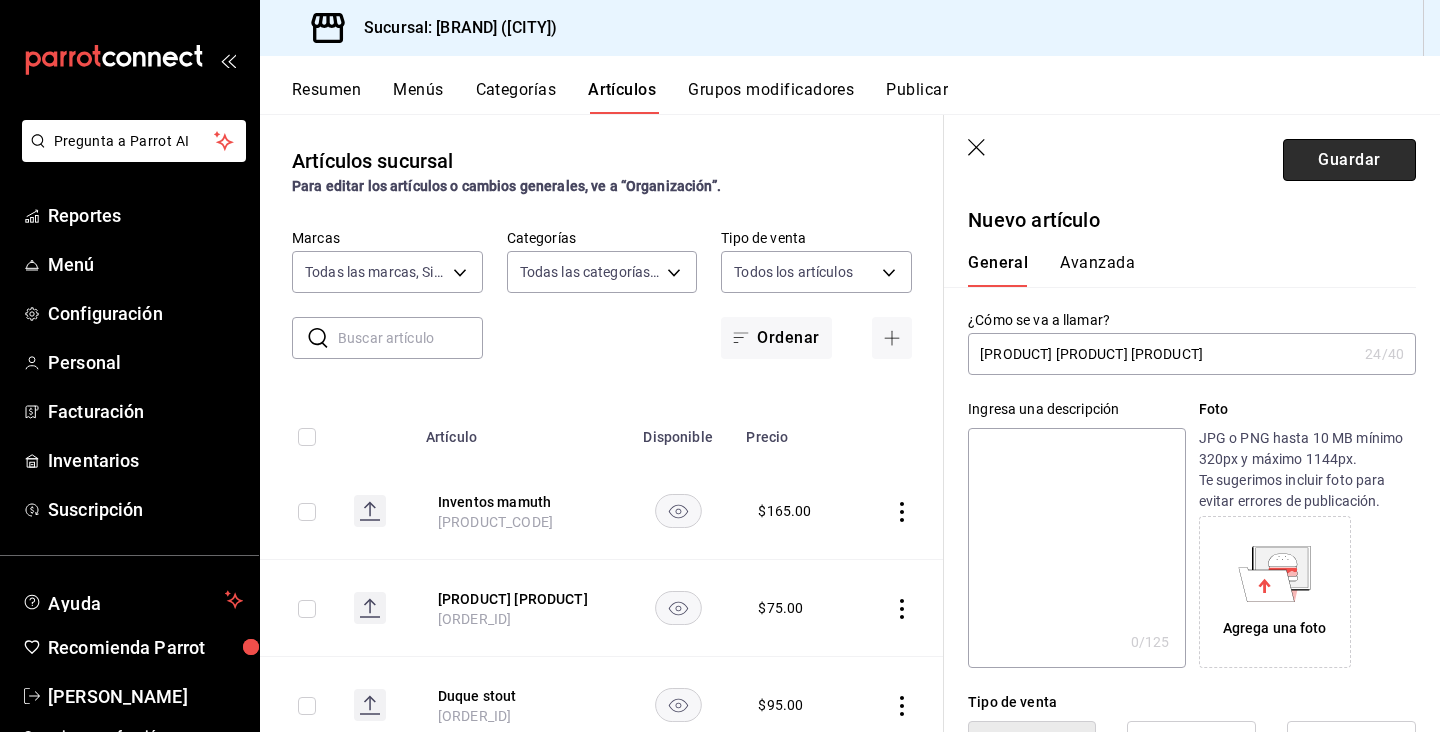 click on "Guardar" at bounding box center [1349, 160] 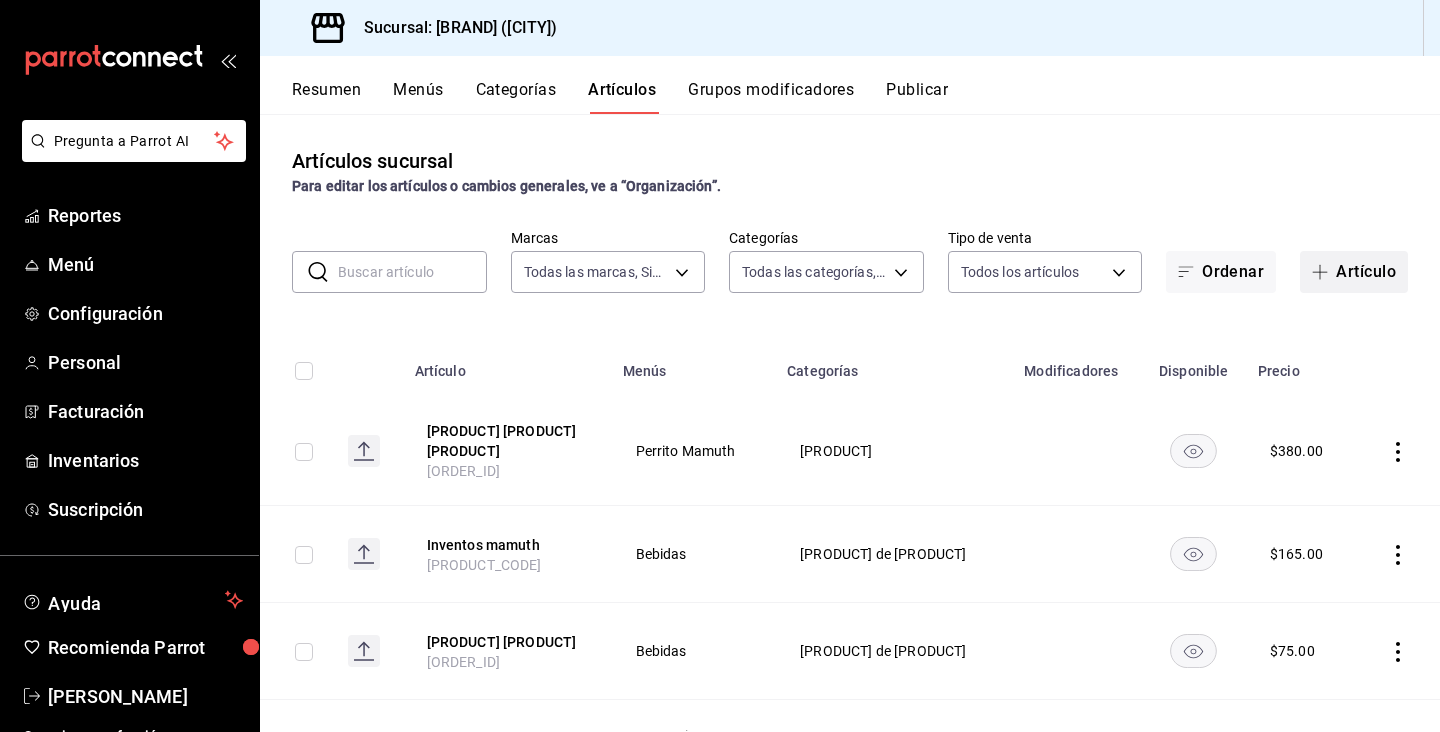 click on "Artículo" at bounding box center [1354, 272] 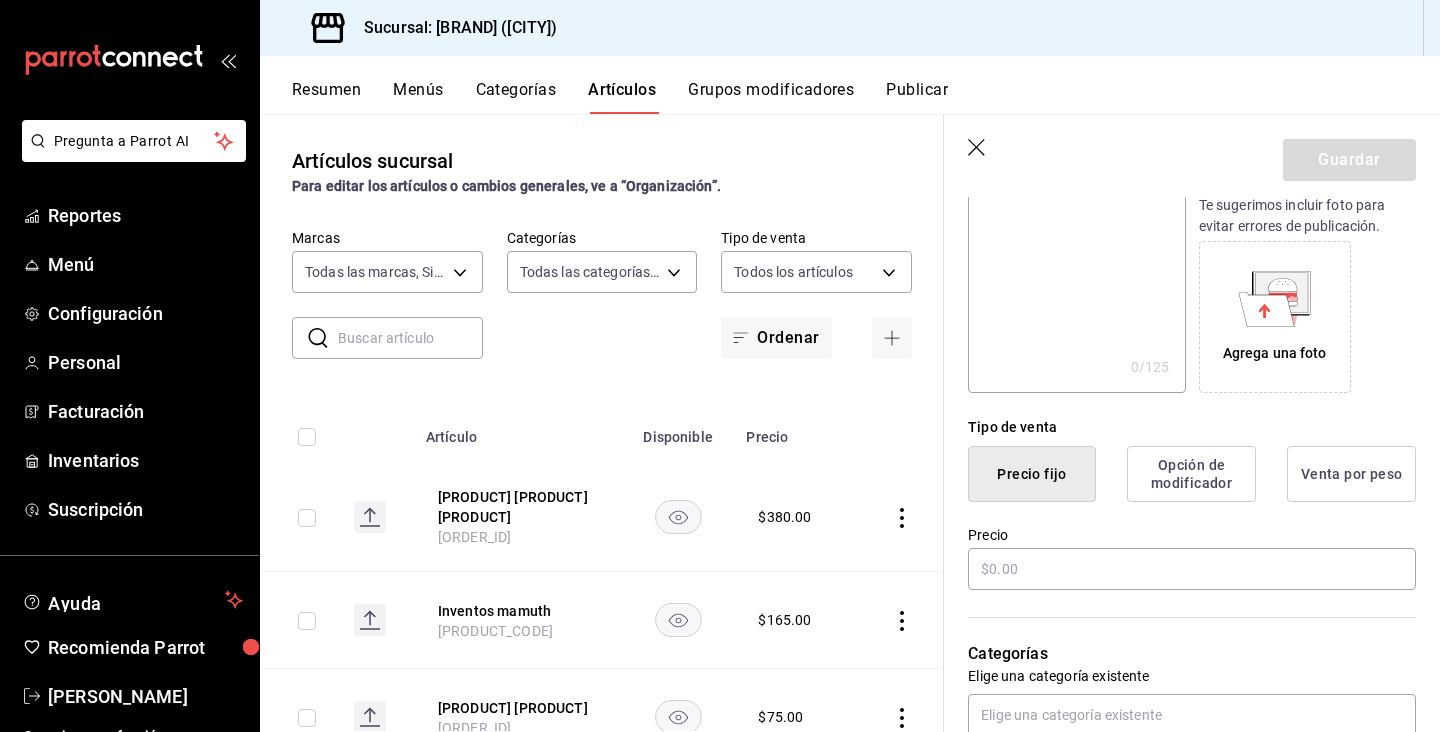 scroll, scrollTop: 283, scrollLeft: 0, axis: vertical 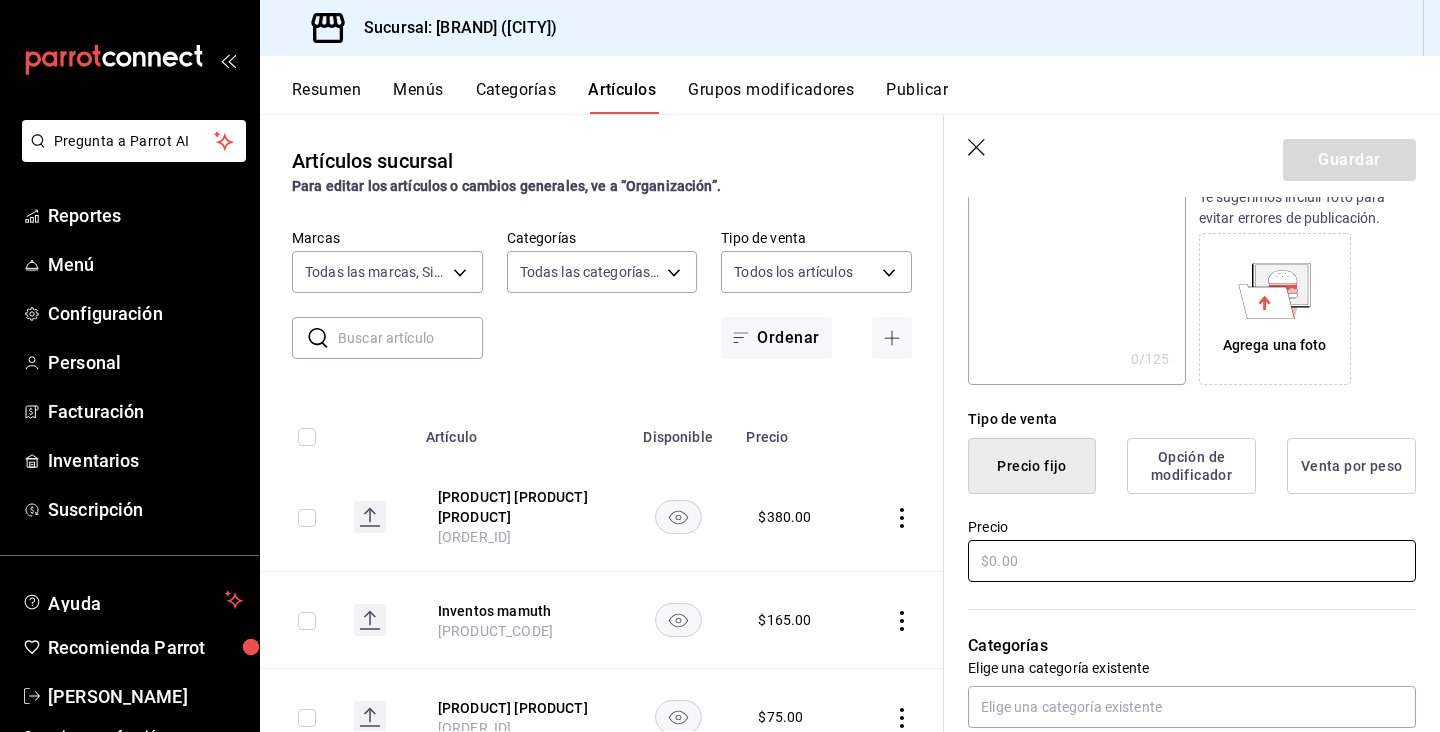 type on "[PRODUCT] [PRODUCT] [PRODUCT]" 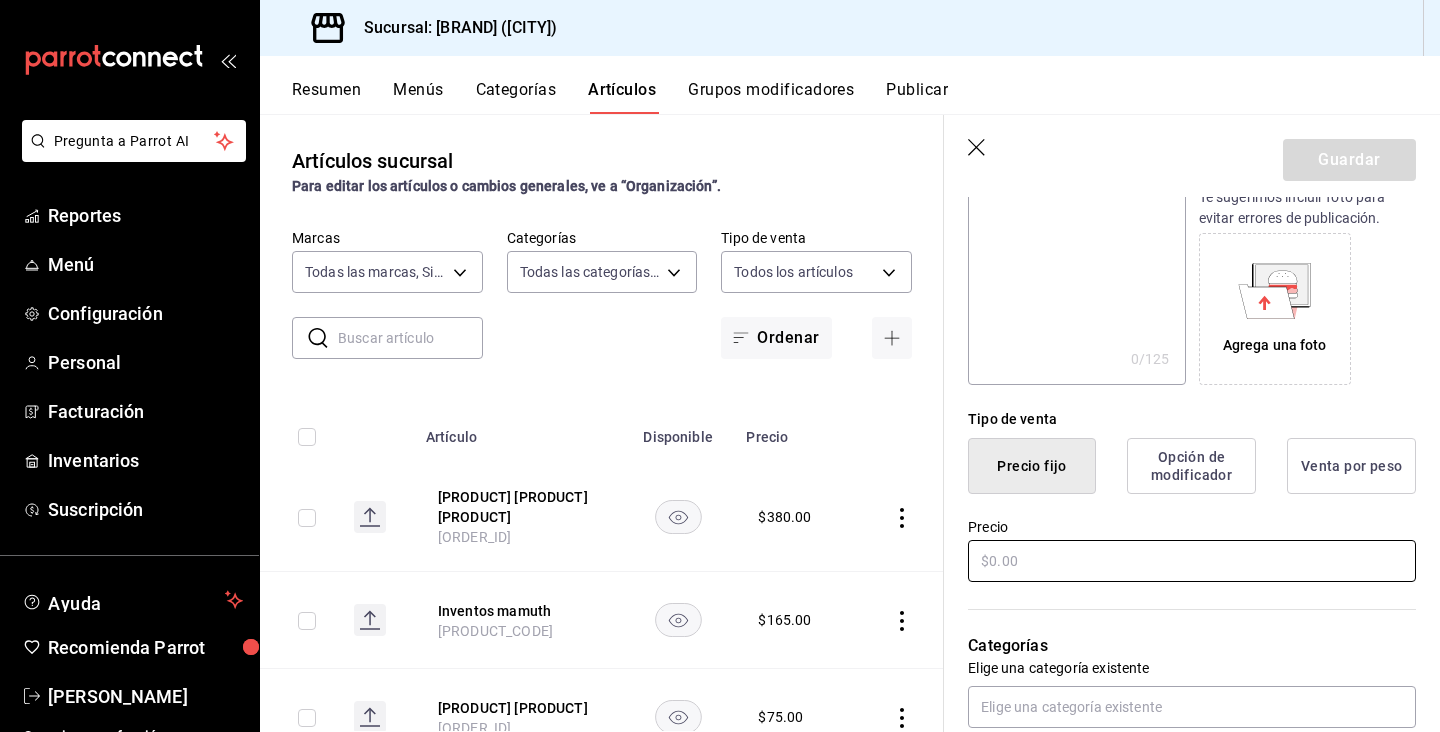 click at bounding box center [1192, 561] 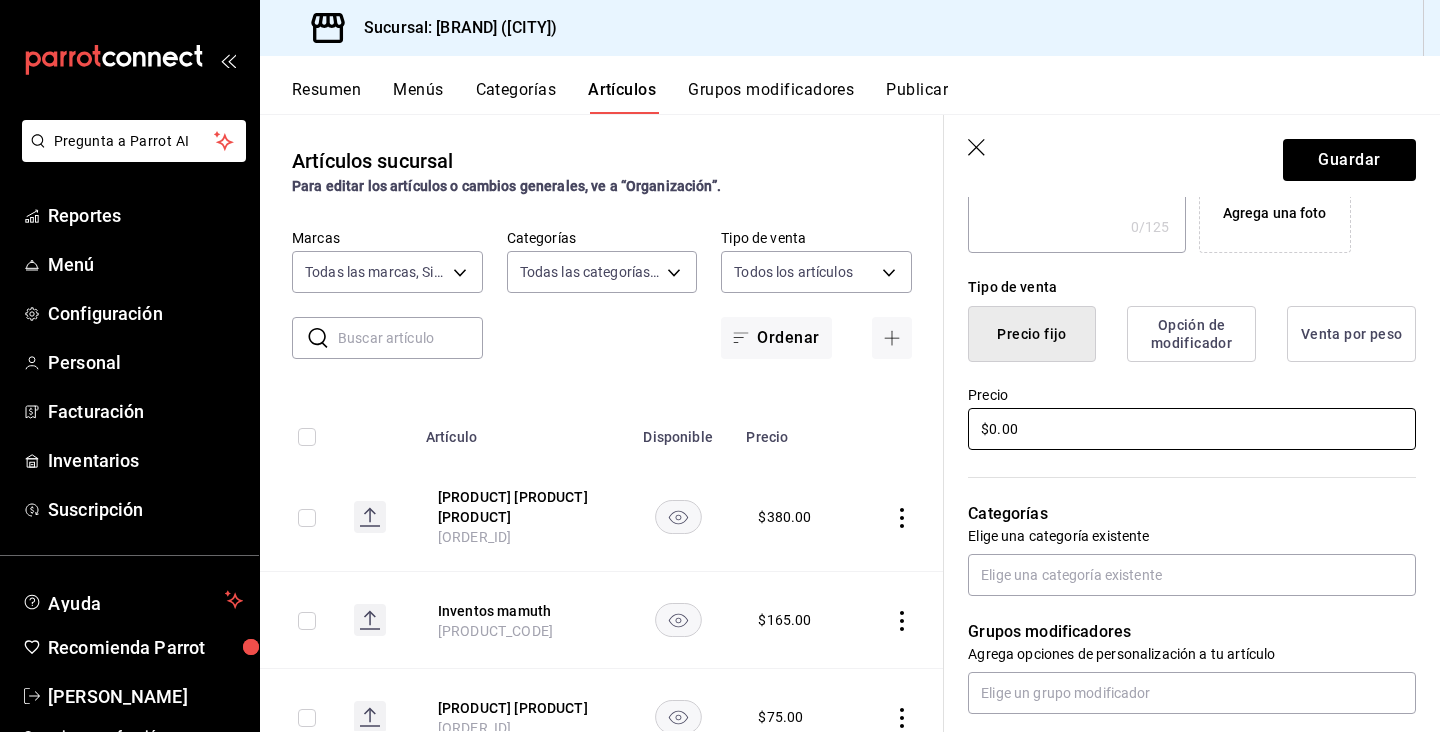 scroll, scrollTop: 435, scrollLeft: 0, axis: vertical 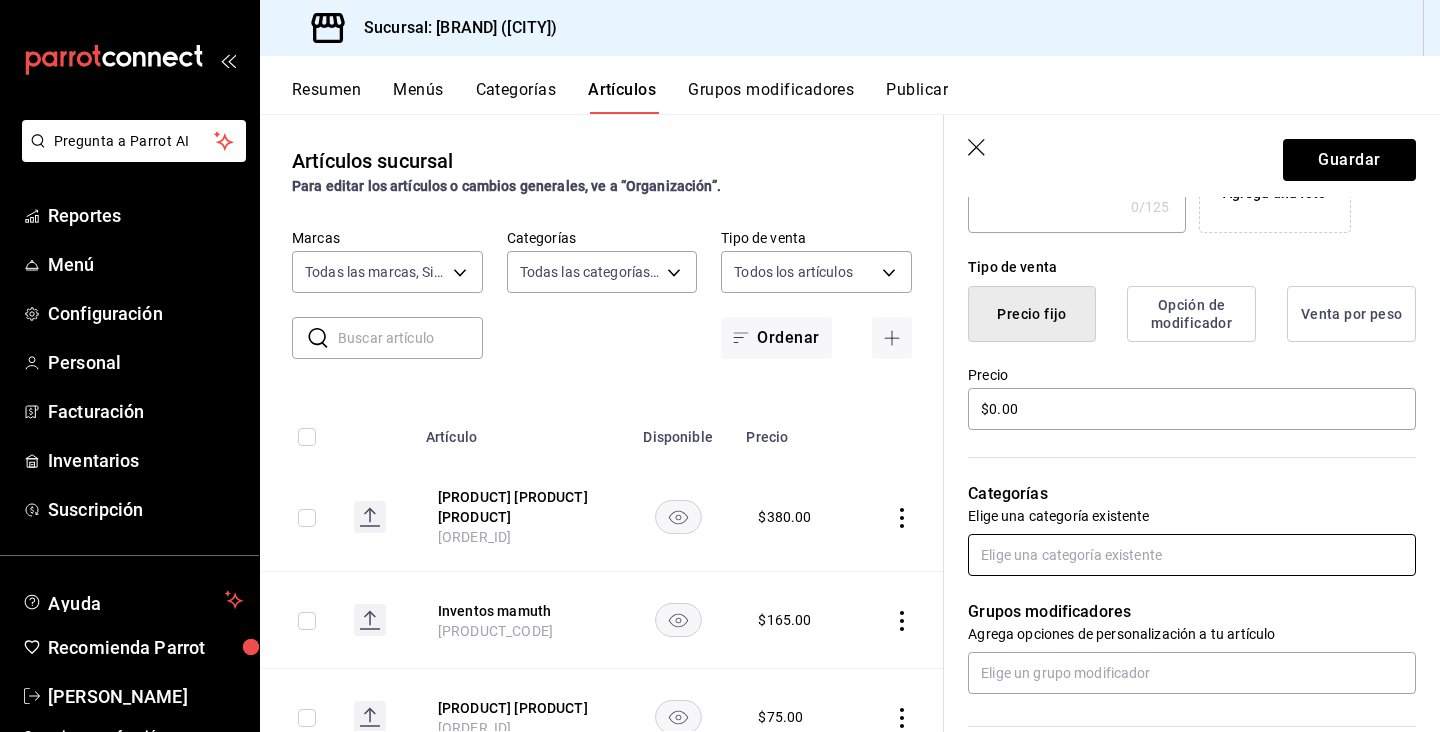 click at bounding box center (1192, 555) 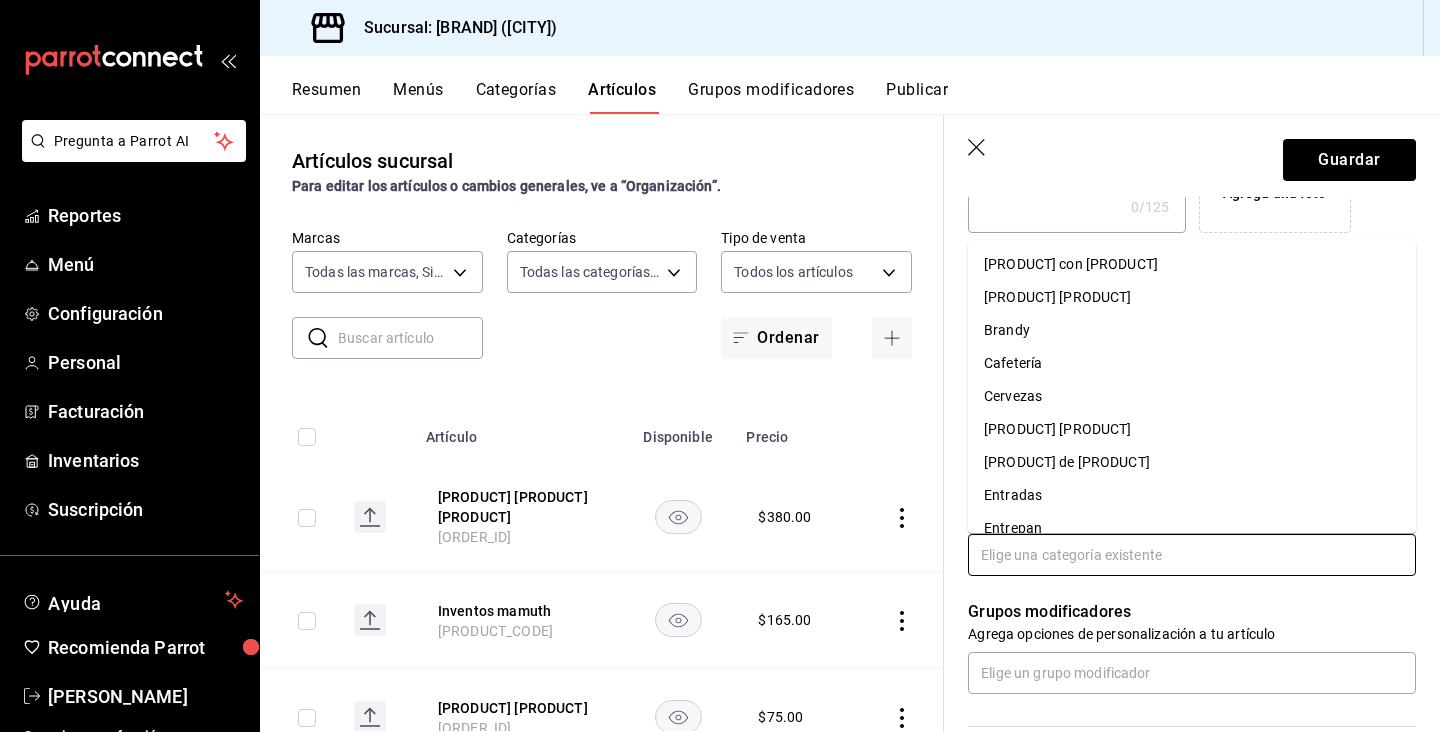 scroll, scrollTop: 0, scrollLeft: 0, axis: both 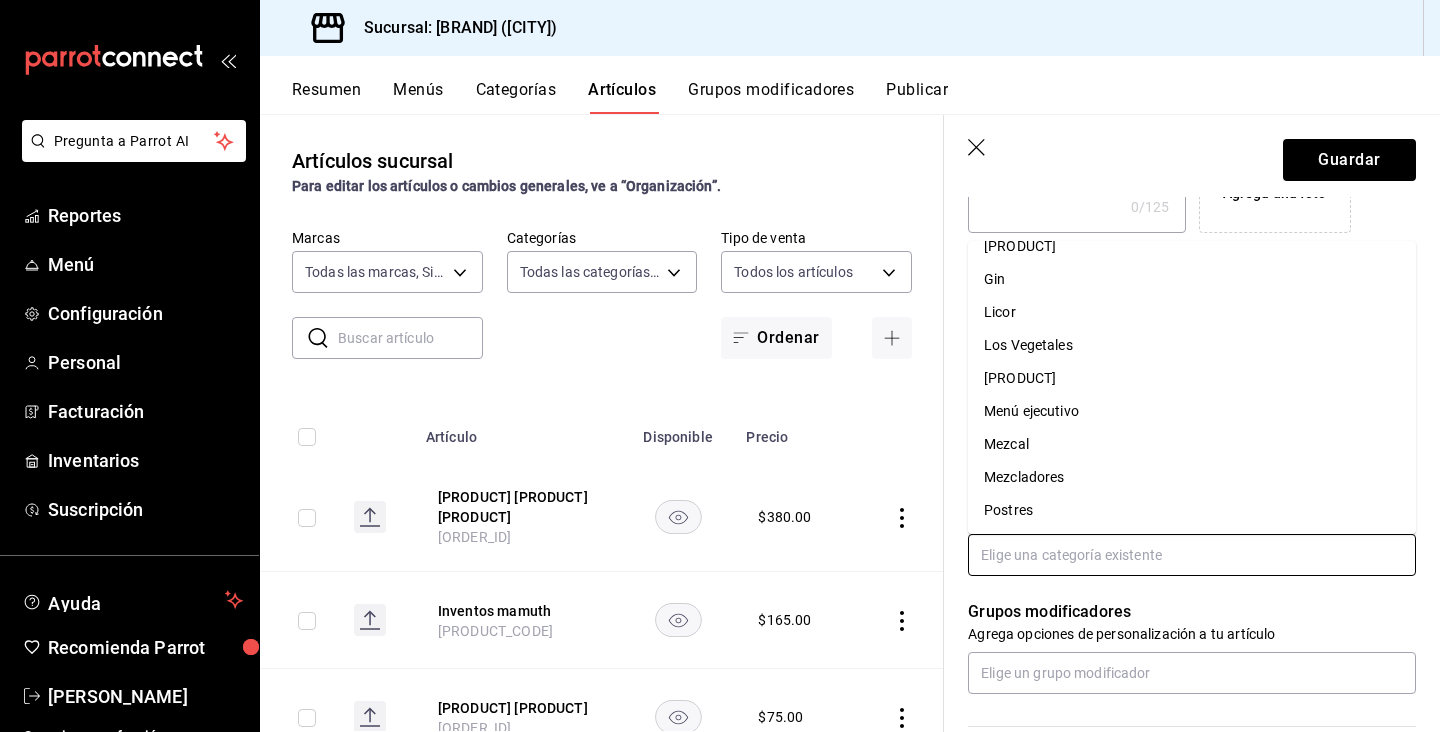 click on "[PRODUCT]" at bounding box center (1192, 378) 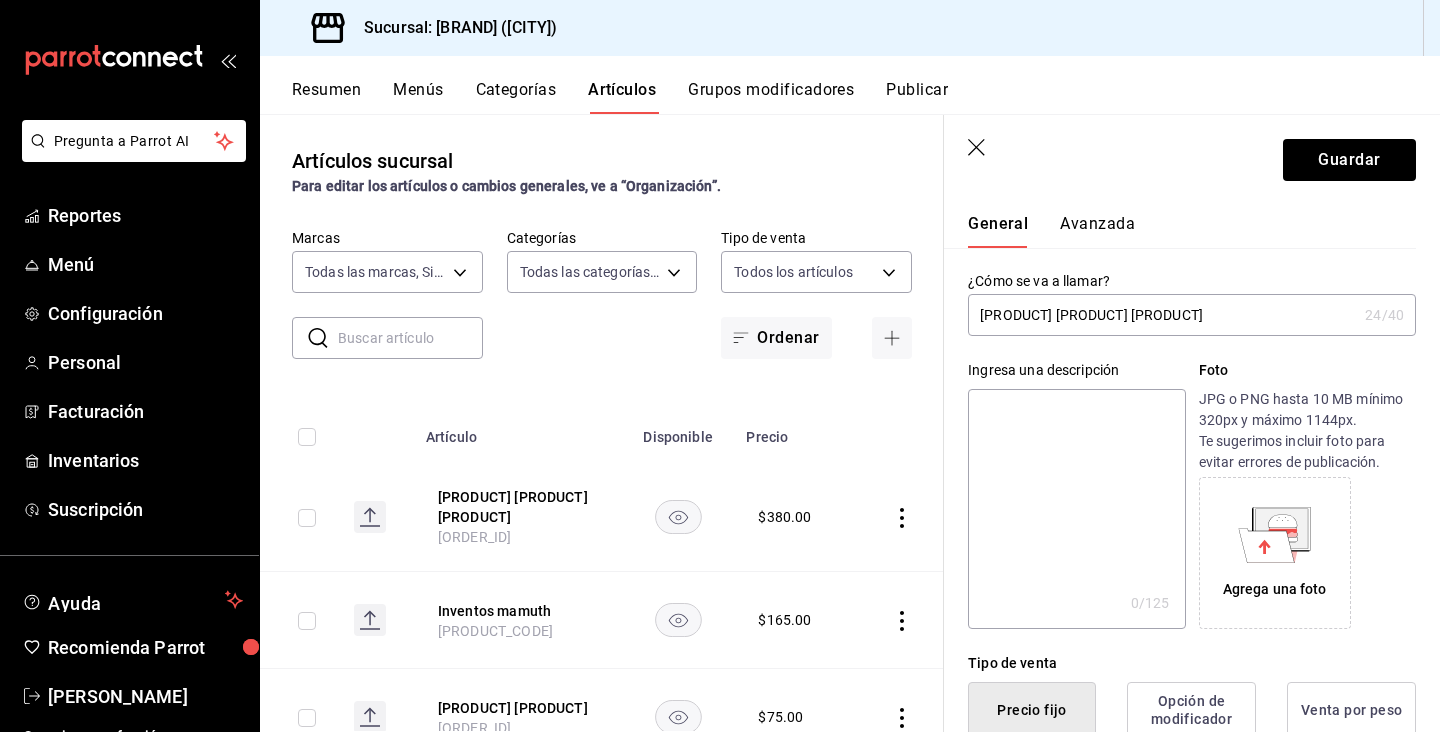 scroll, scrollTop: 40, scrollLeft: 0, axis: vertical 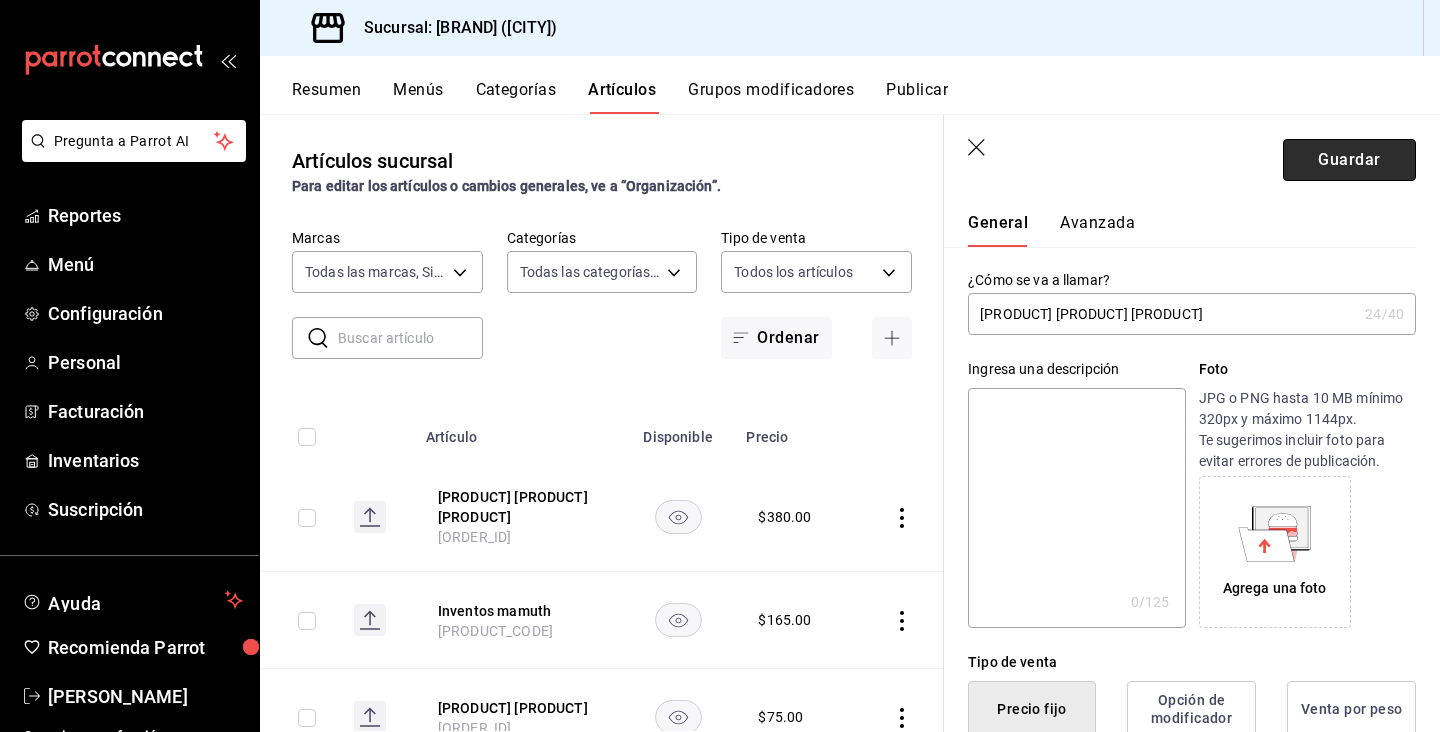 click on "Guardar" at bounding box center (1349, 160) 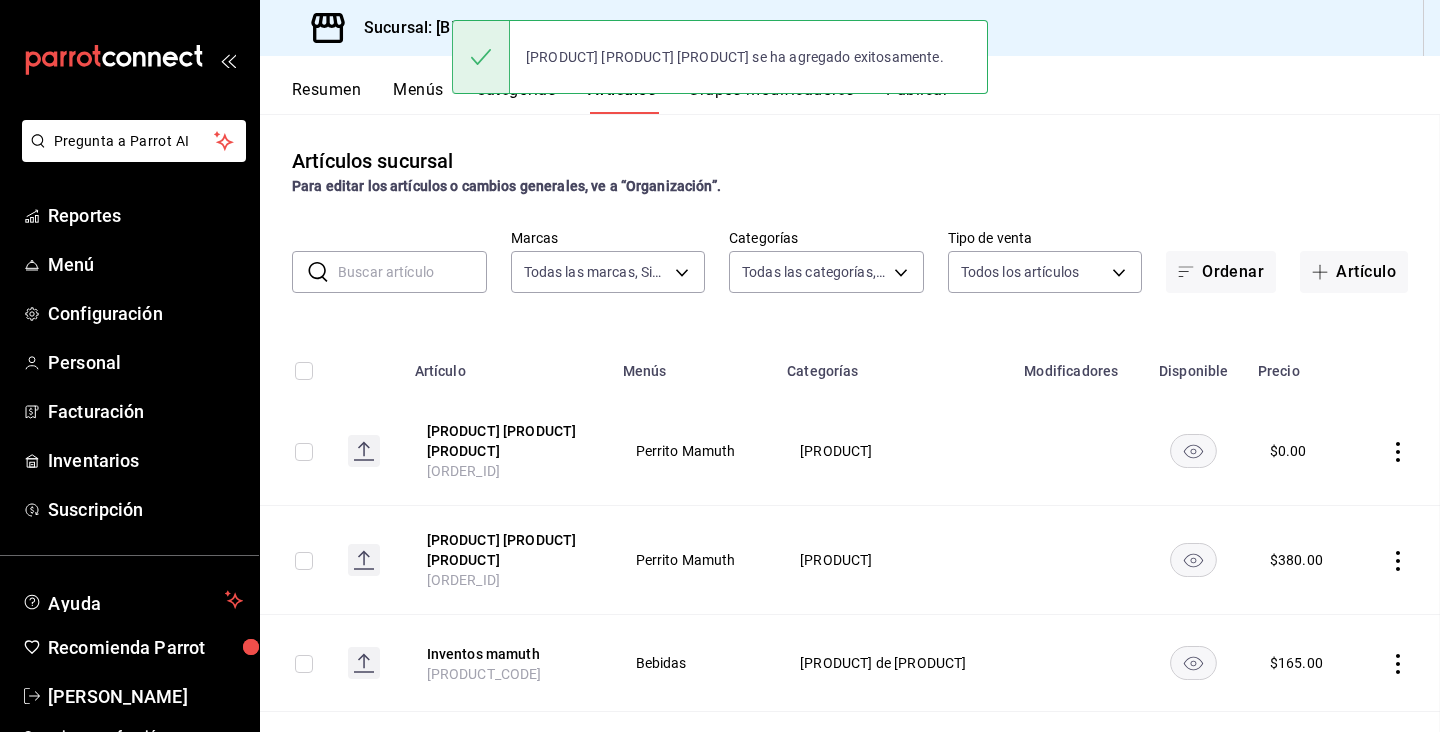 scroll, scrollTop: 0, scrollLeft: 0, axis: both 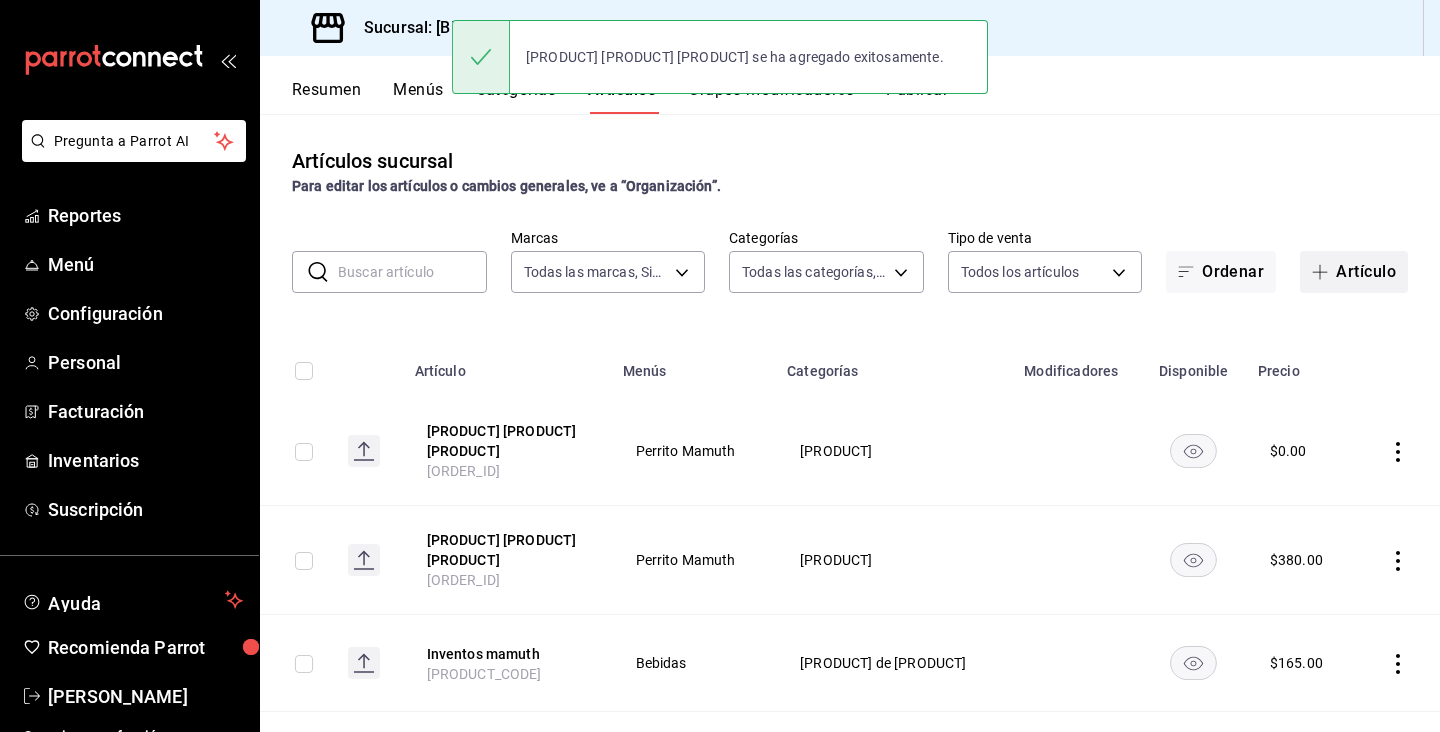 click on "Artículo" at bounding box center (1354, 272) 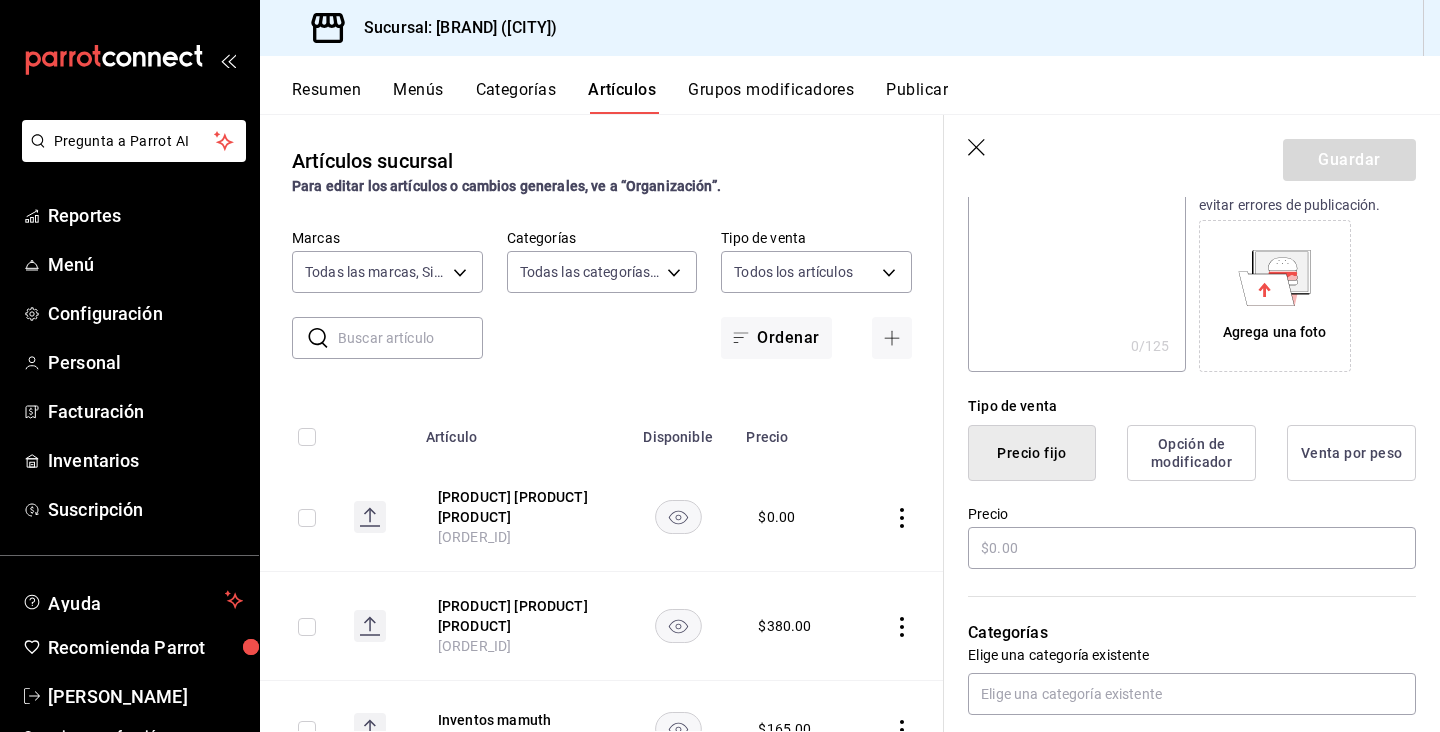 scroll, scrollTop: 304, scrollLeft: 0, axis: vertical 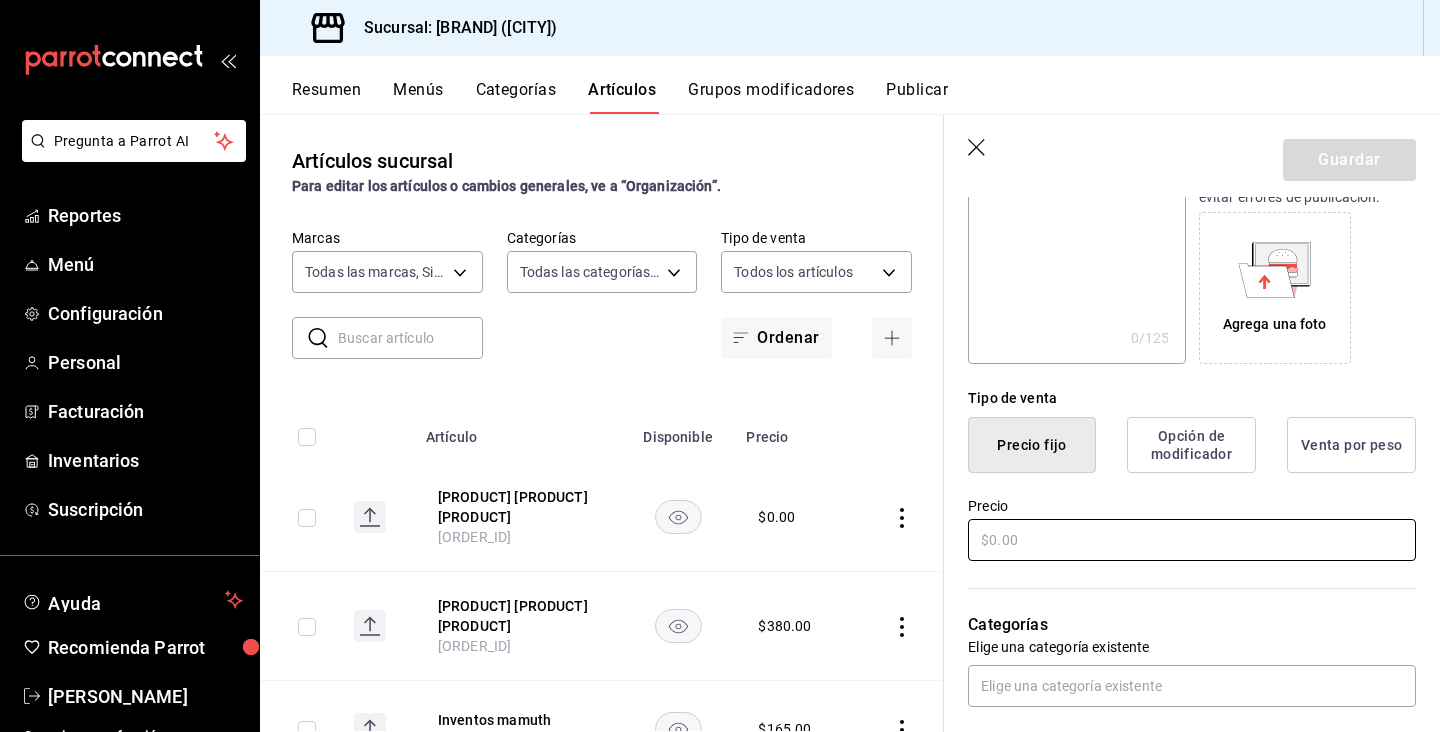 type on "Tlayudita" 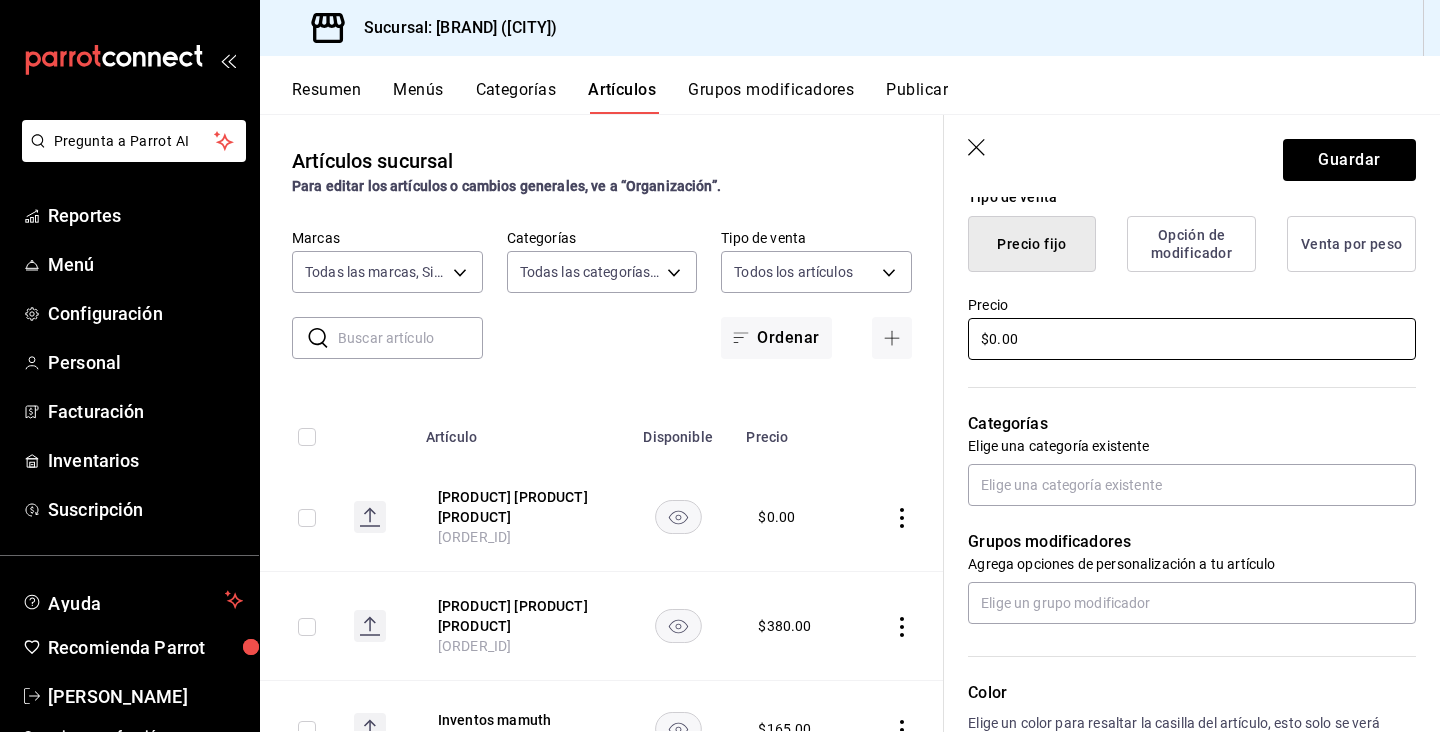scroll, scrollTop: 510, scrollLeft: 0, axis: vertical 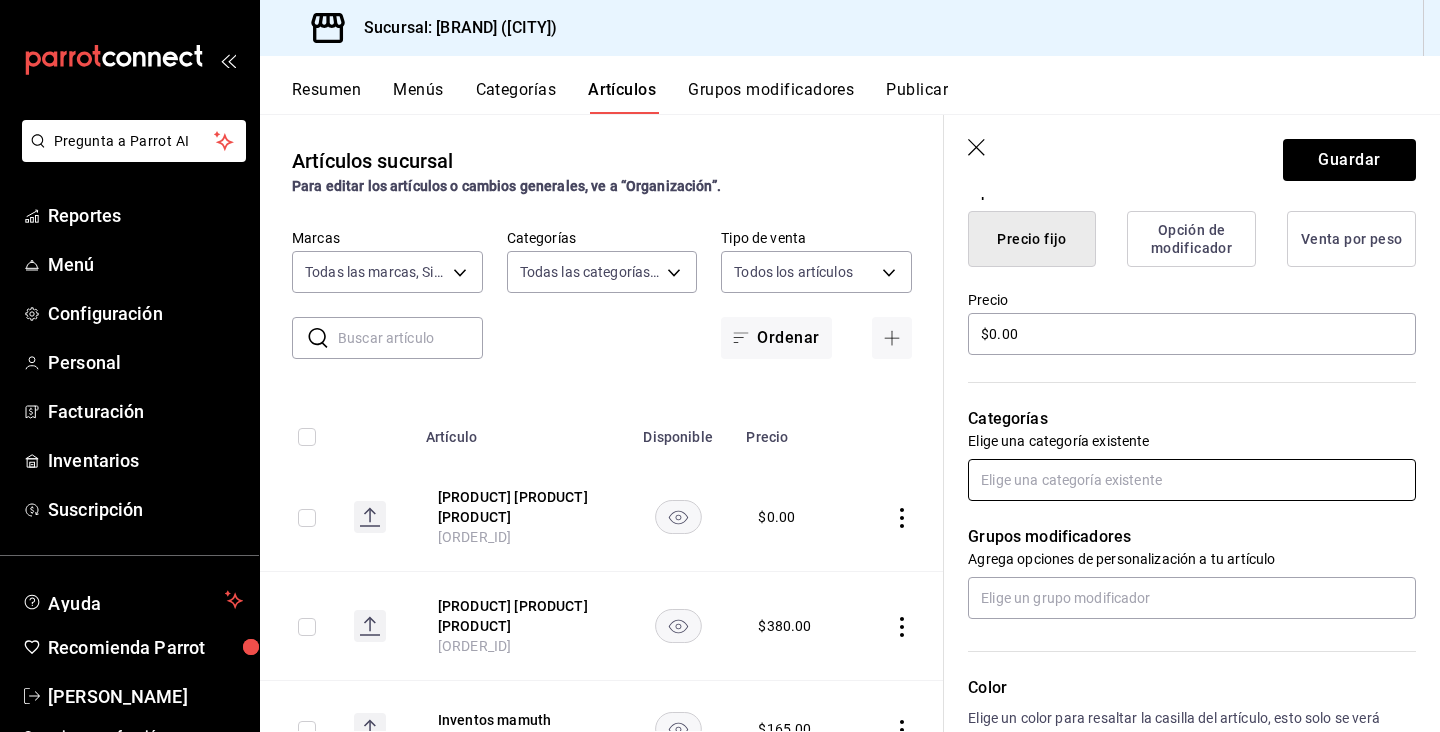 click at bounding box center (1192, 480) 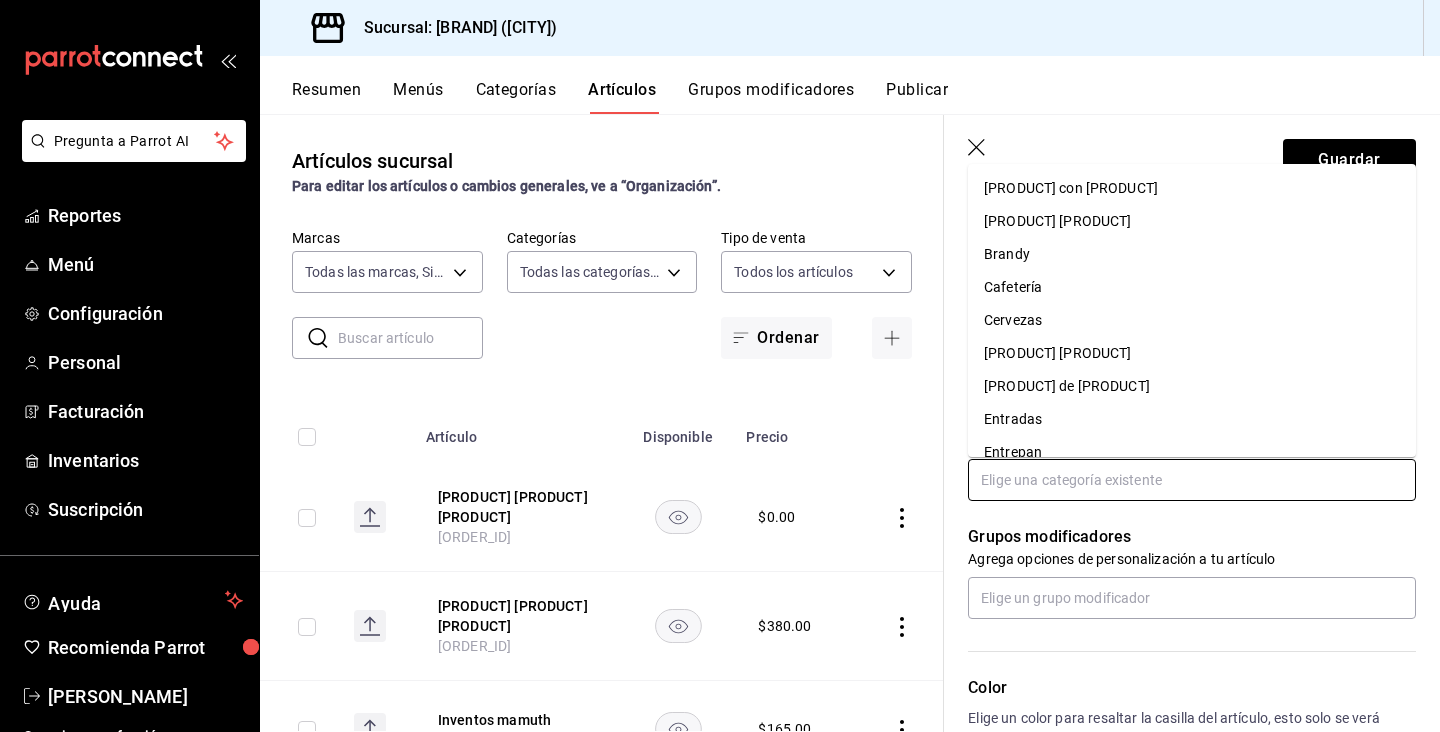 scroll, scrollTop: 0, scrollLeft: 0, axis: both 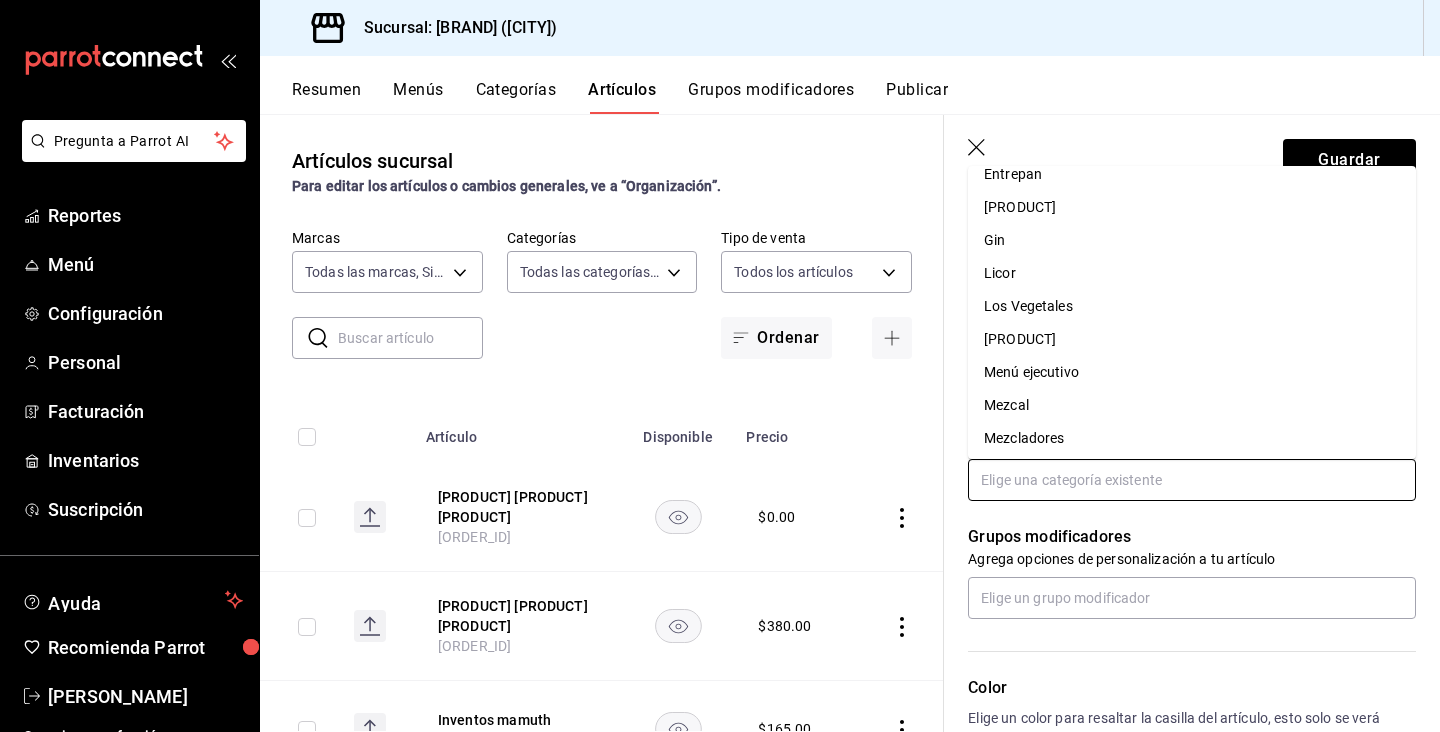 click on "[PRODUCT]" at bounding box center (1192, 339) 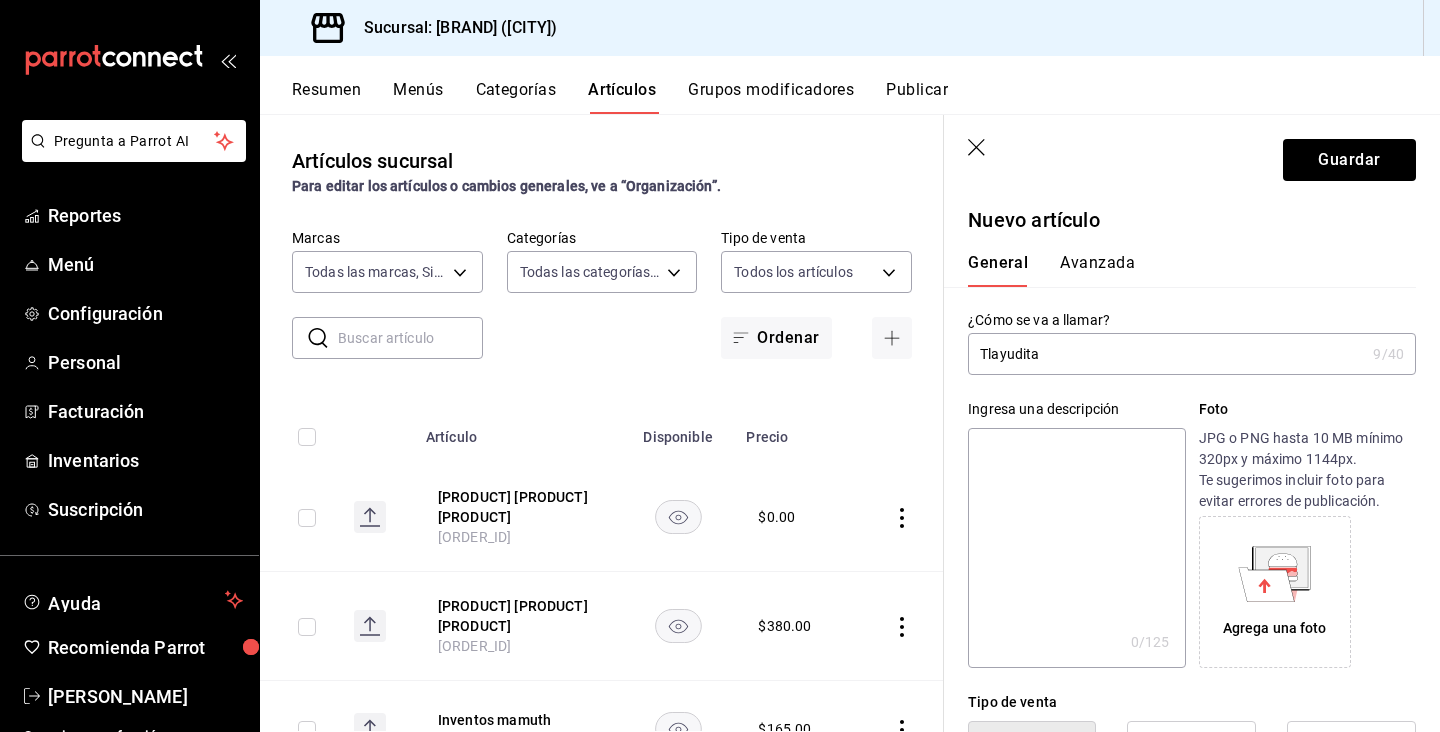 scroll, scrollTop: 0, scrollLeft: 0, axis: both 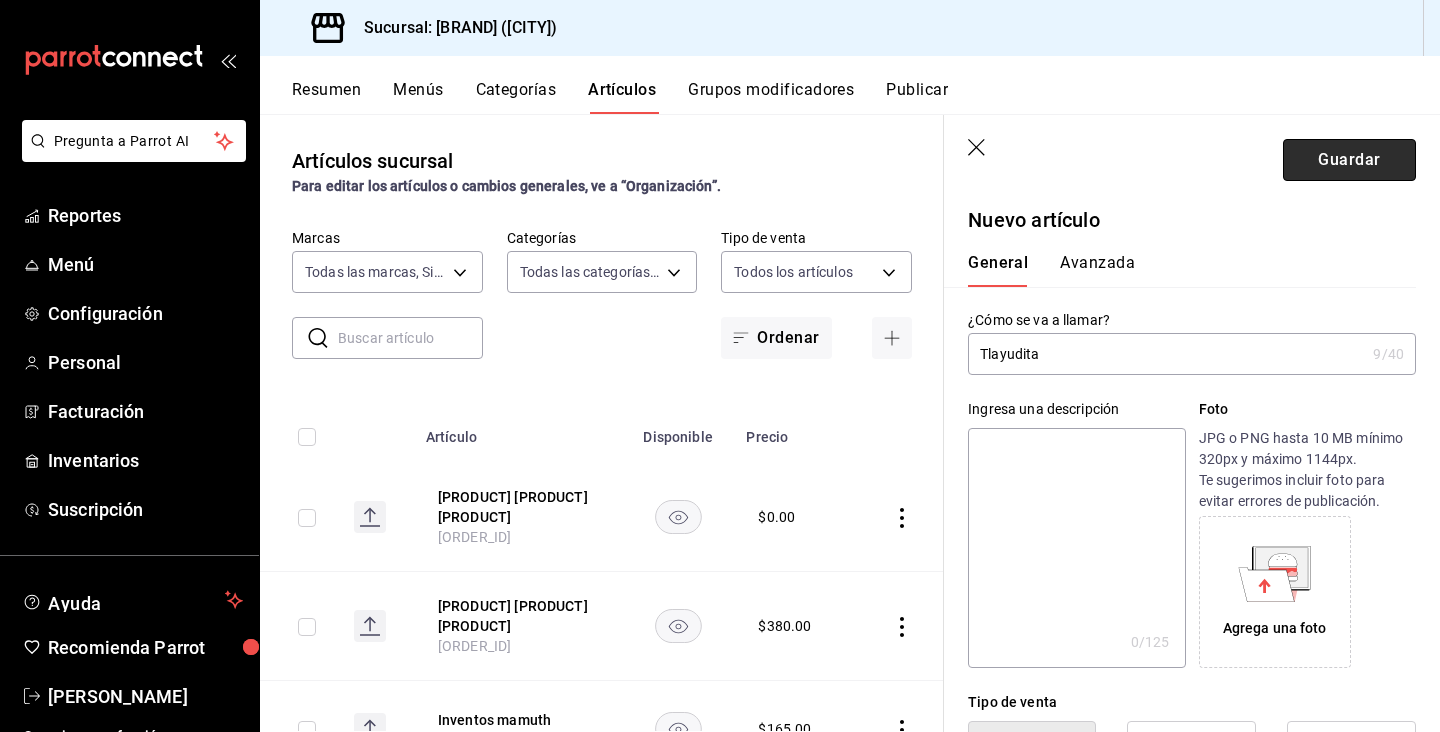 click on "Guardar" at bounding box center (1349, 160) 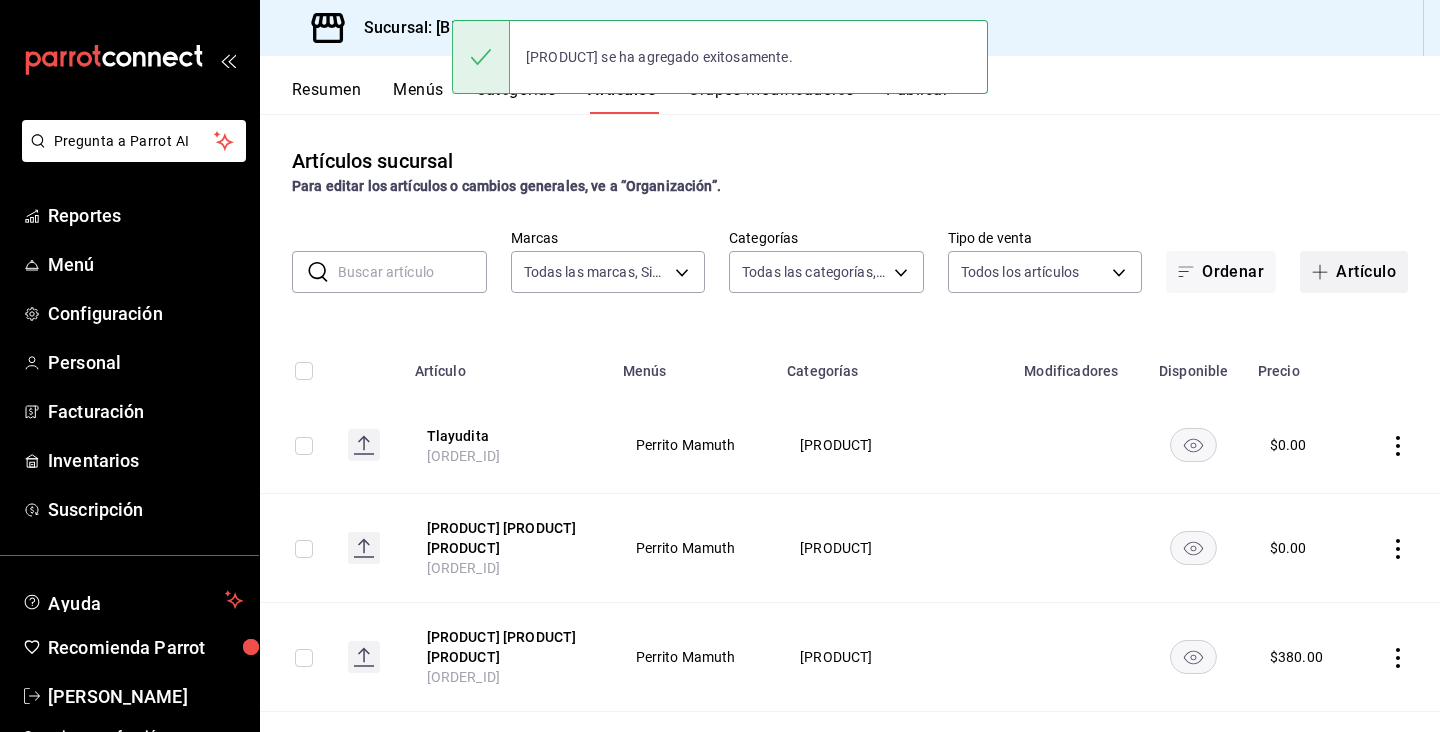 click on "Artículo" at bounding box center [1354, 272] 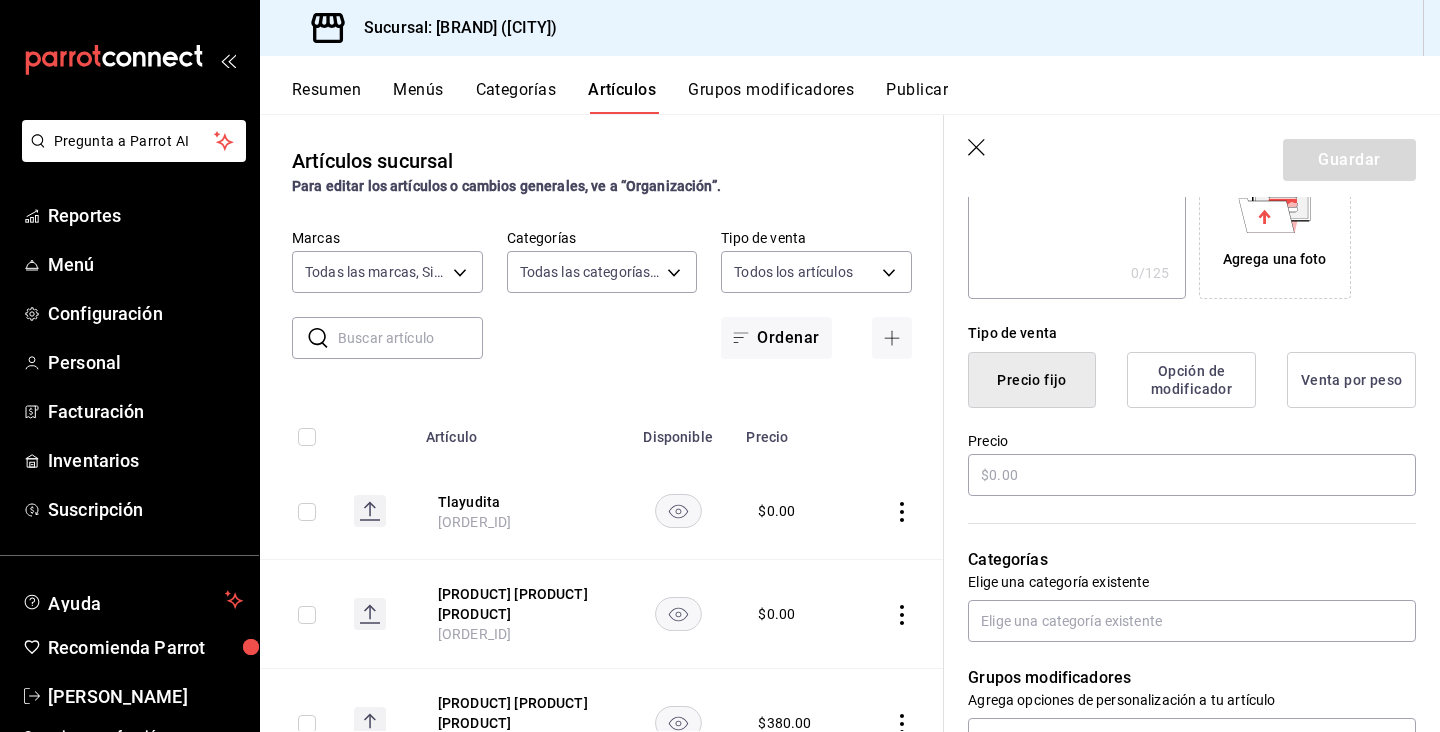 scroll, scrollTop: 381, scrollLeft: 0, axis: vertical 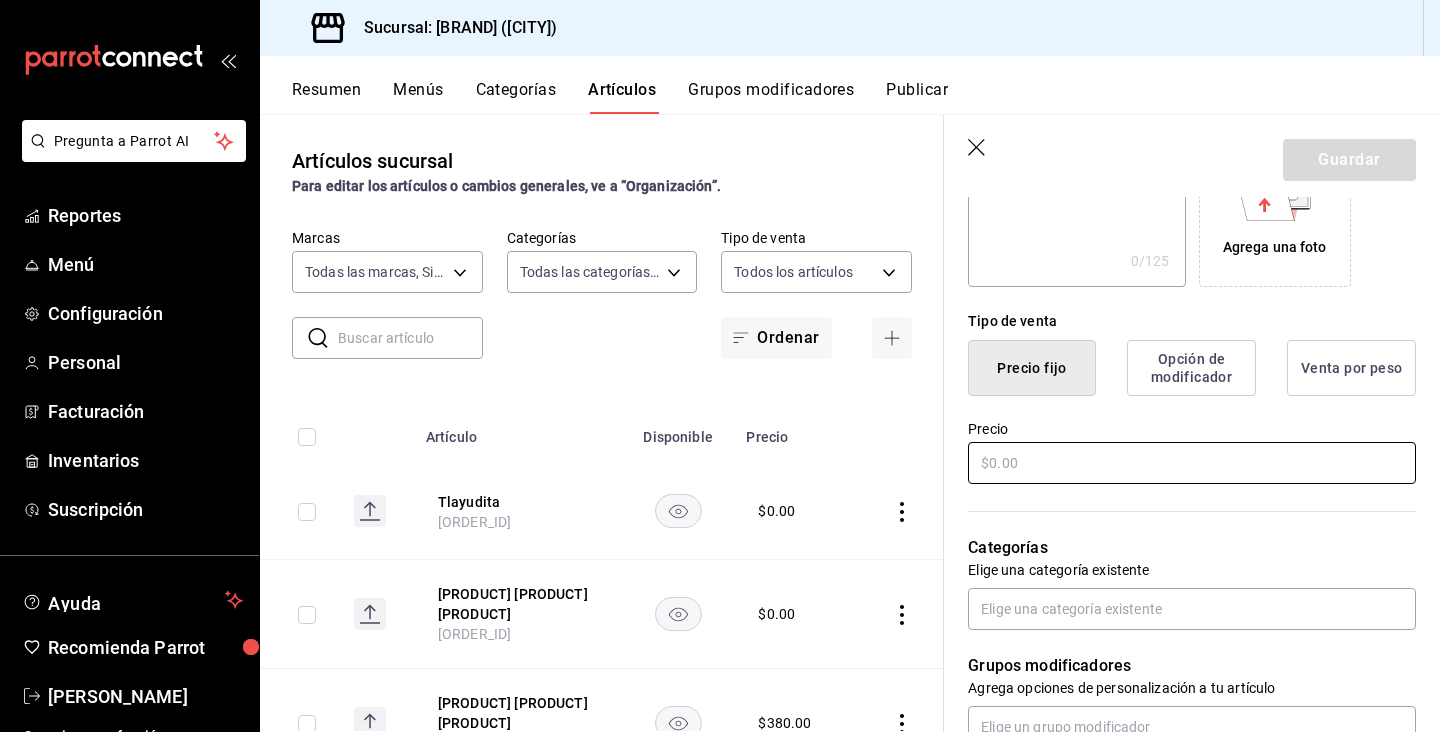 type on "[PRODUCT] de [PRODUCT]" 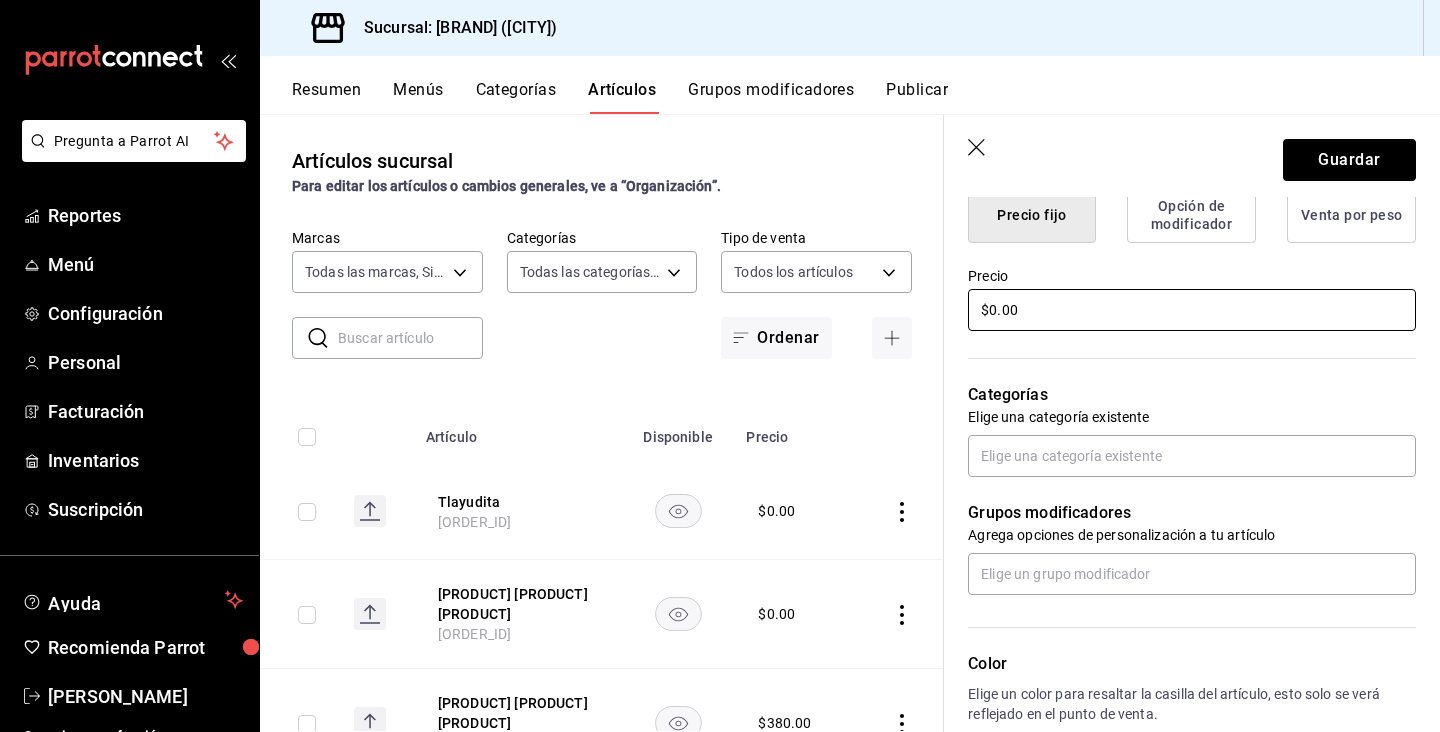 scroll, scrollTop: 551, scrollLeft: 0, axis: vertical 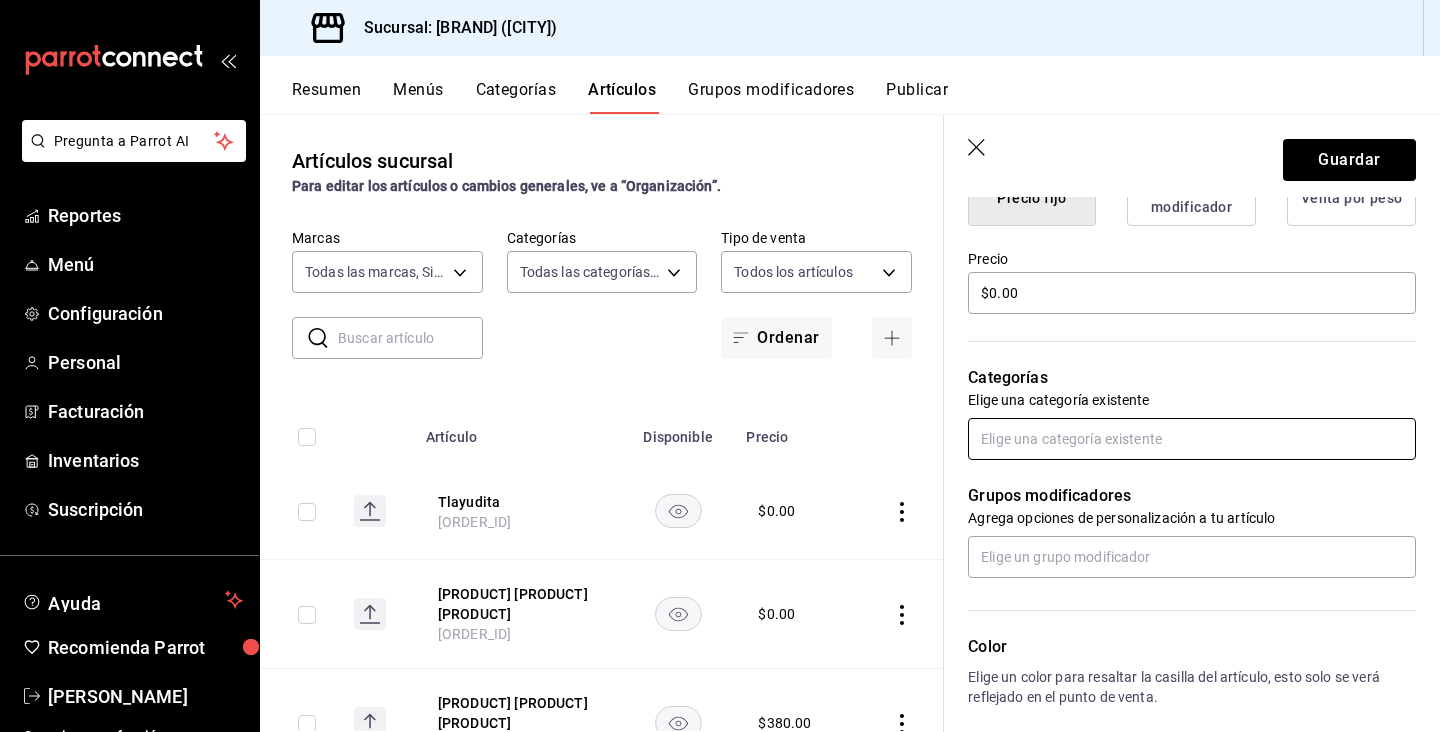 click at bounding box center [1192, 439] 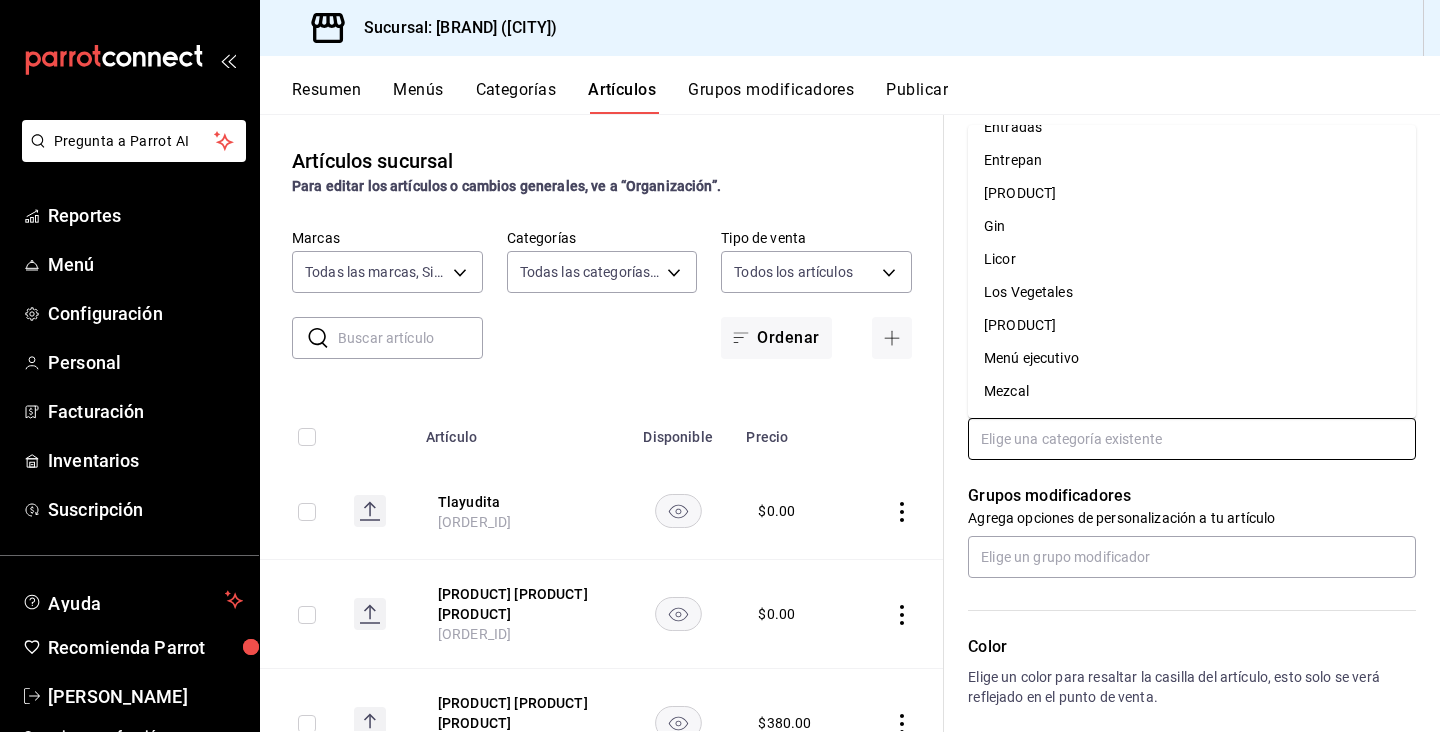 scroll, scrollTop: 278, scrollLeft: 0, axis: vertical 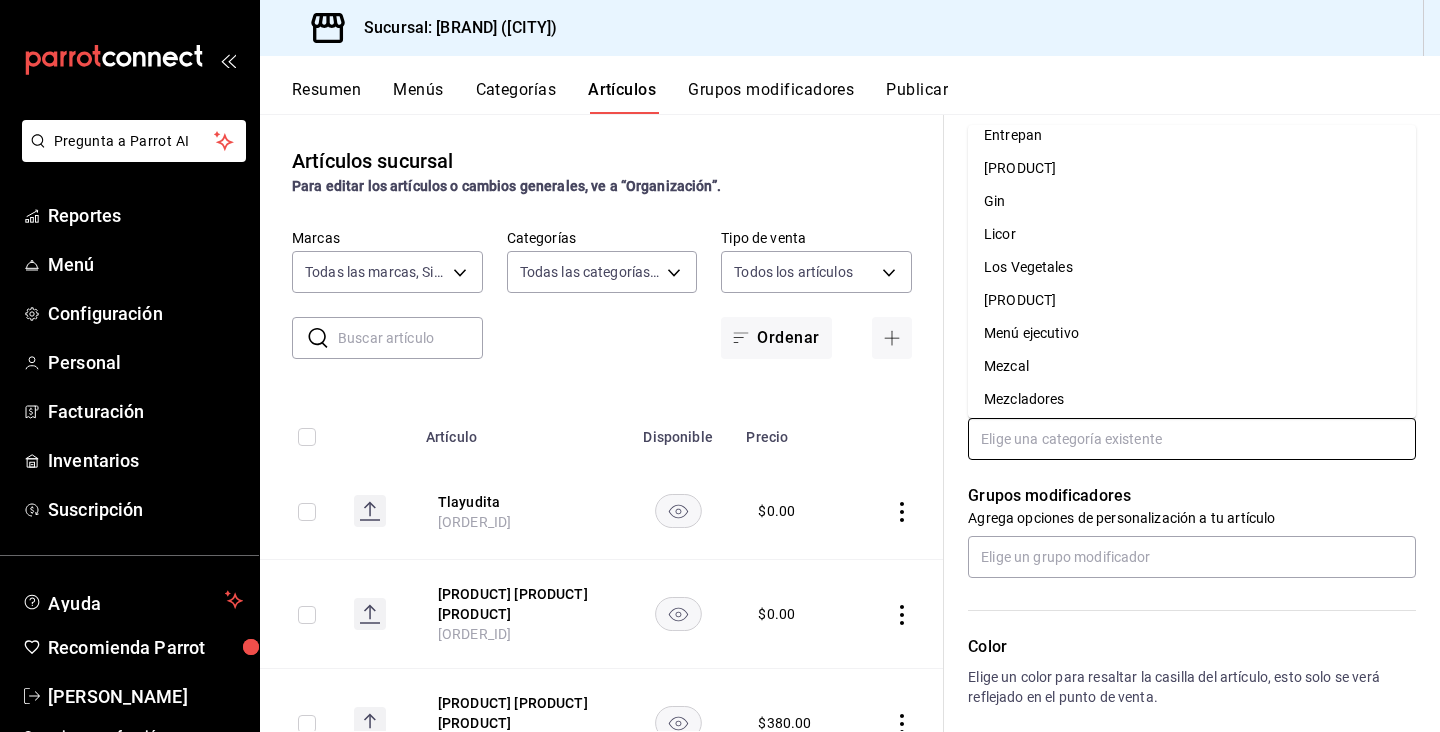 click on "[PRODUCT]" at bounding box center (1192, 300) 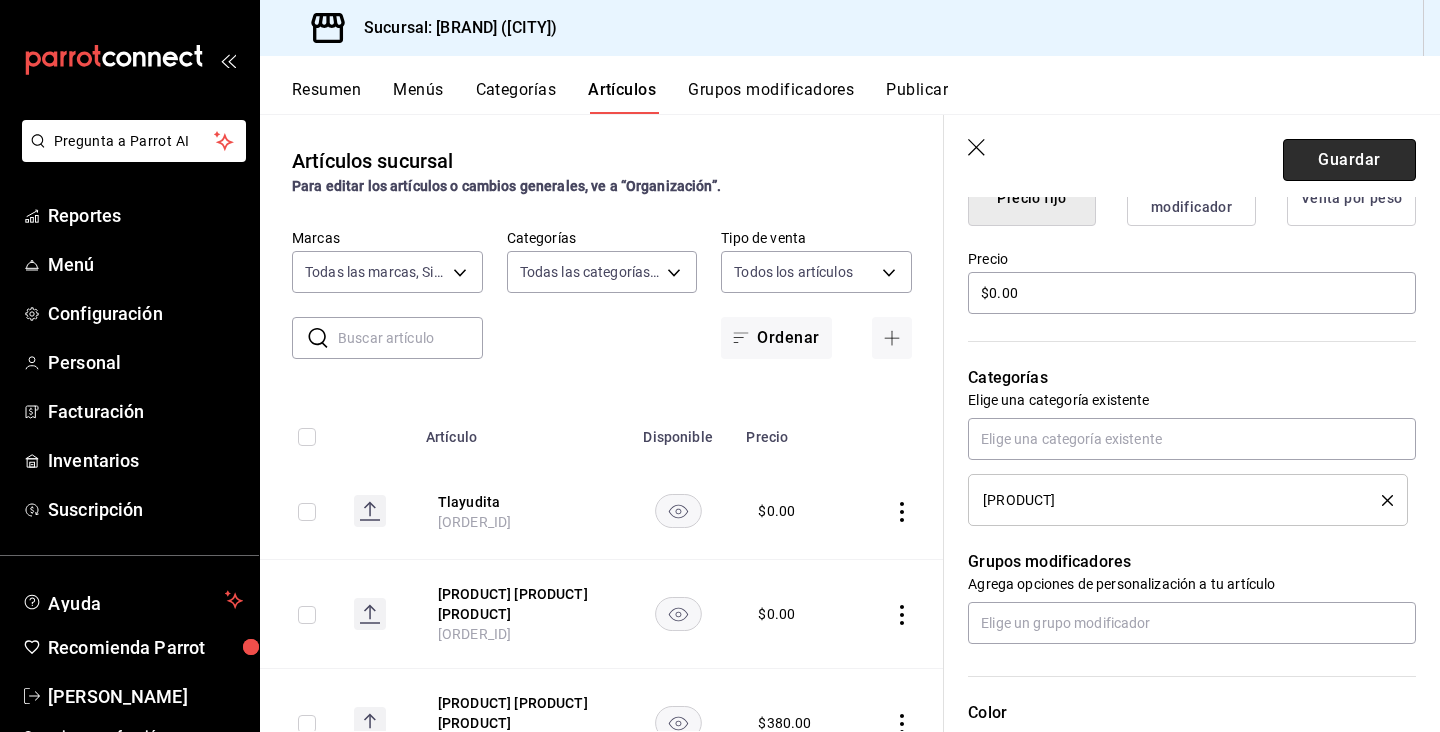 click on "Guardar" at bounding box center [1349, 160] 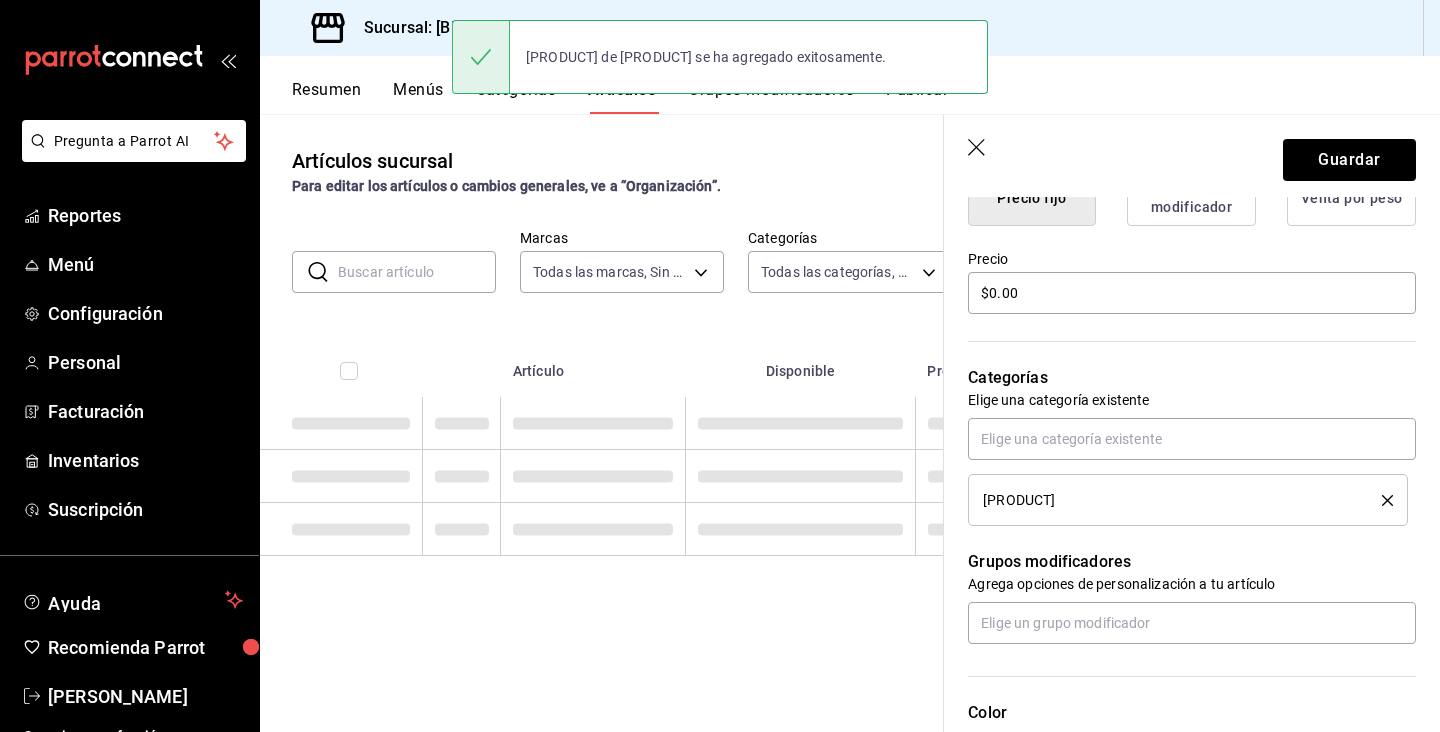 scroll, scrollTop: 0, scrollLeft: 0, axis: both 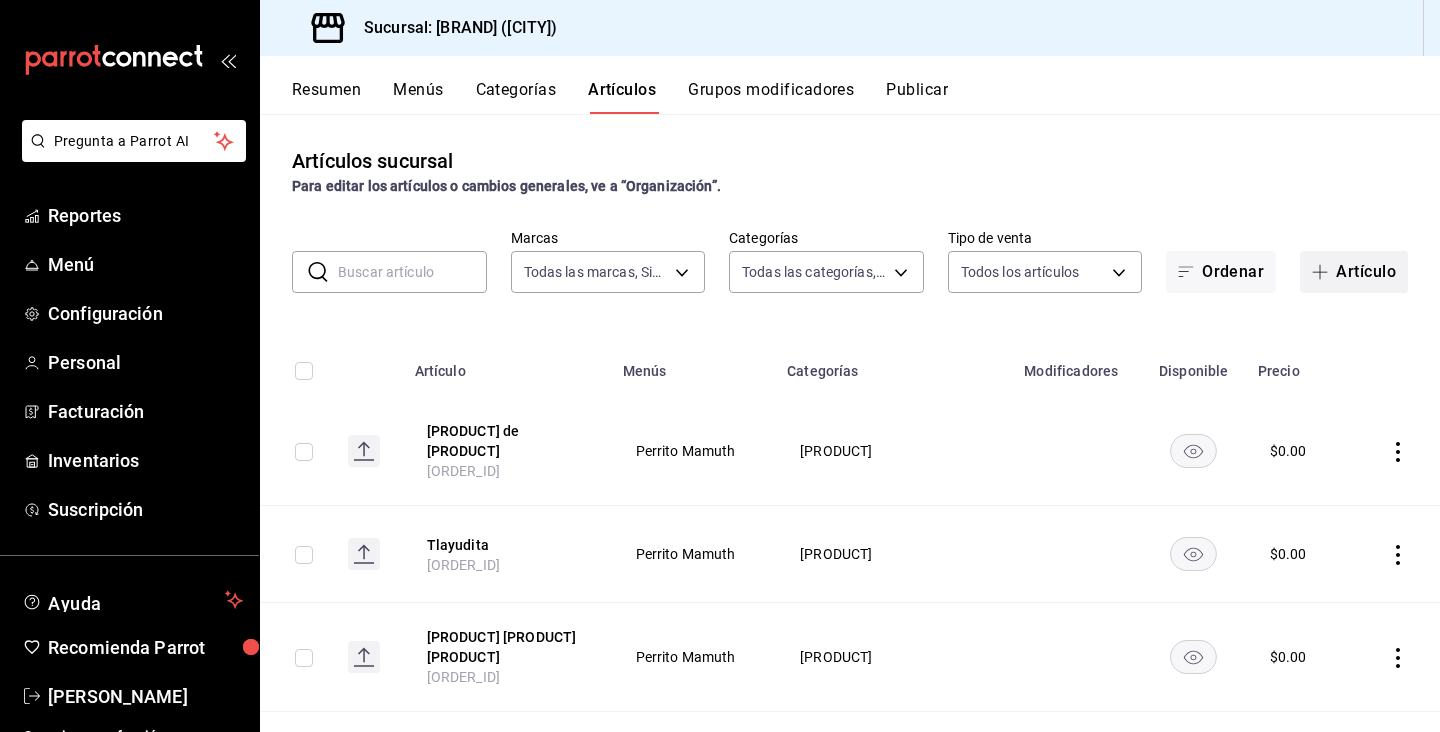 click on "Artículo" at bounding box center [1354, 272] 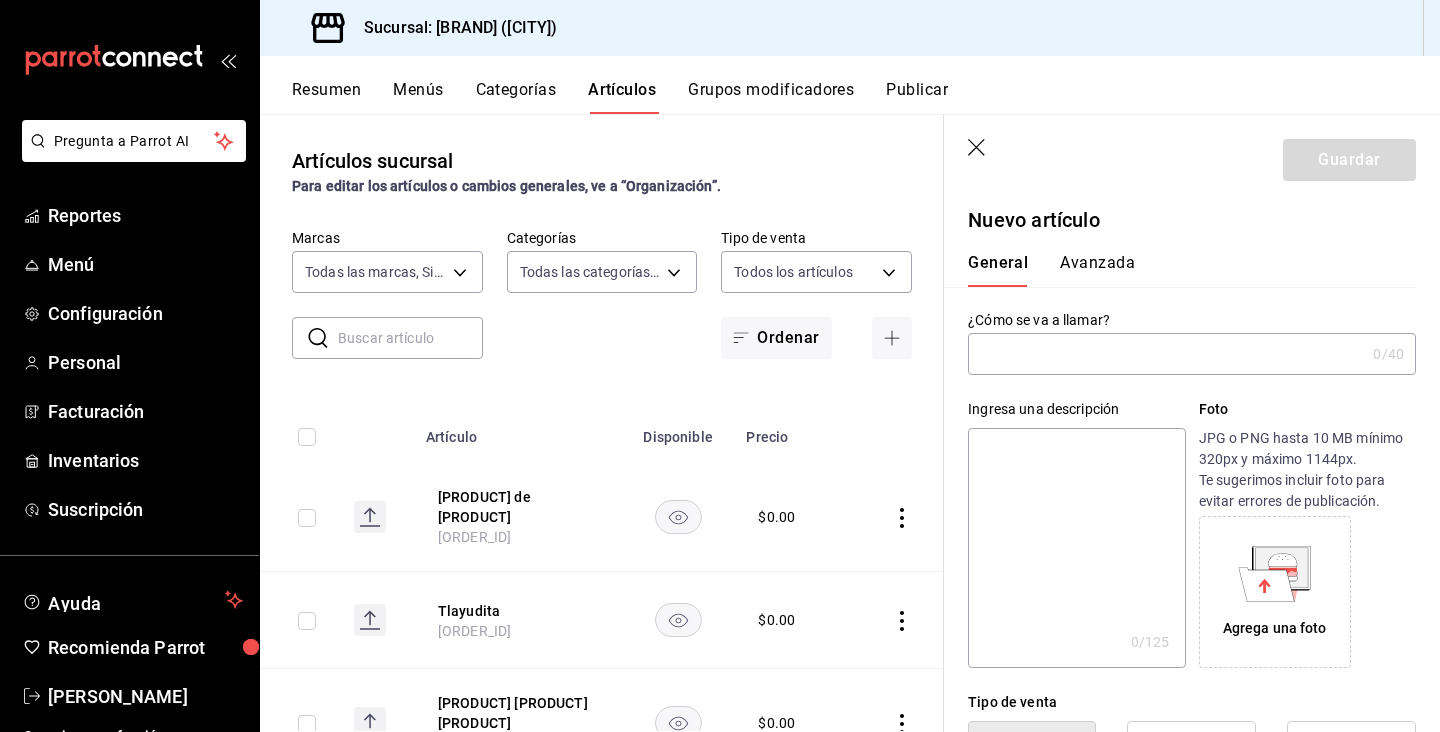 click at bounding box center [1166, 354] 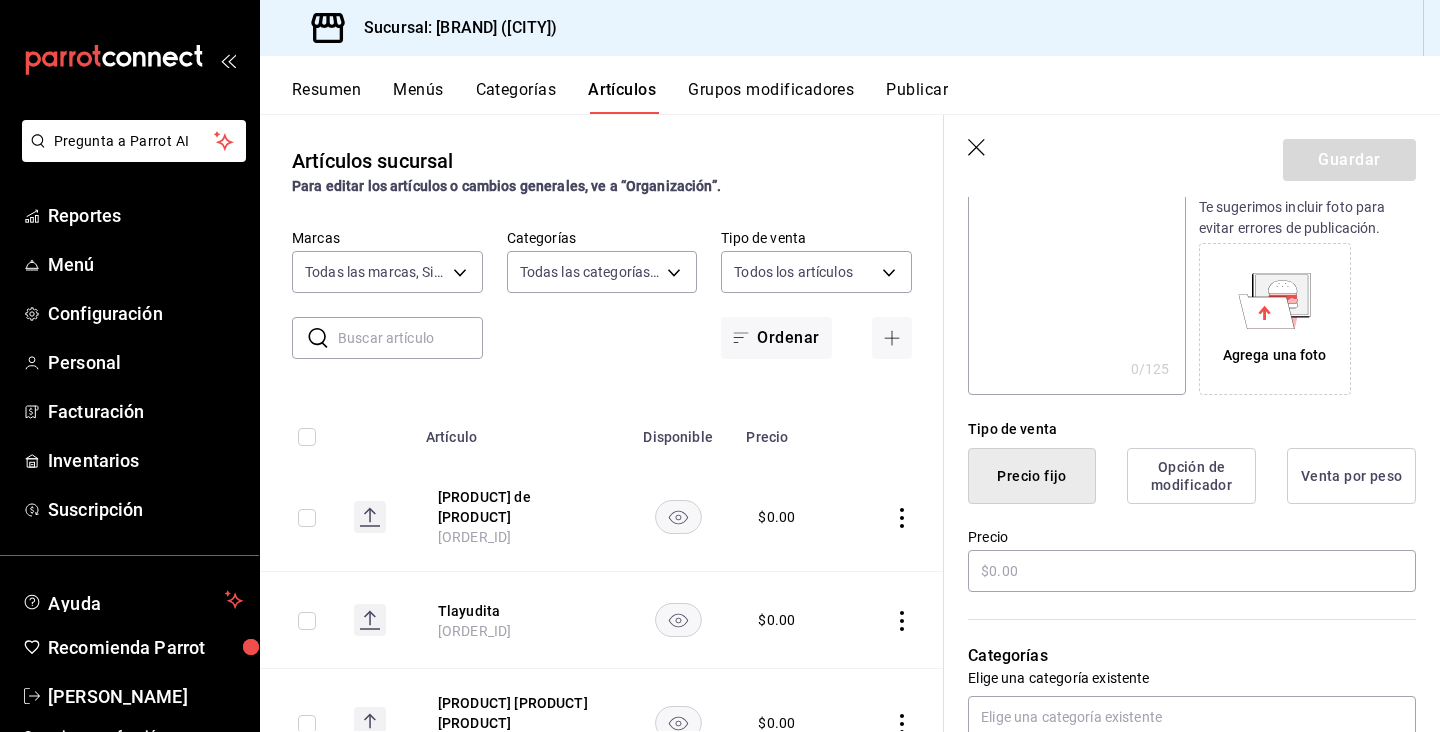 scroll, scrollTop: 284, scrollLeft: 0, axis: vertical 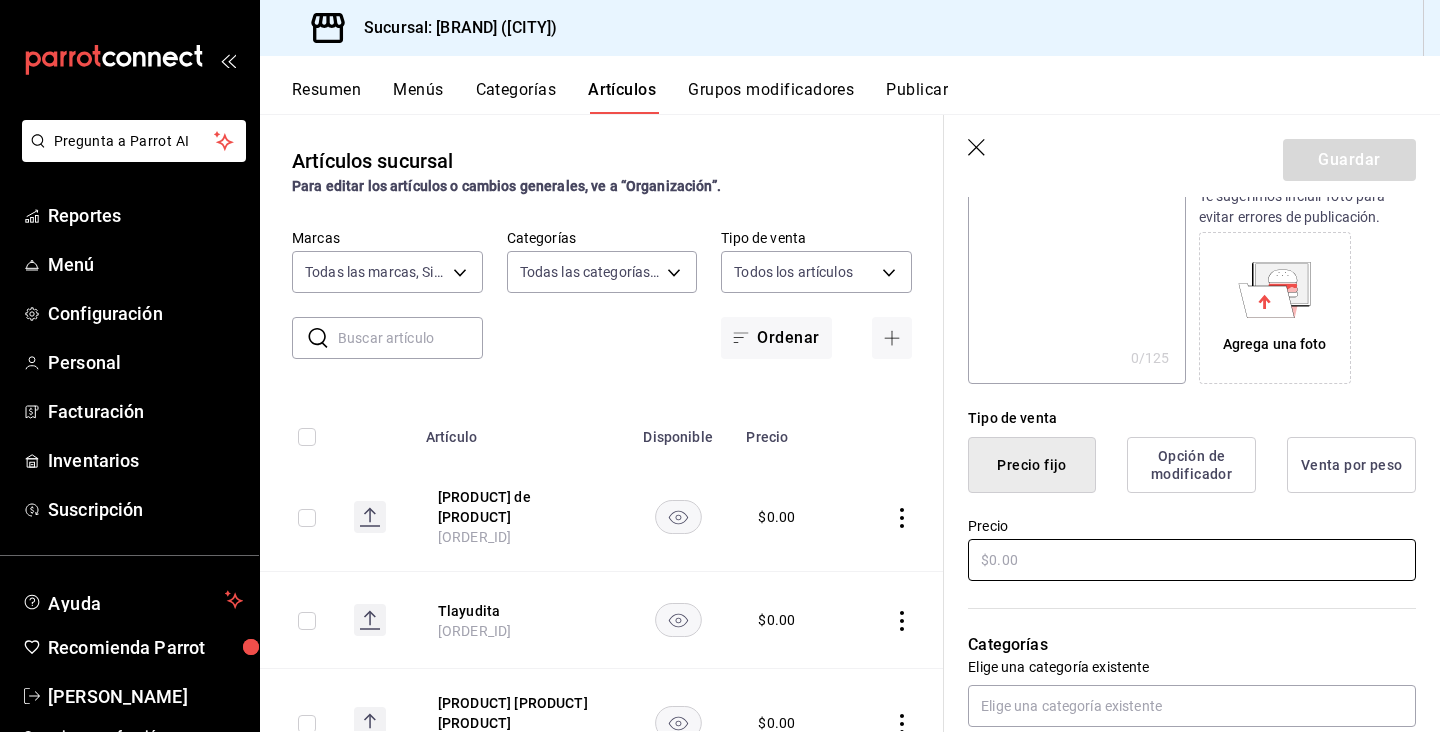 type on "[PRODUCT] de [PRODUCT]" 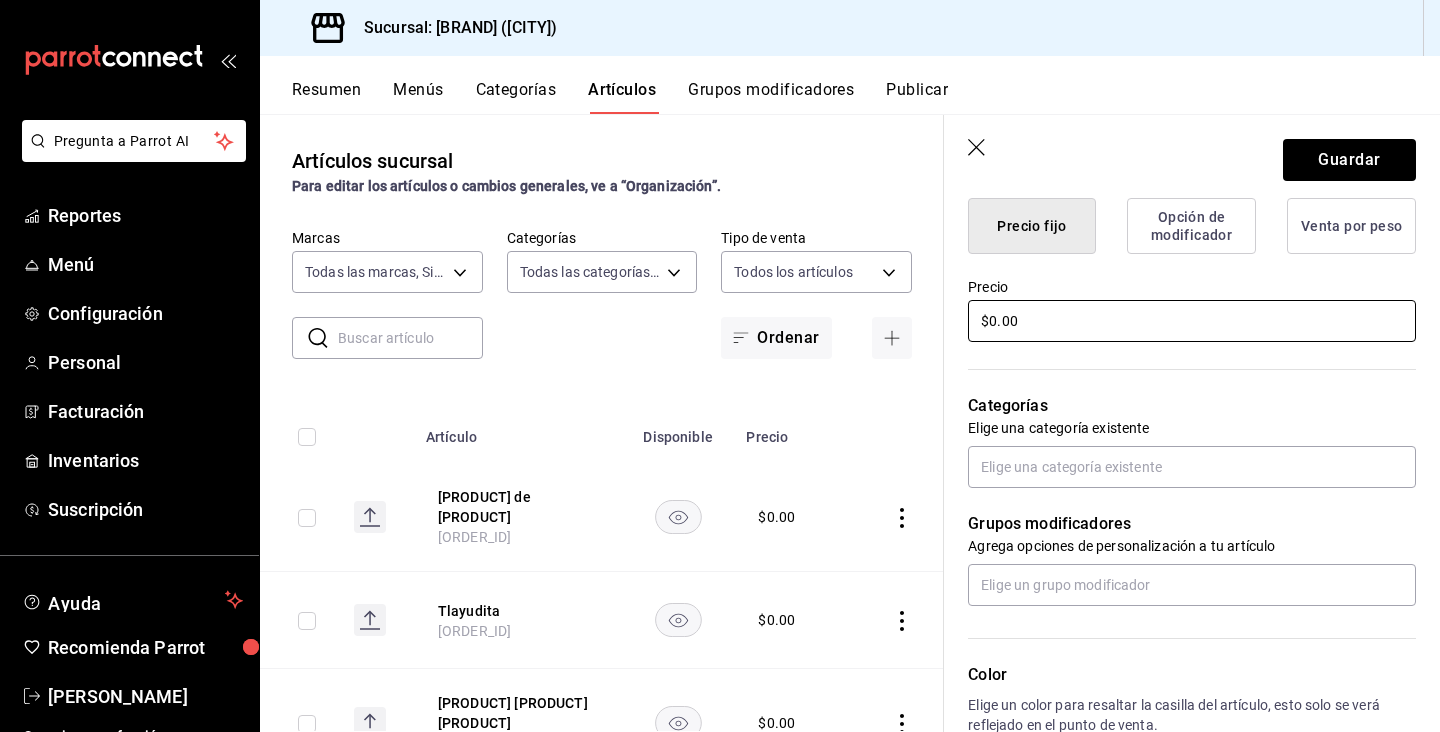scroll, scrollTop: 525, scrollLeft: 0, axis: vertical 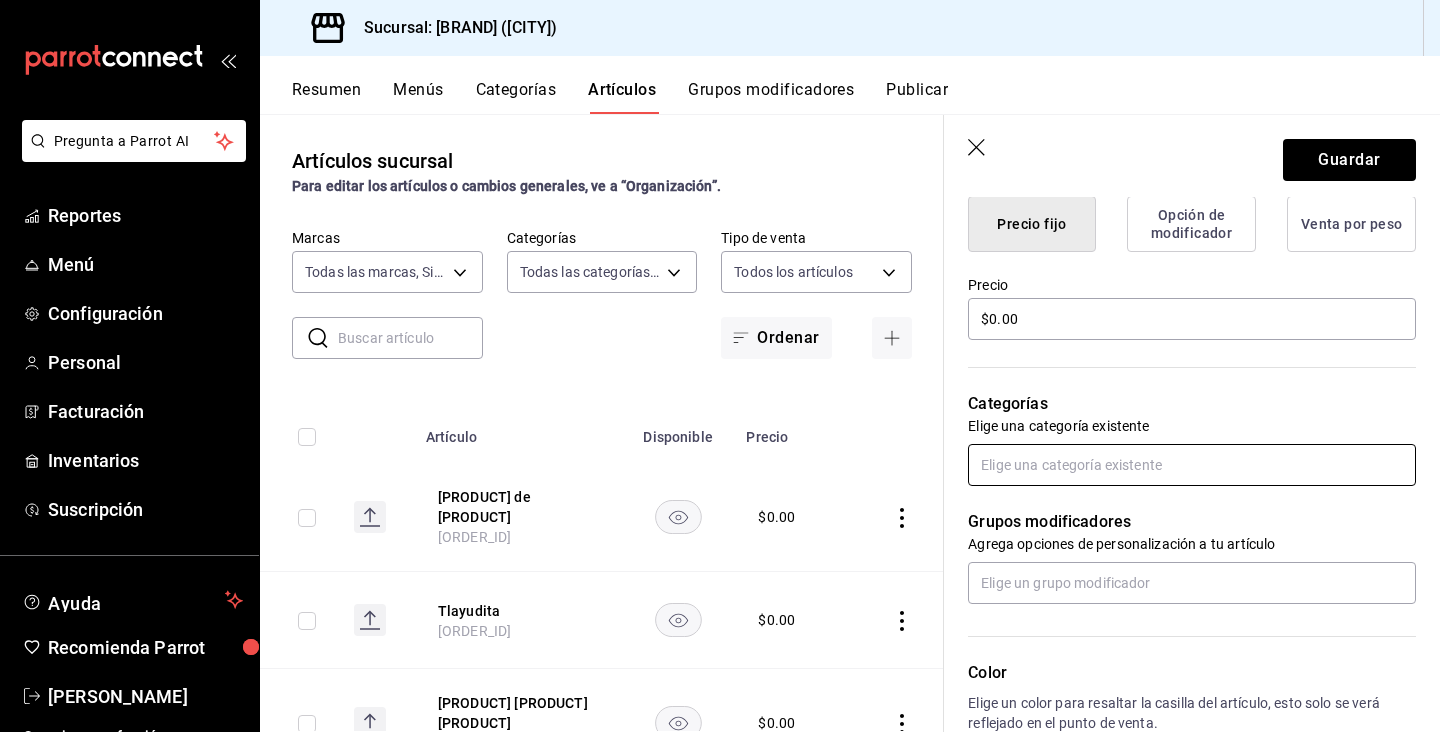 click at bounding box center (1192, 465) 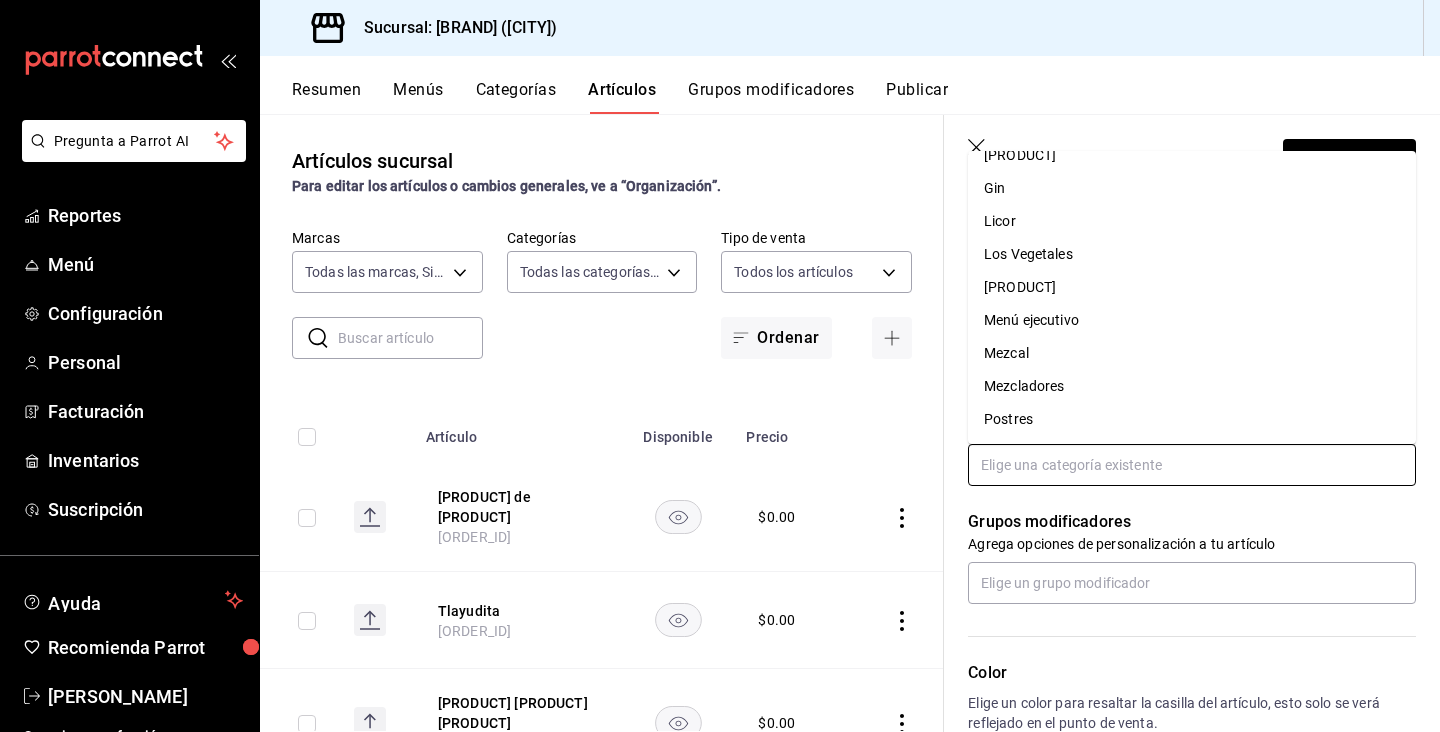 scroll, scrollTop: 322, scrollLeft: 0, axis: vertical 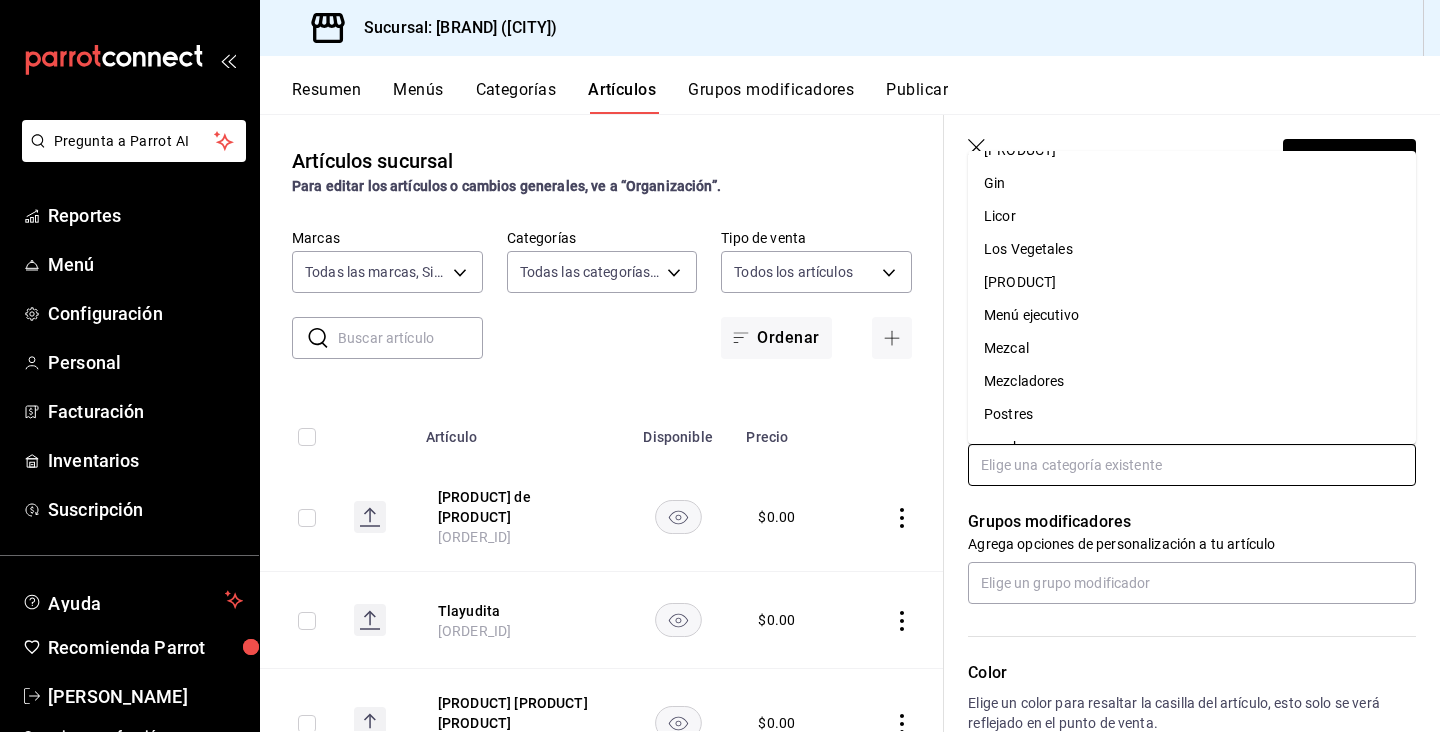 click on "[PRODUCT]" at bounding box center (1192, 282) 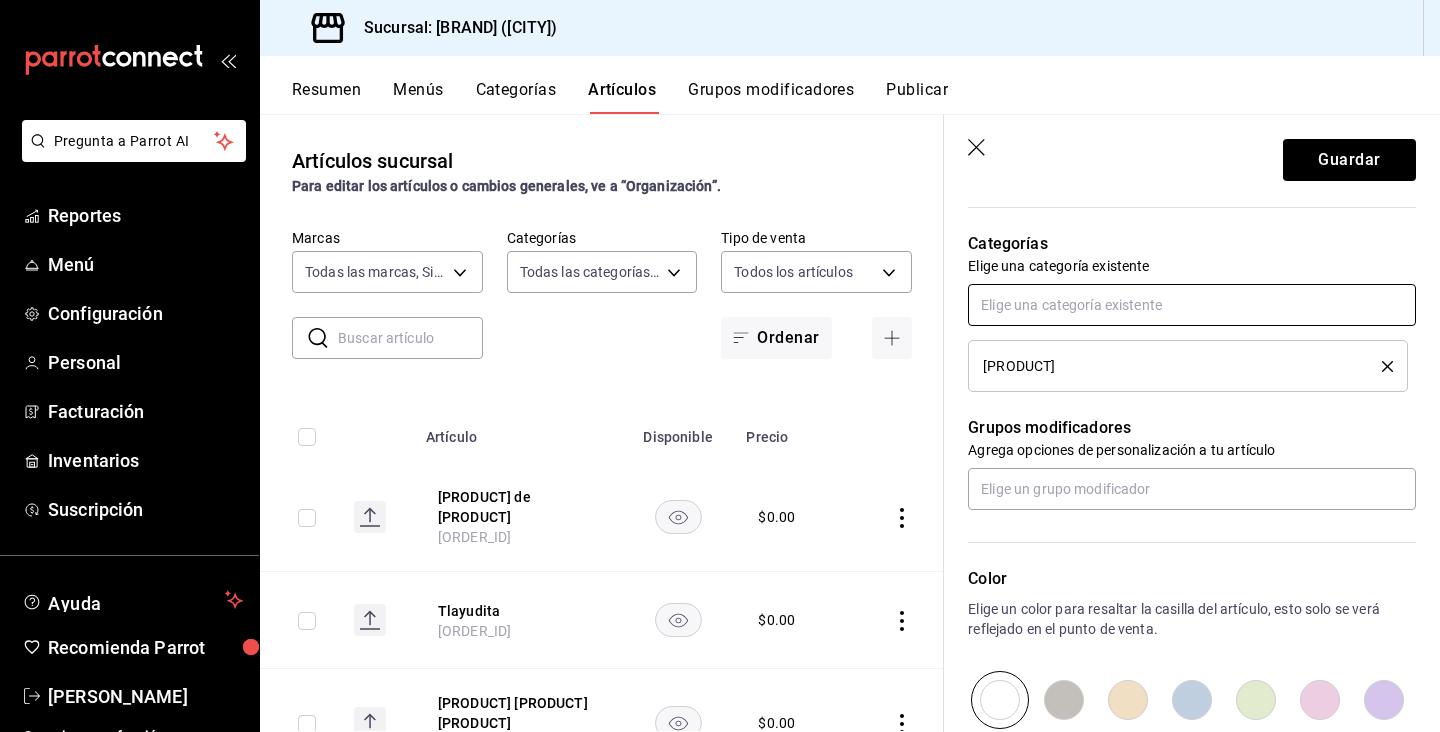 scroll, scrollTop: 702, scrollLeft: 0, axis: vertical 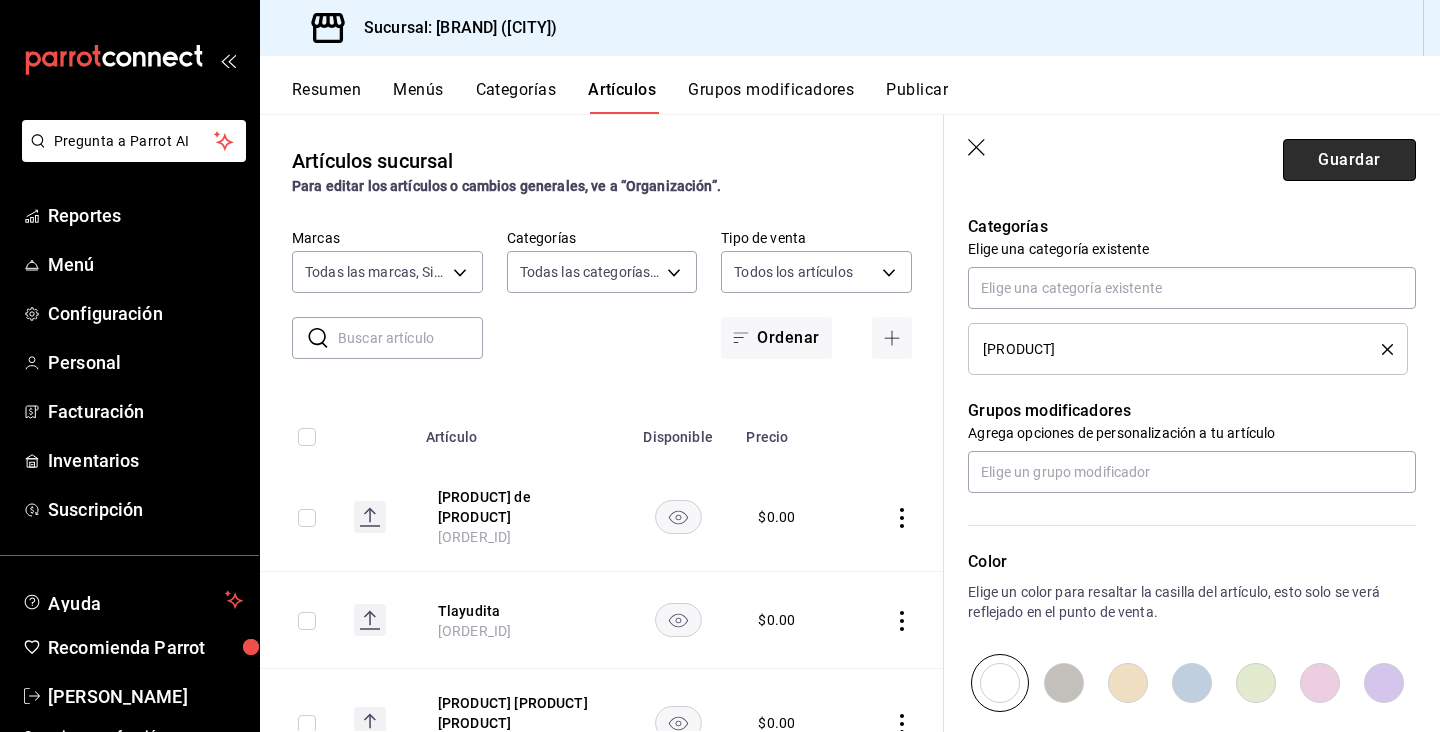 click on "Guardar" at bounding box center [1349, 160] 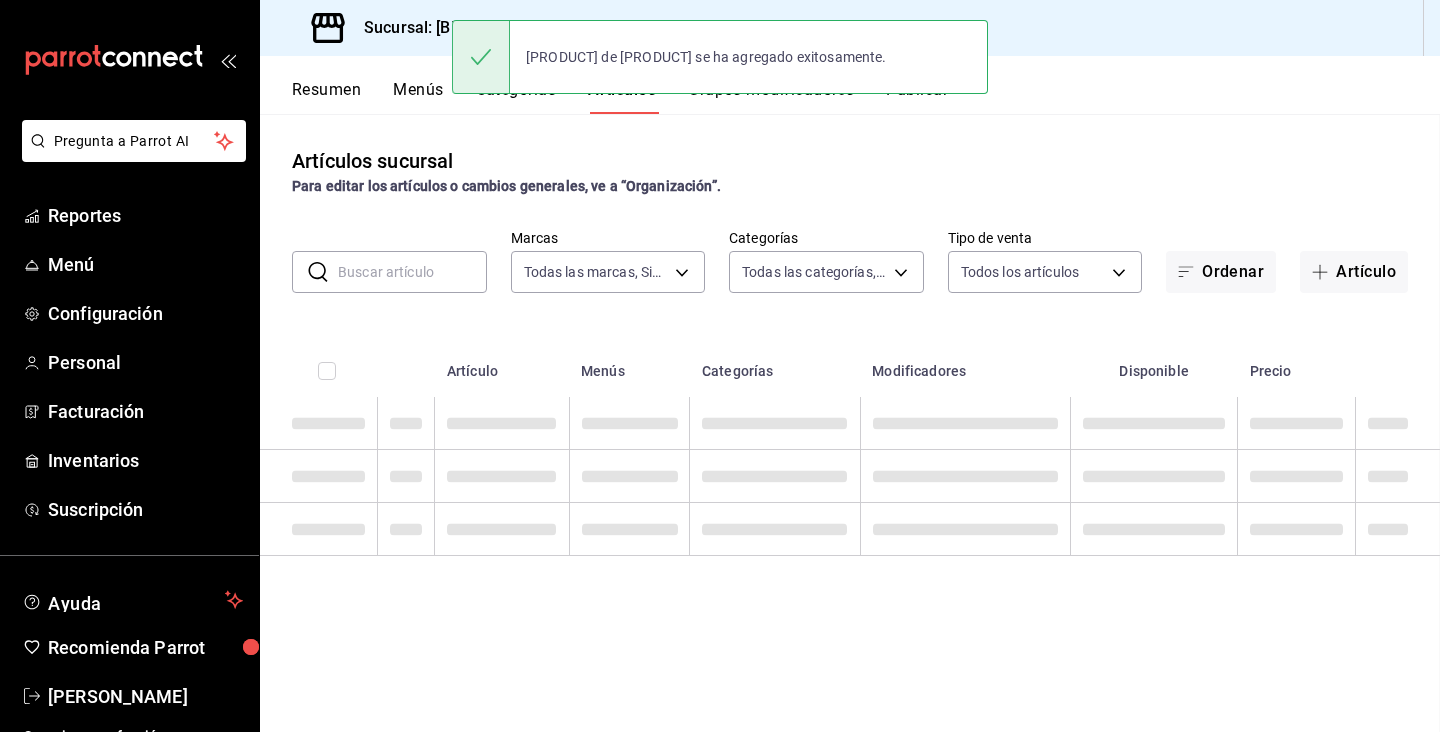 scroll, scrollTop: 0, scrollLeft: 0, axis: both 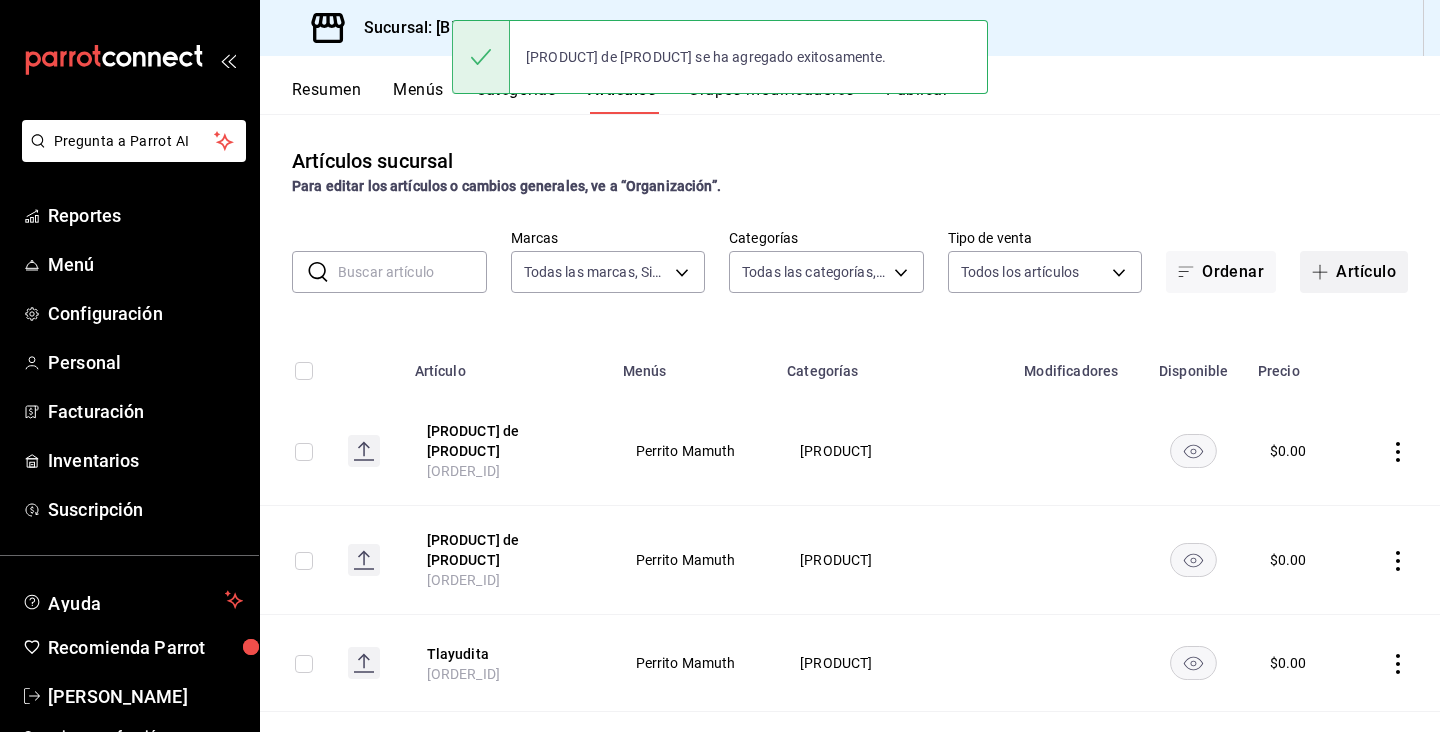 click on "Artículo" at bounding box center [1354, 272] 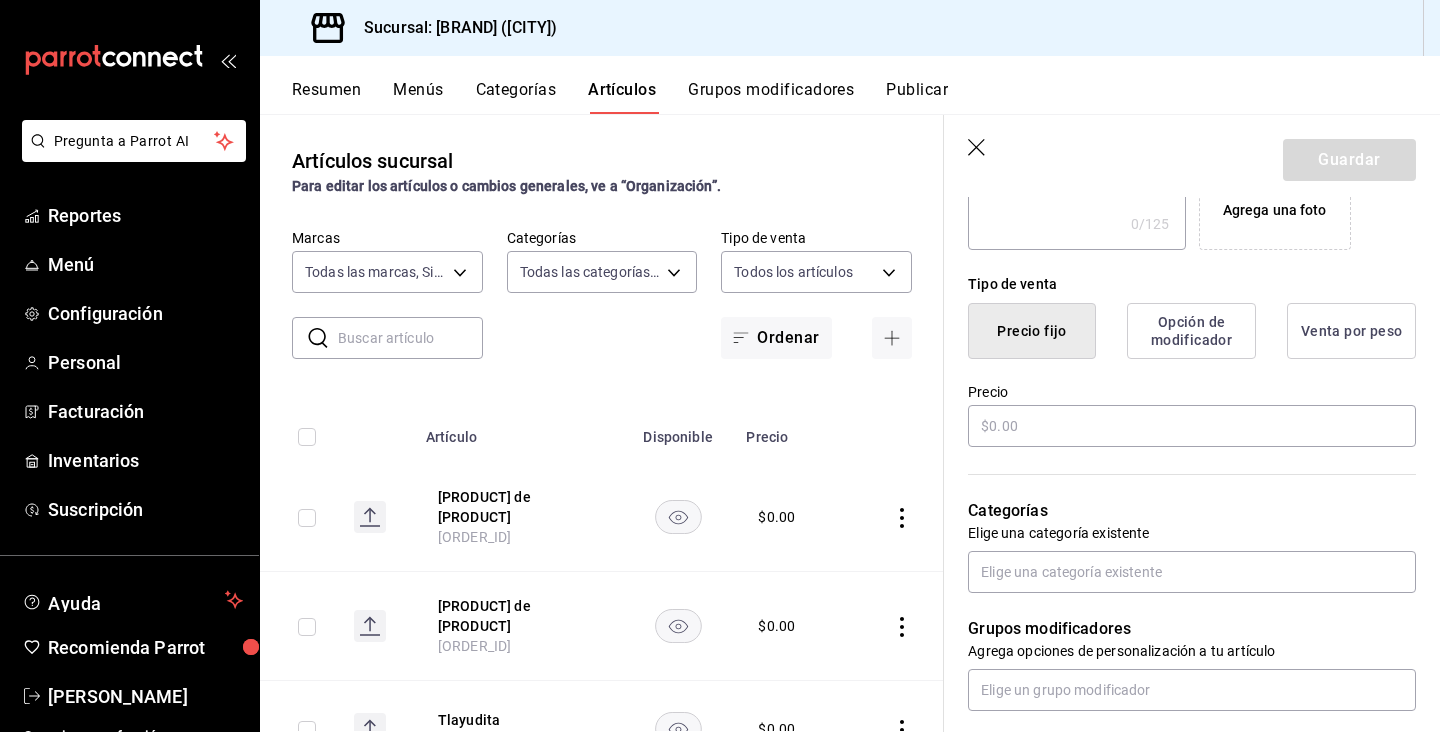 scroll, scrollTop: 423, scrollLeft: 0, axis: vertical 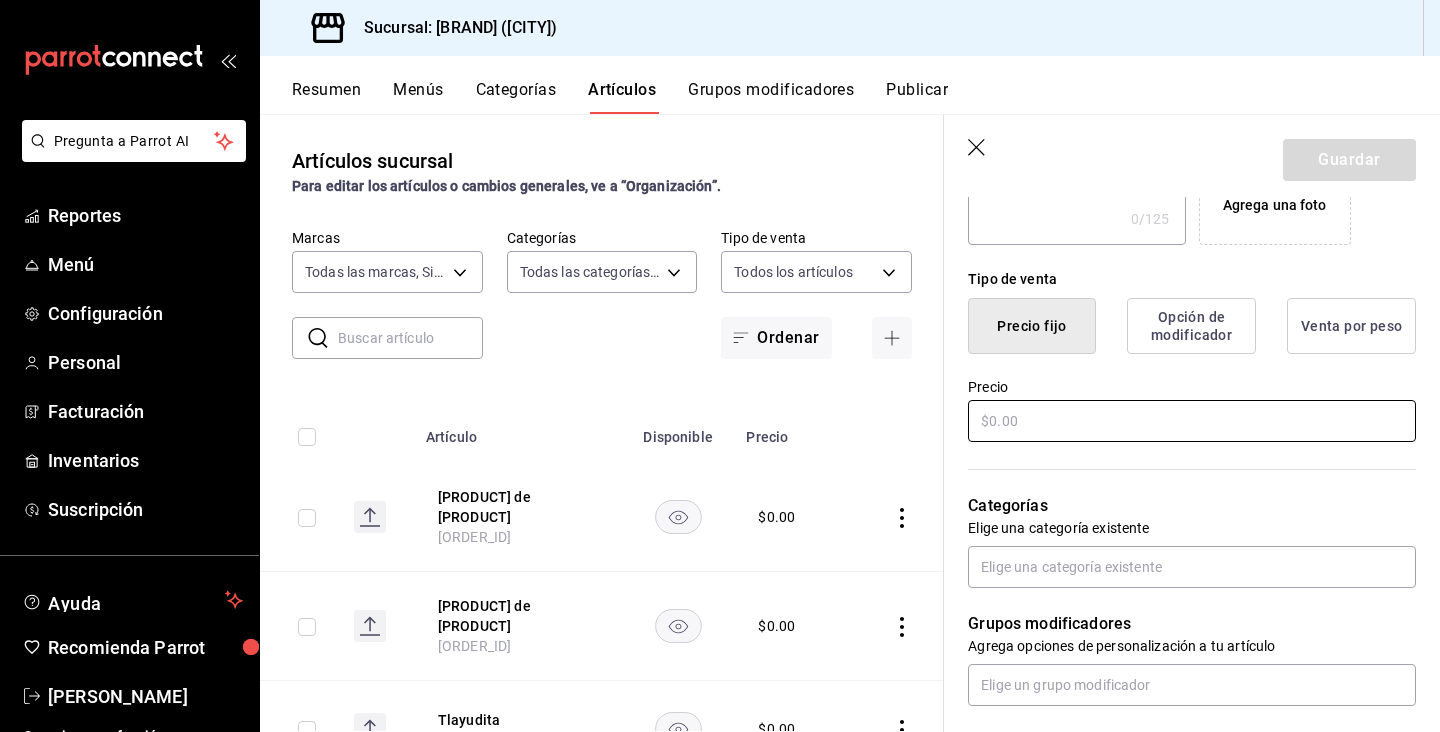 type on "[PRODUCT] de [PRODUCT]" 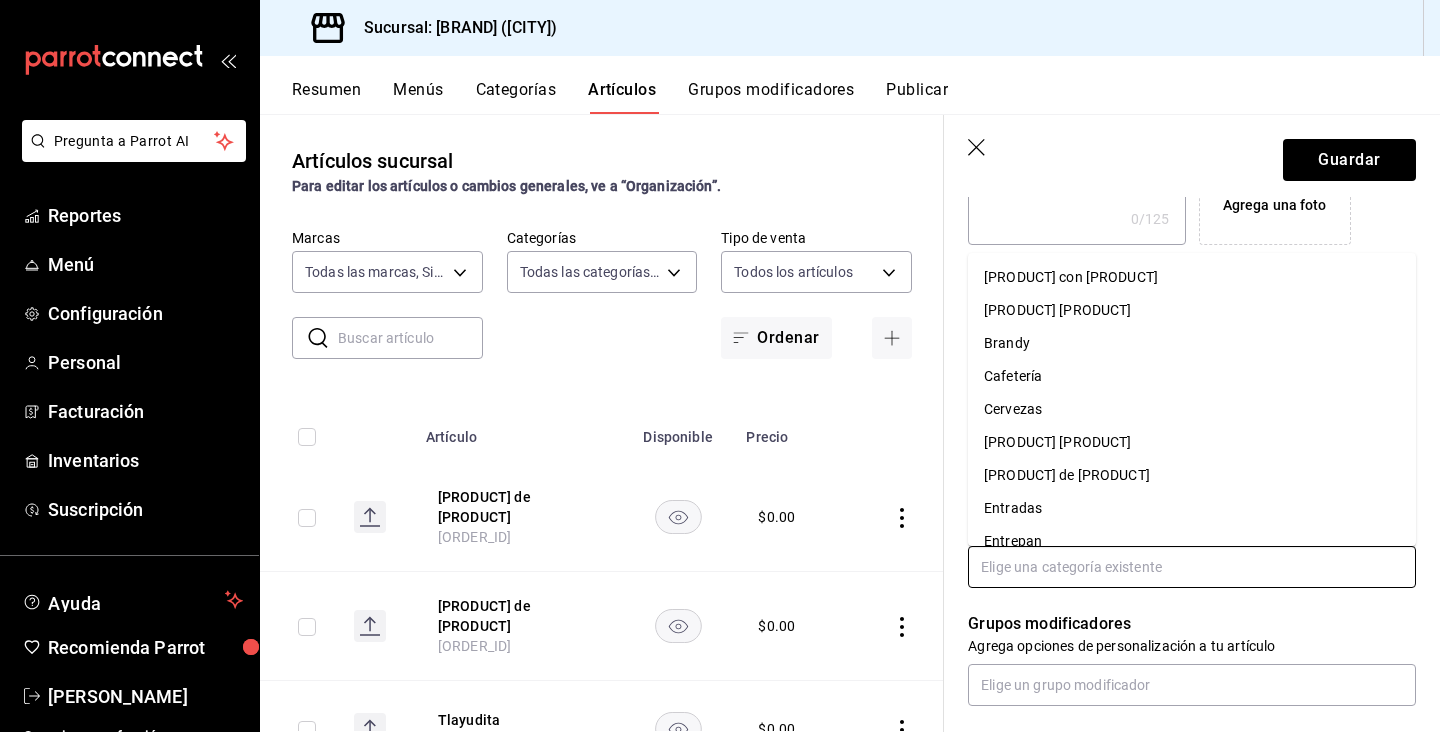 click at bounding box center [1192, 567] 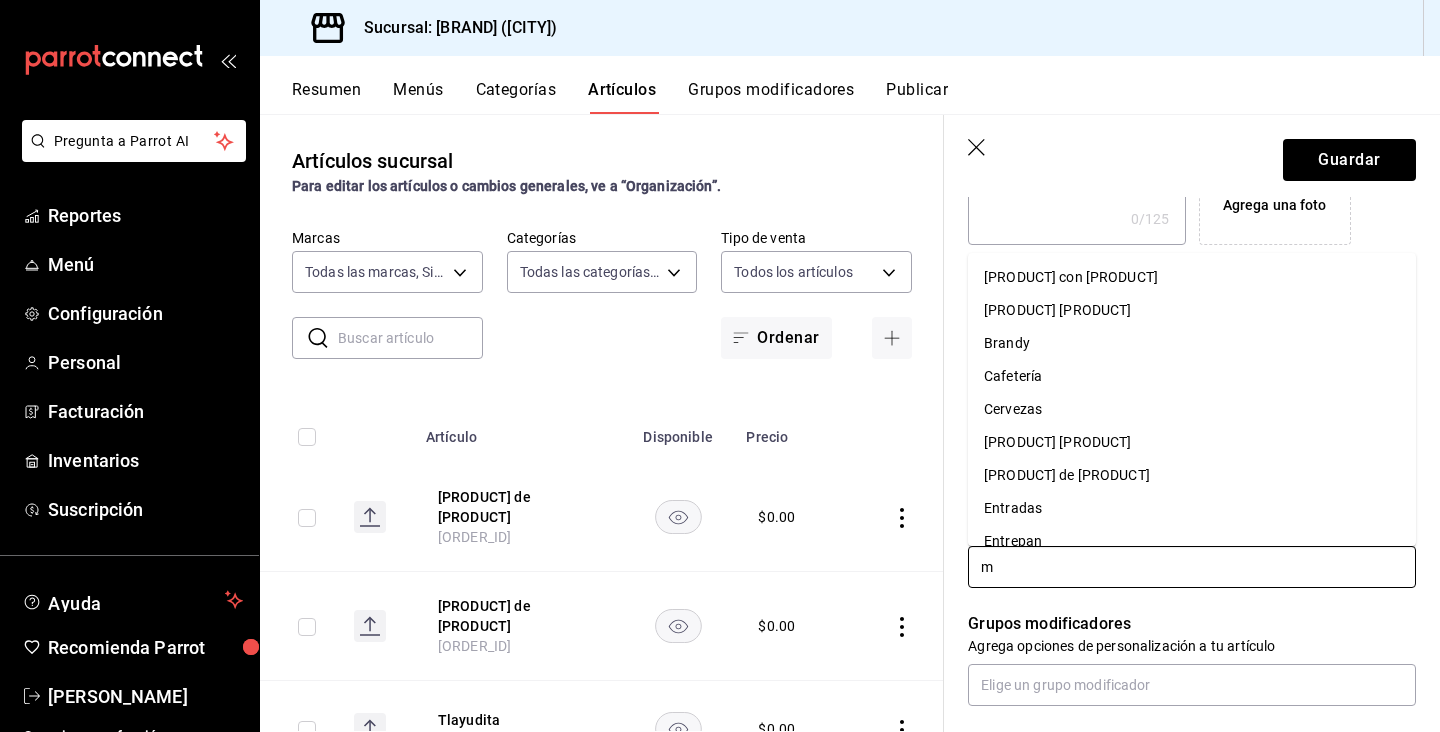 type on "ma" 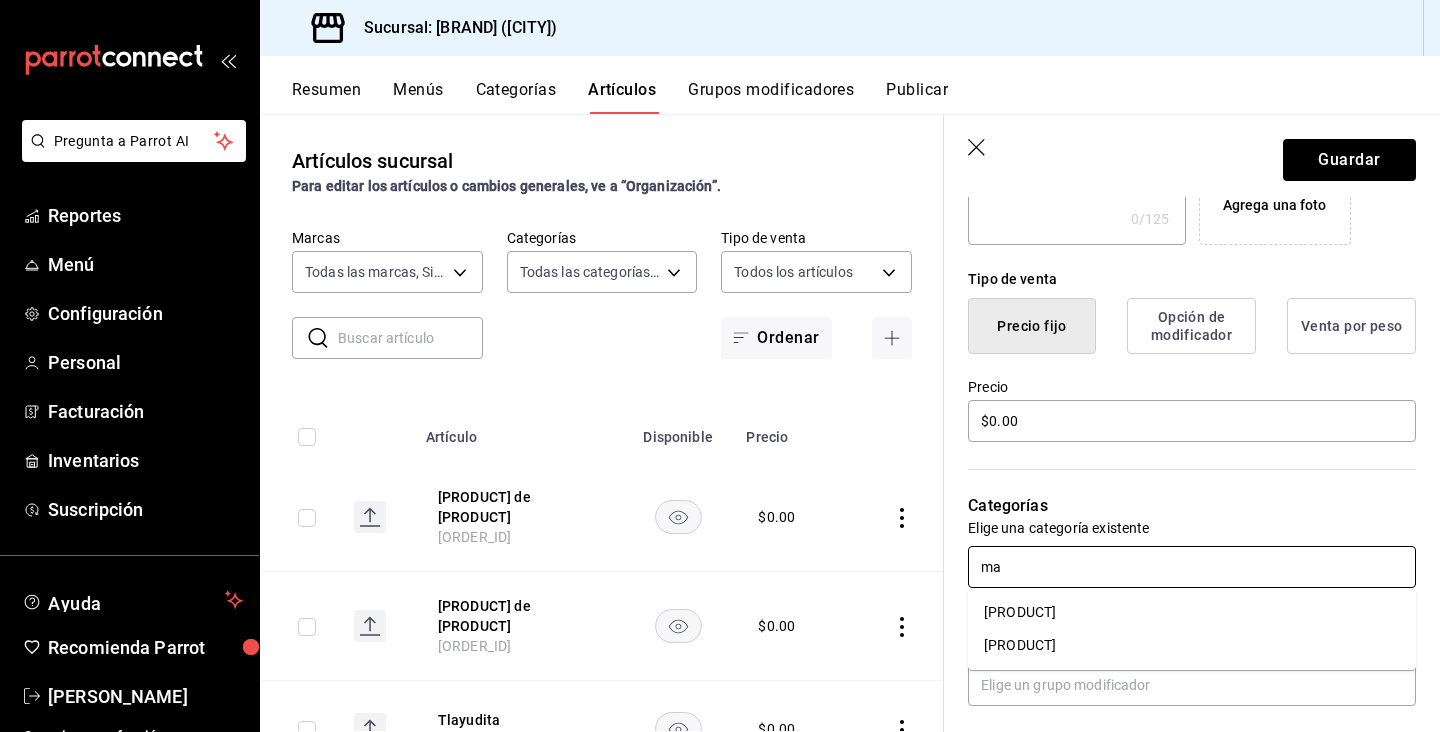 click on "[PRODUCT]" at bounding box center [1192, 612] 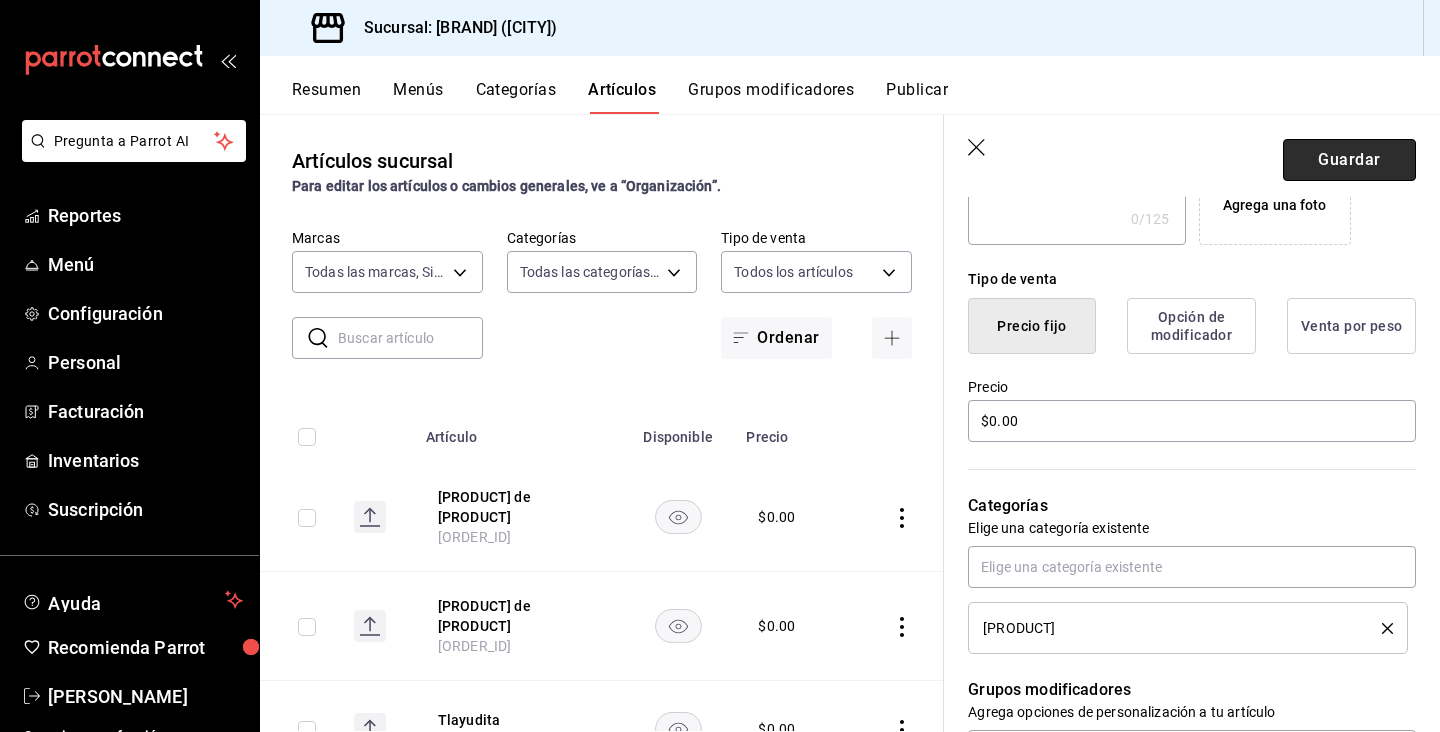 click on "Guardar" at bounding box center (1349, 160) 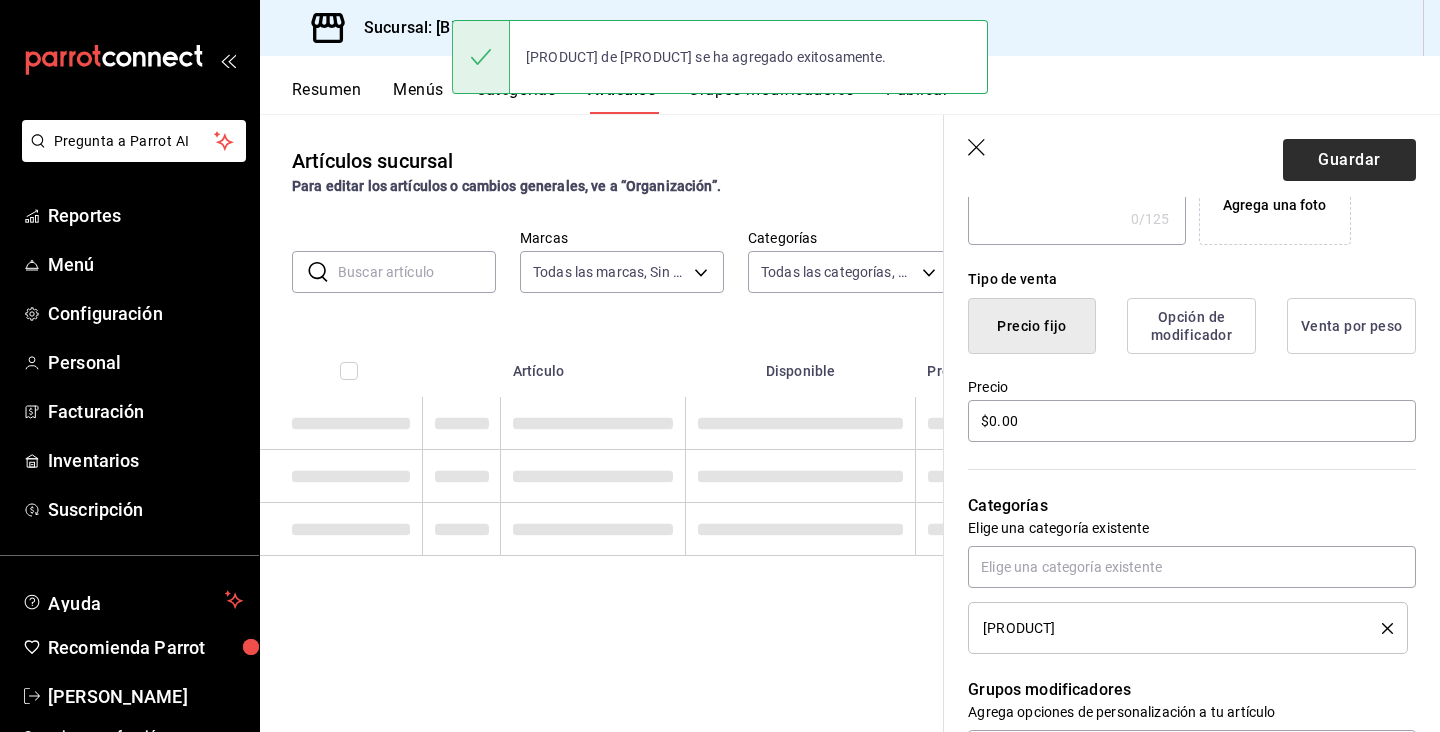 scroll, scrollTop: 0, scrollLeft: 0, axis: both 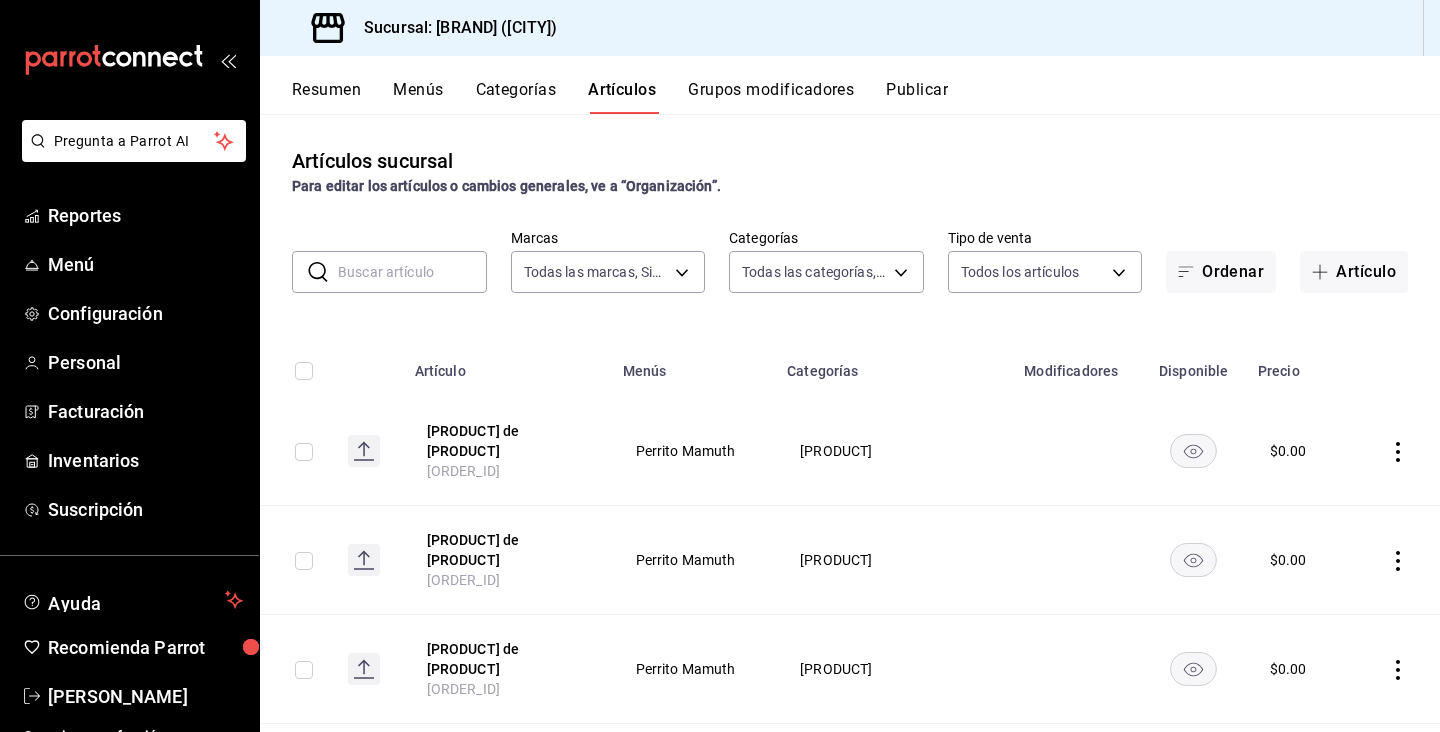 click on "Publicar" at bounding box center [917, 97] 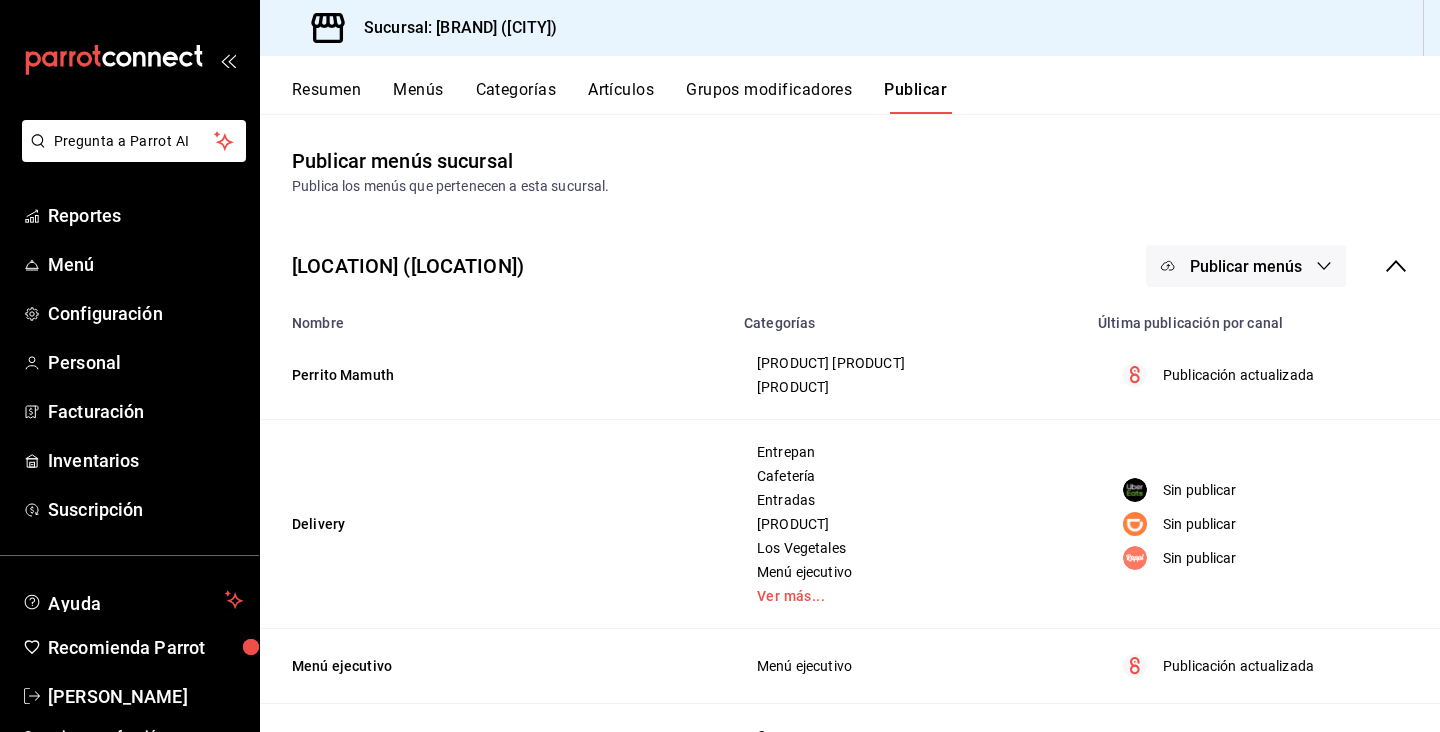 click on "Artículos" at bounding box center [621, 97] 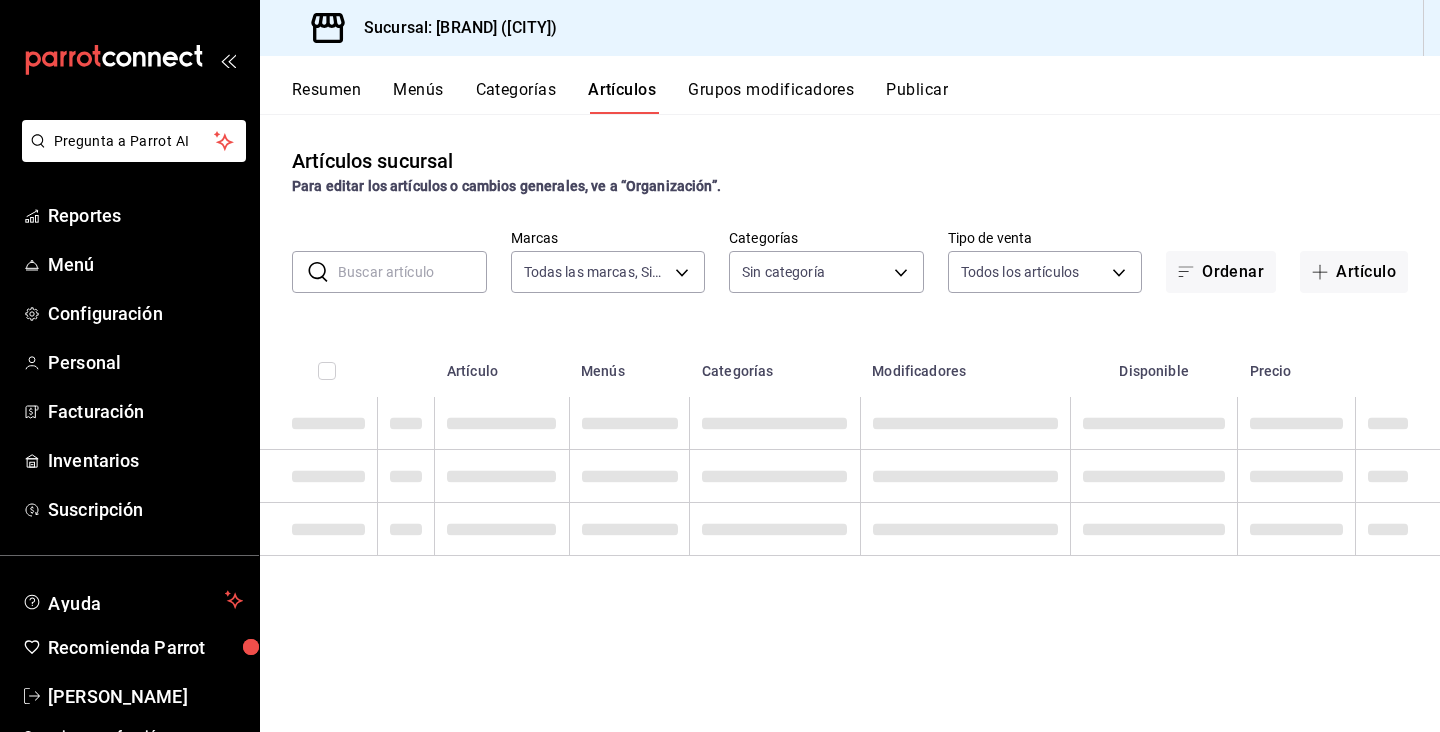 type on "[UUID]" 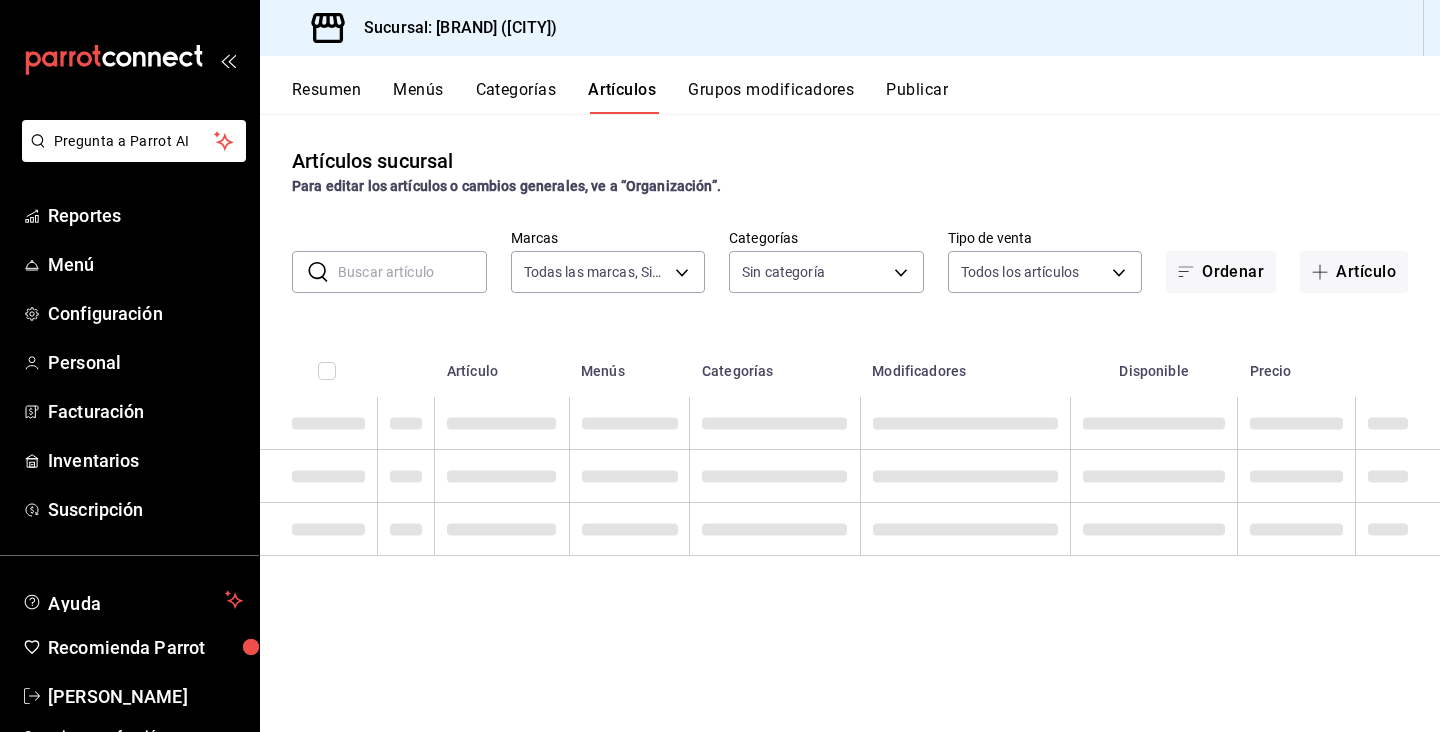 type on "[UUID]" 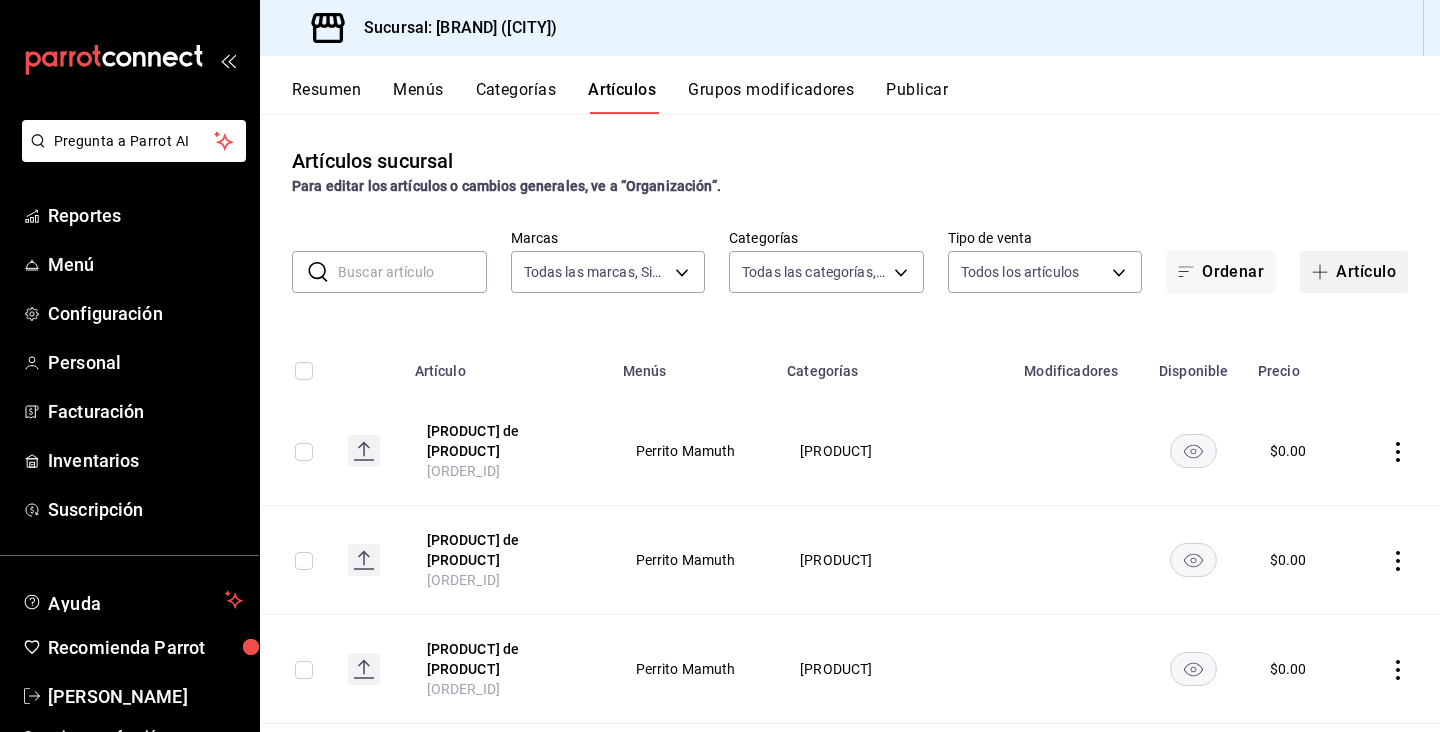 click on "Artículo" at bounding box center (1354, 272) 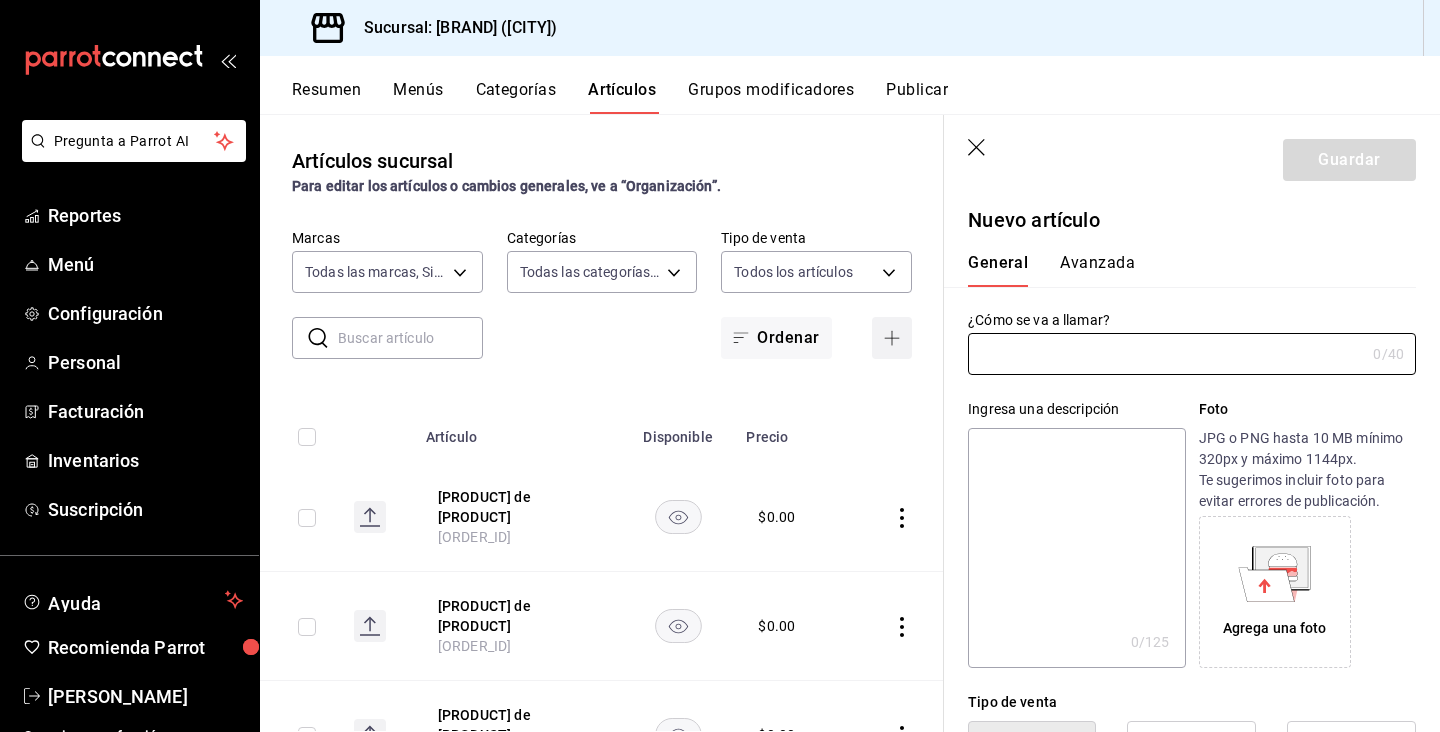 type on "[PRODUCT_CODE]" 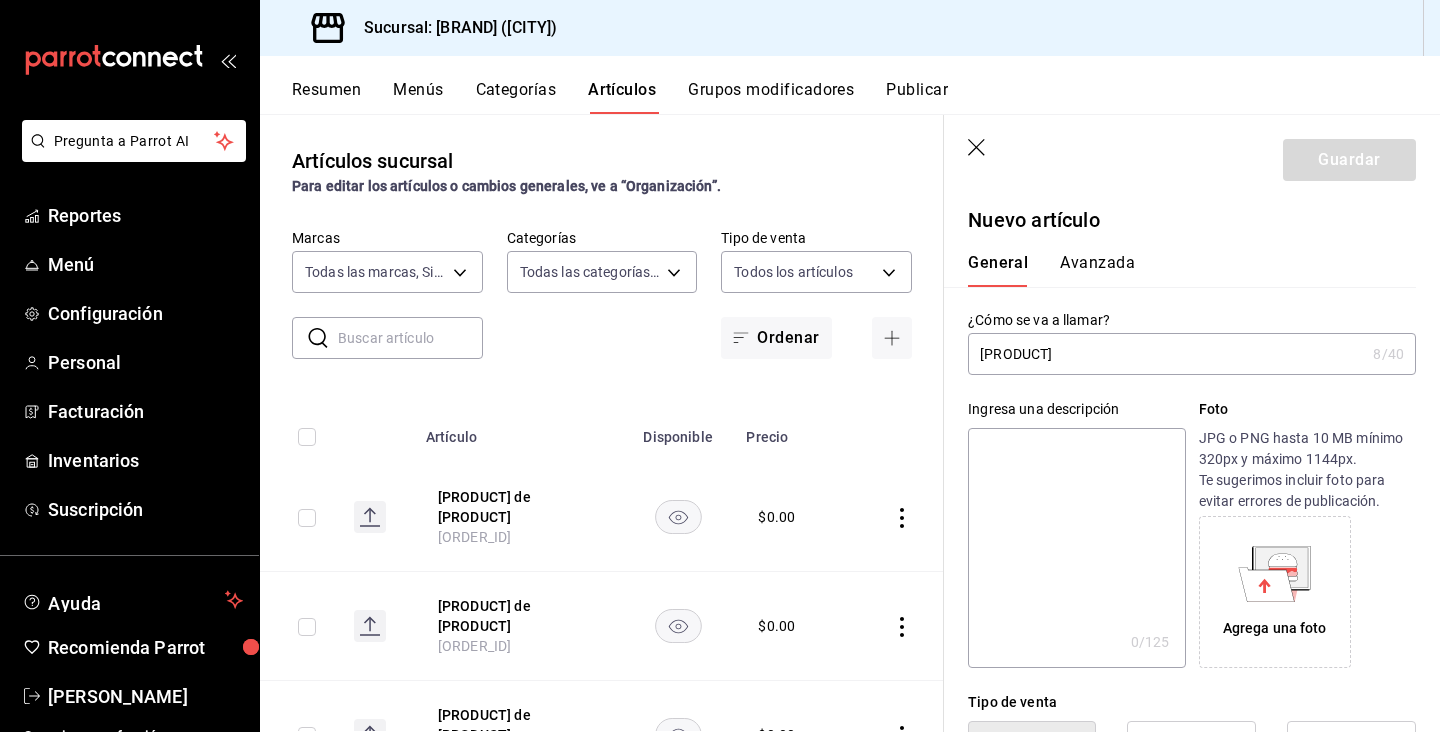 scroll, scrollTop: 0, scrollLeft: 0, axis: both 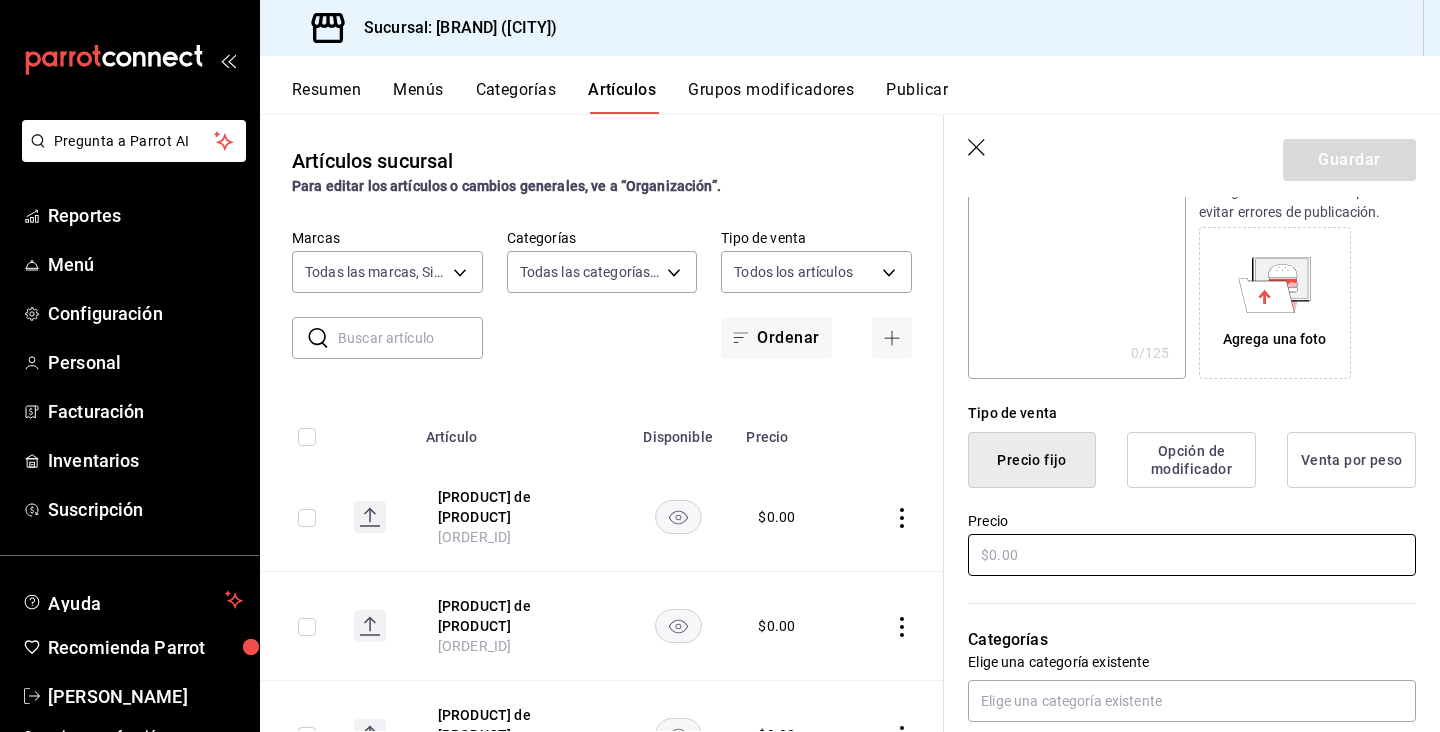 type on "[PRODUCT] [PRODUCT]" 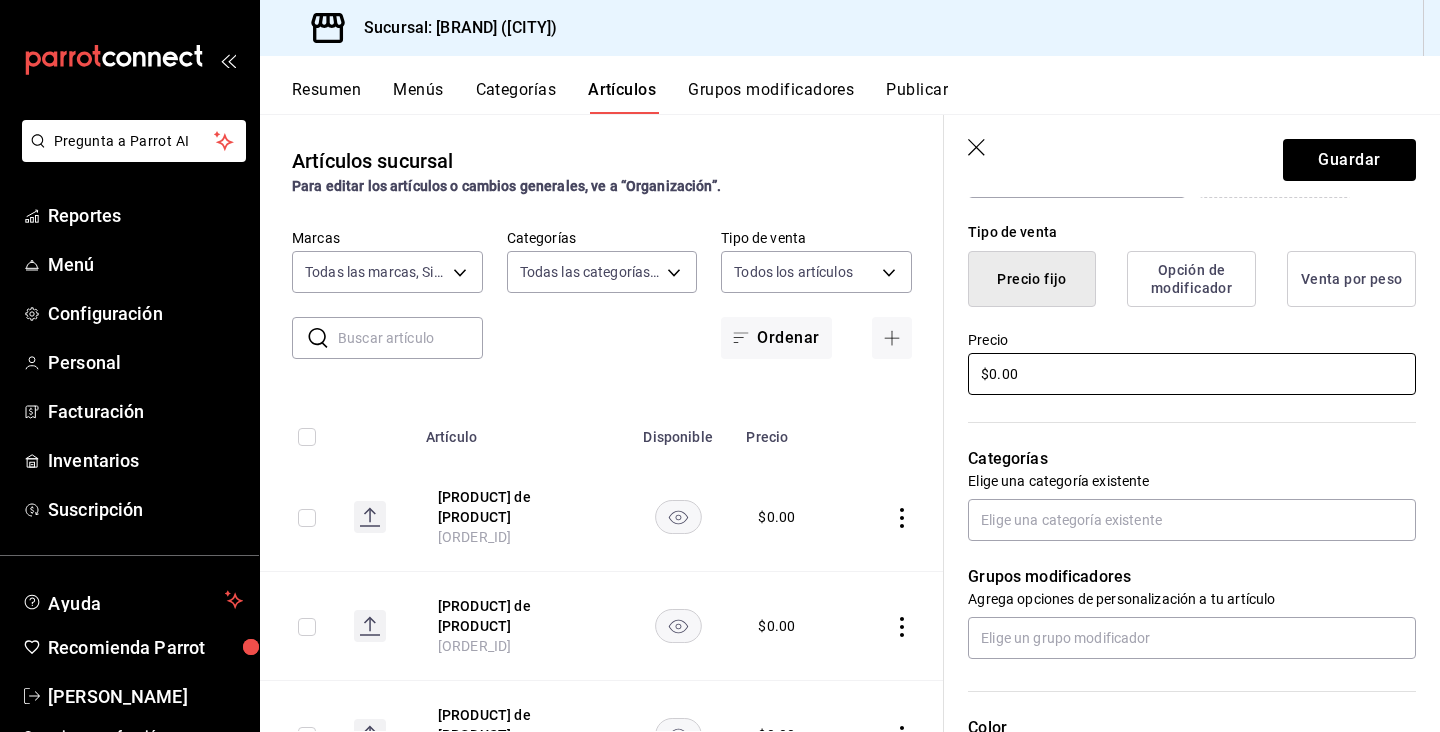 scroll, scrollTop: 475, scrollLeft: 0, axis: vertical 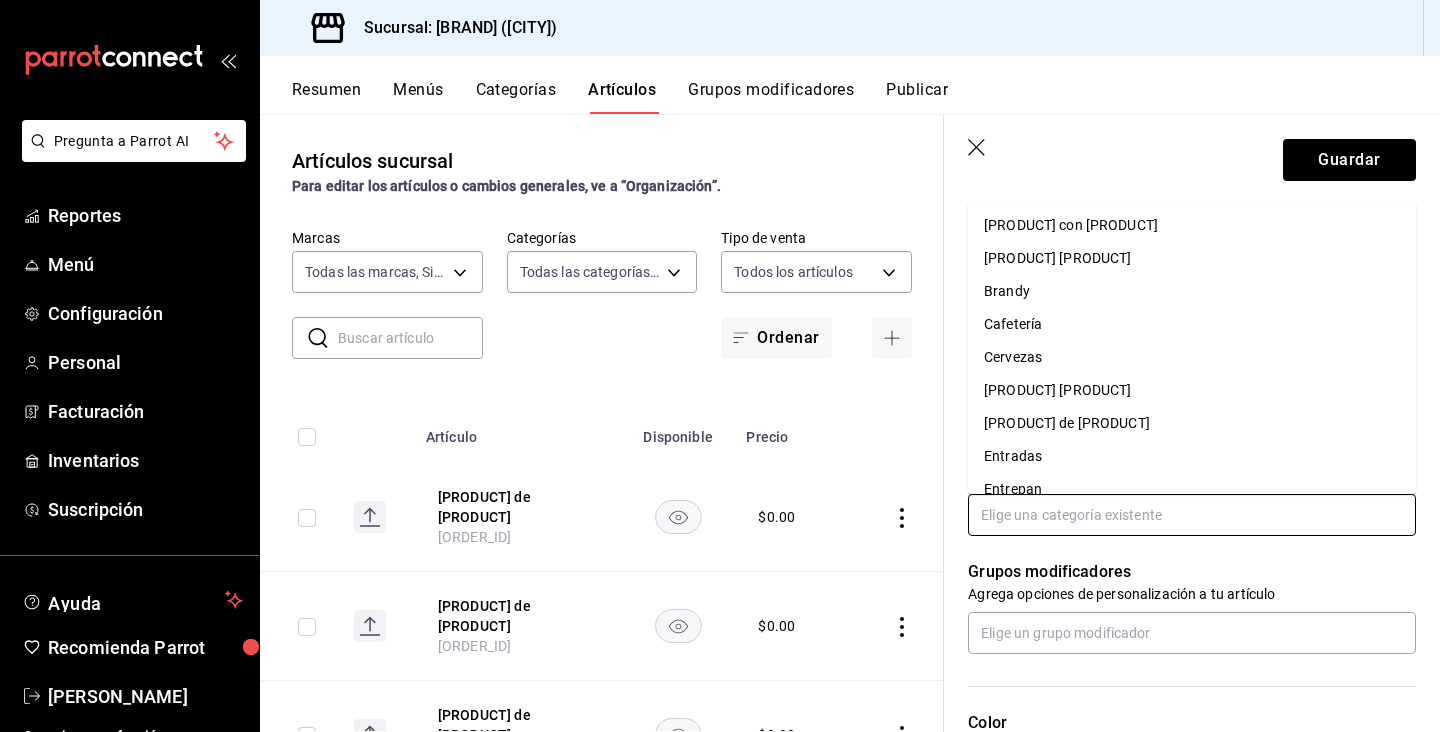 click at bounding box center [1192, 515] 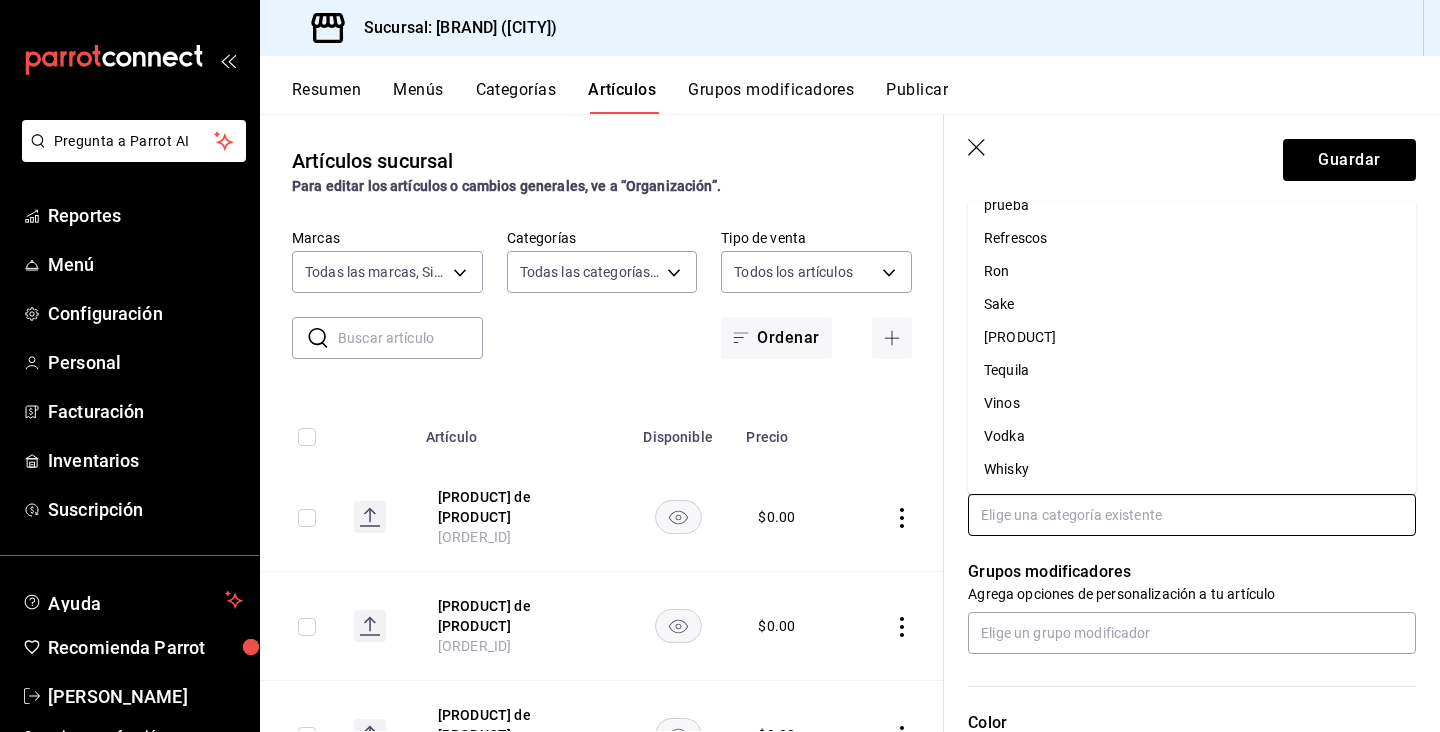 scroll, scrollTop: 614, scrollLeft: 0, axis: vertical 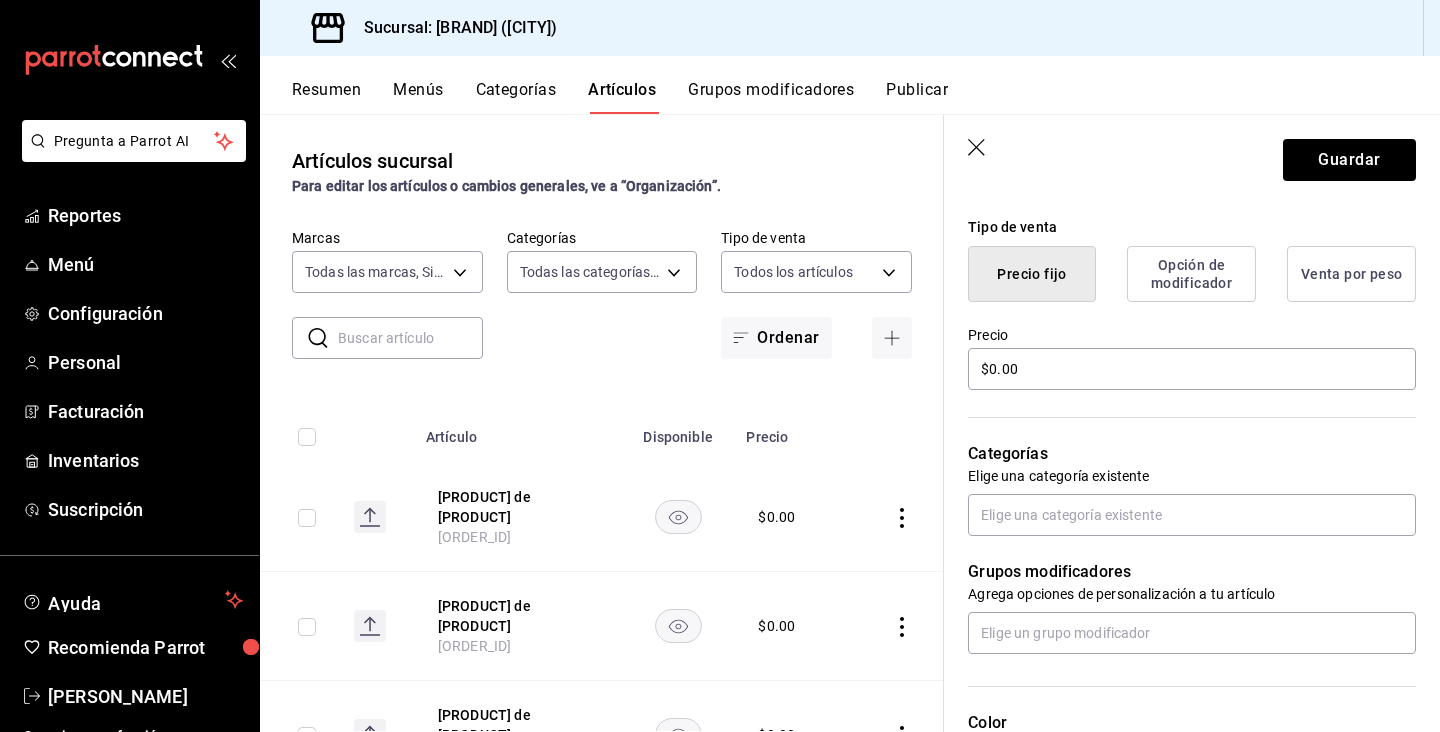 click 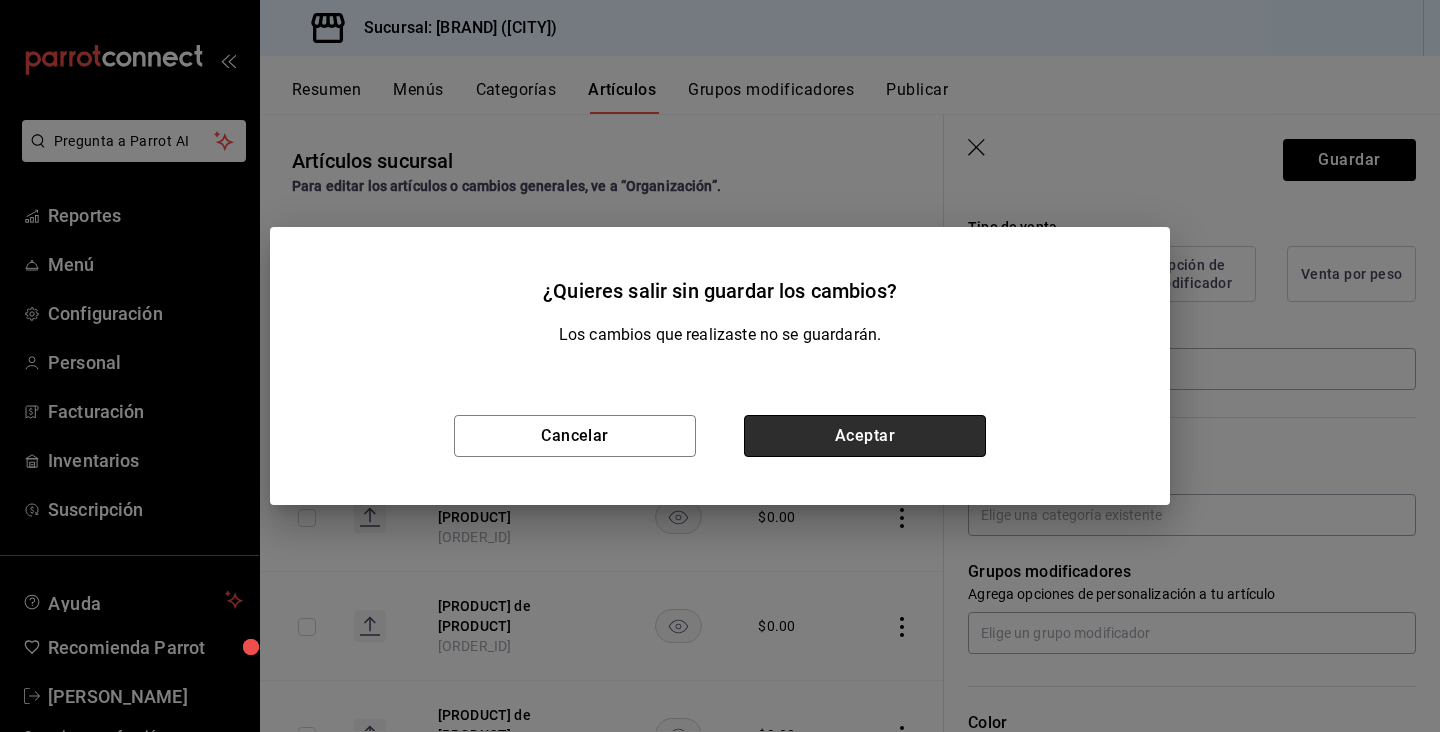 click on "Aceptar" at bounding box center (865, 436) 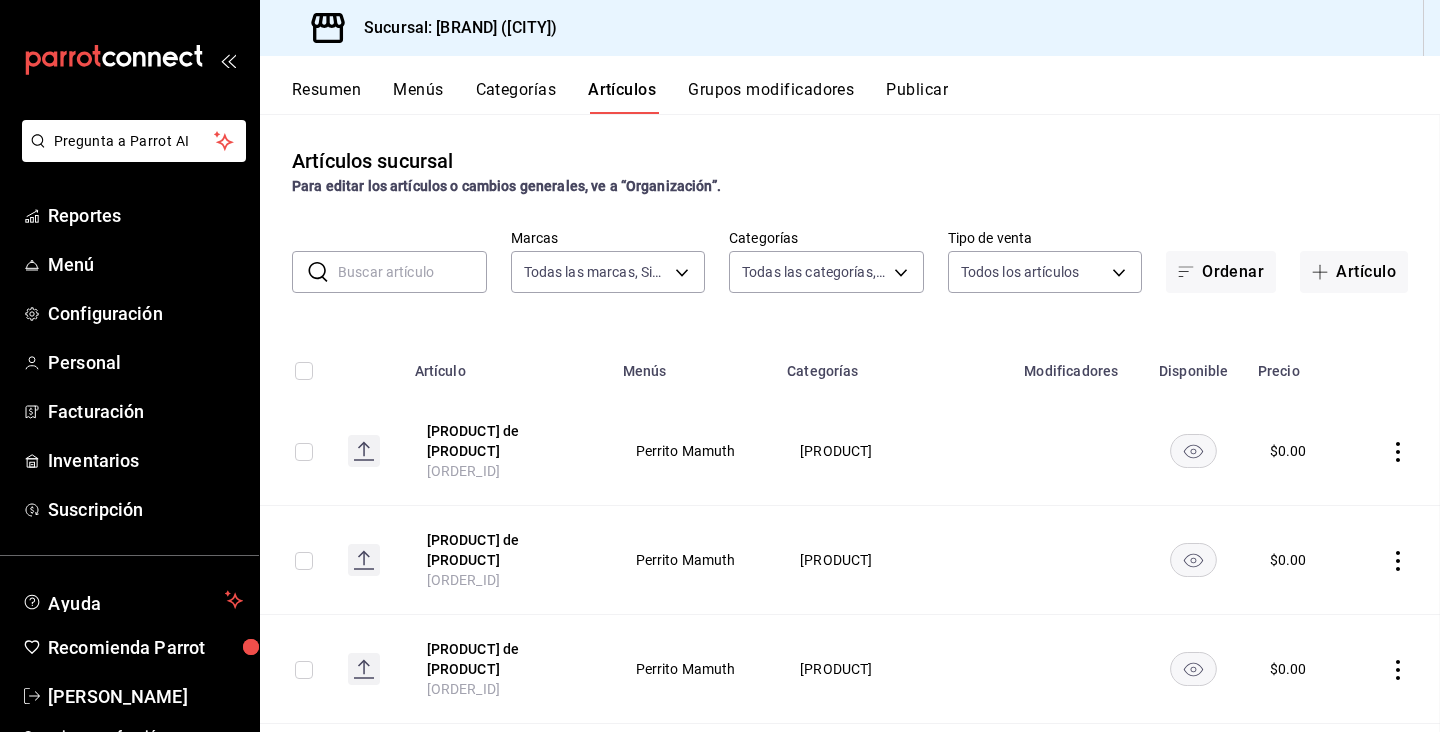 scroll, scrollTop: 0, scrollLeft: 0, axis: both 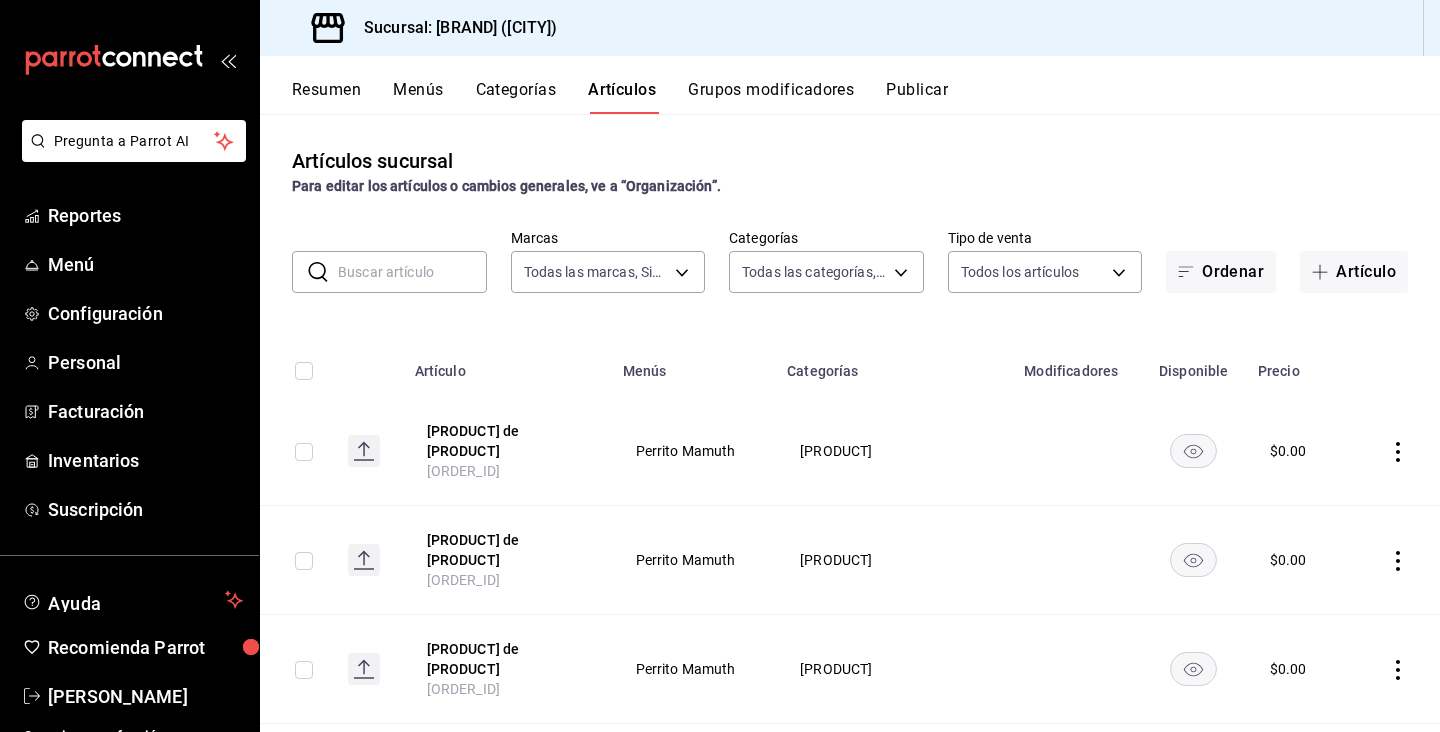 click on "Menús" at bounding box center [418, 97] 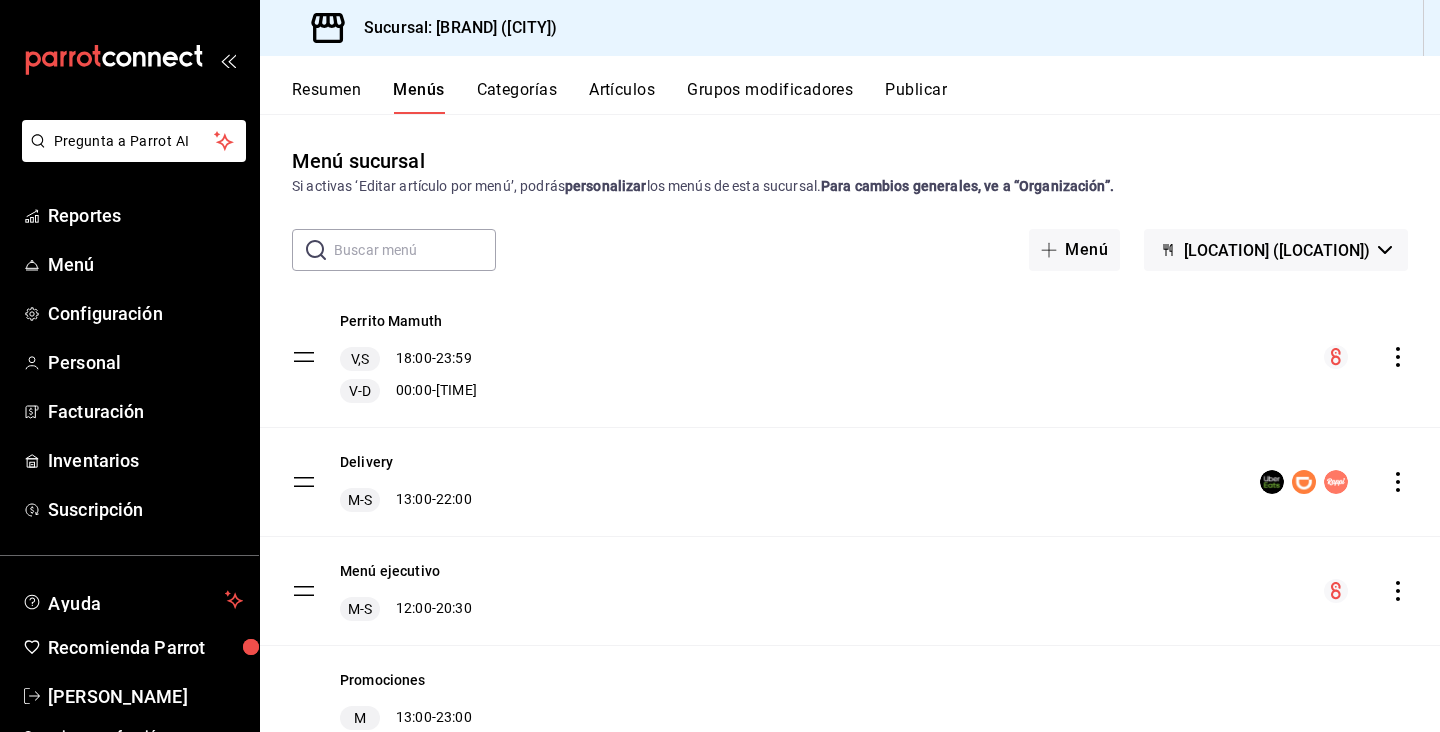 click on "Categorías" at bounding box center (517, 97) 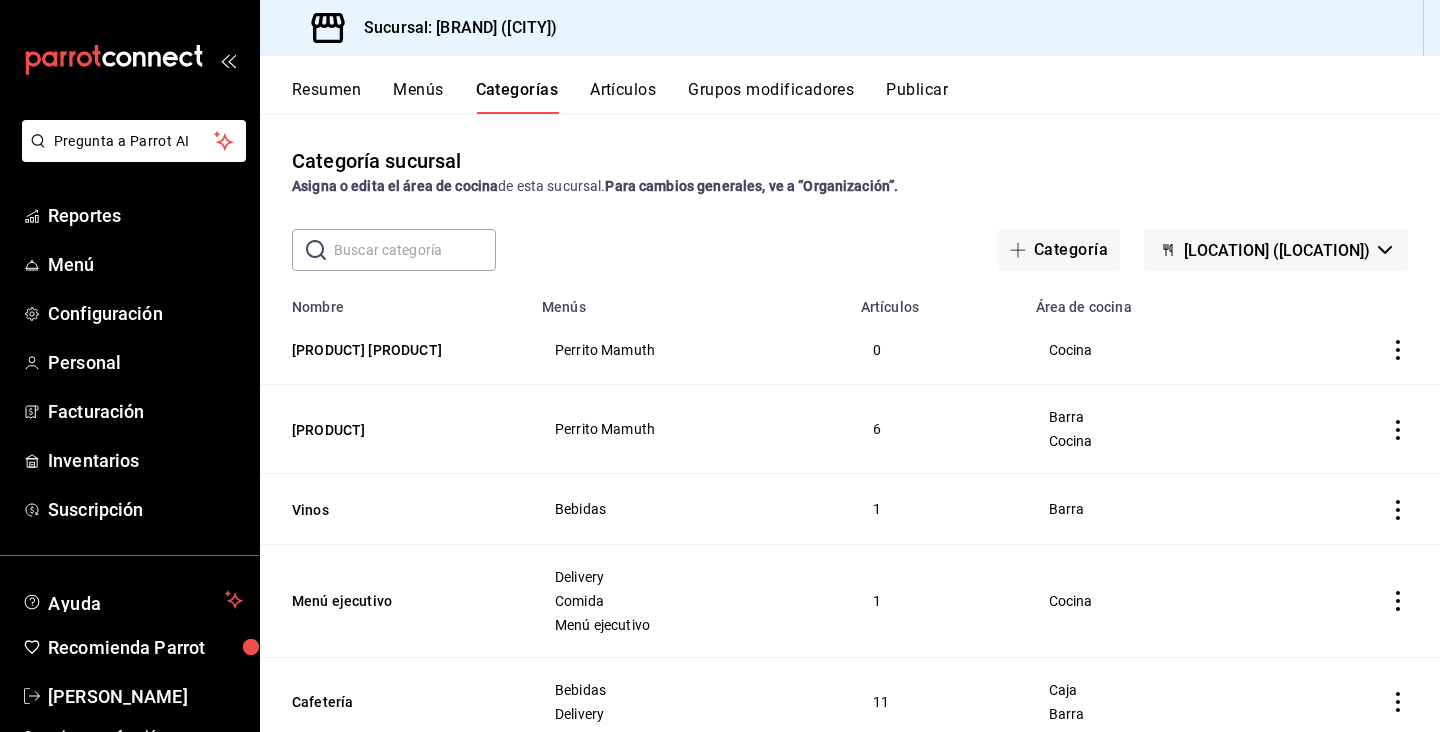click on "Menús" at bounding box center [418, 97] 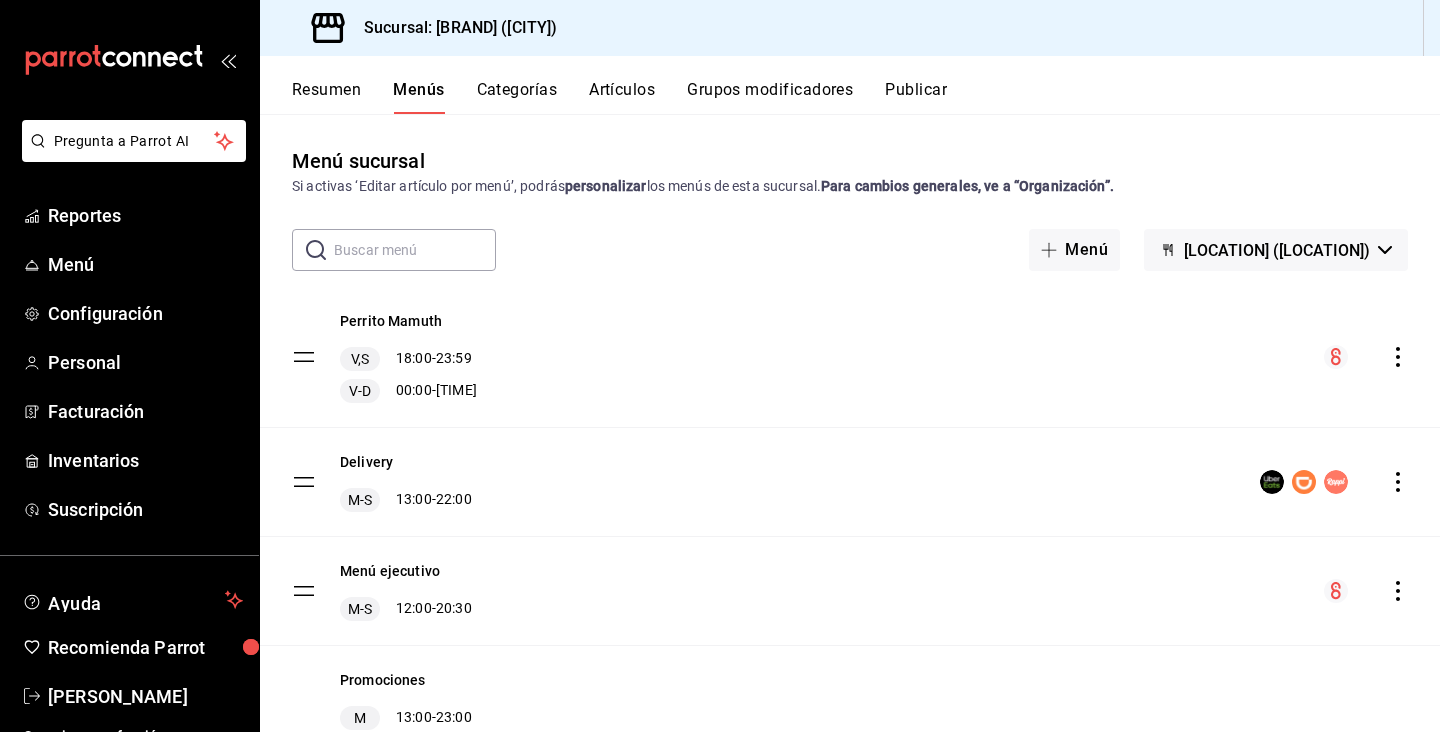 click on "Artículos" at bounding box center [622, 97] 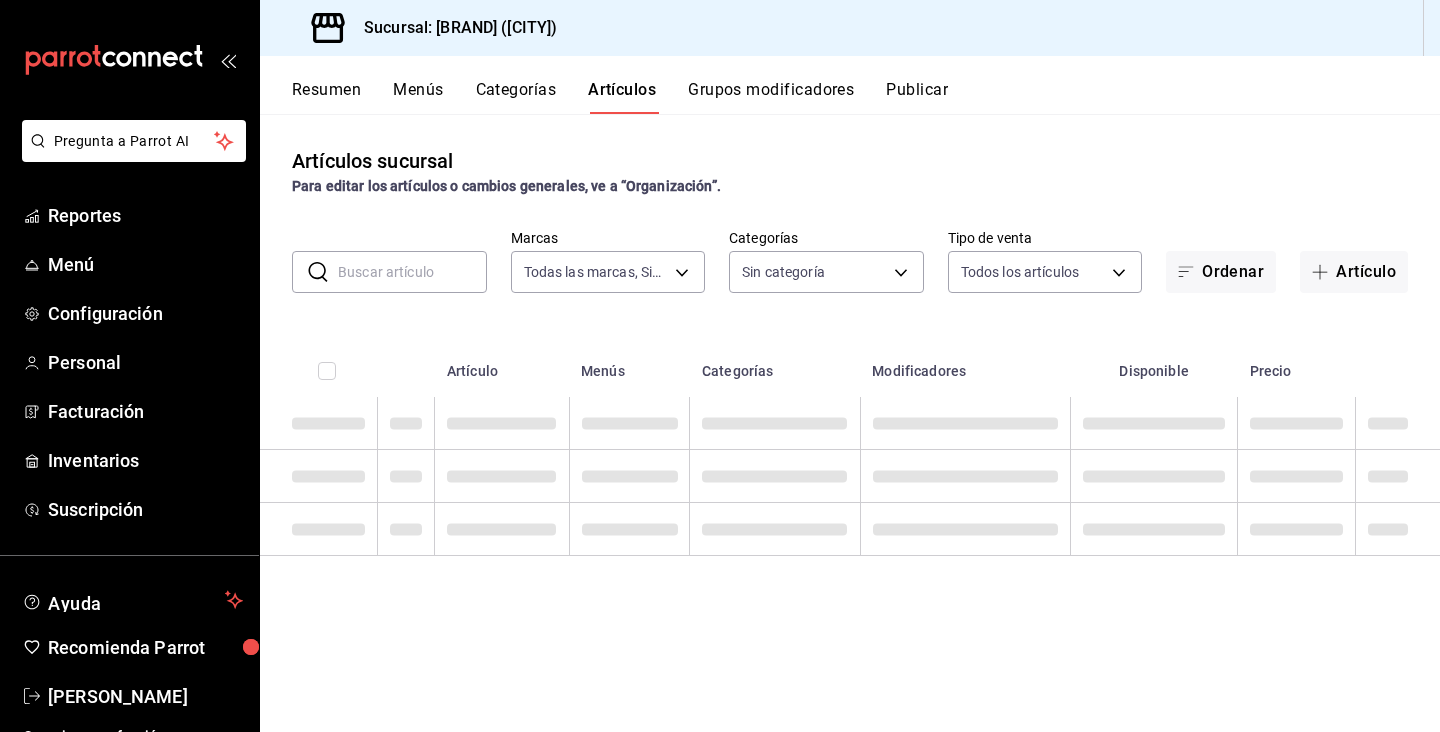 type on "[UUID]" 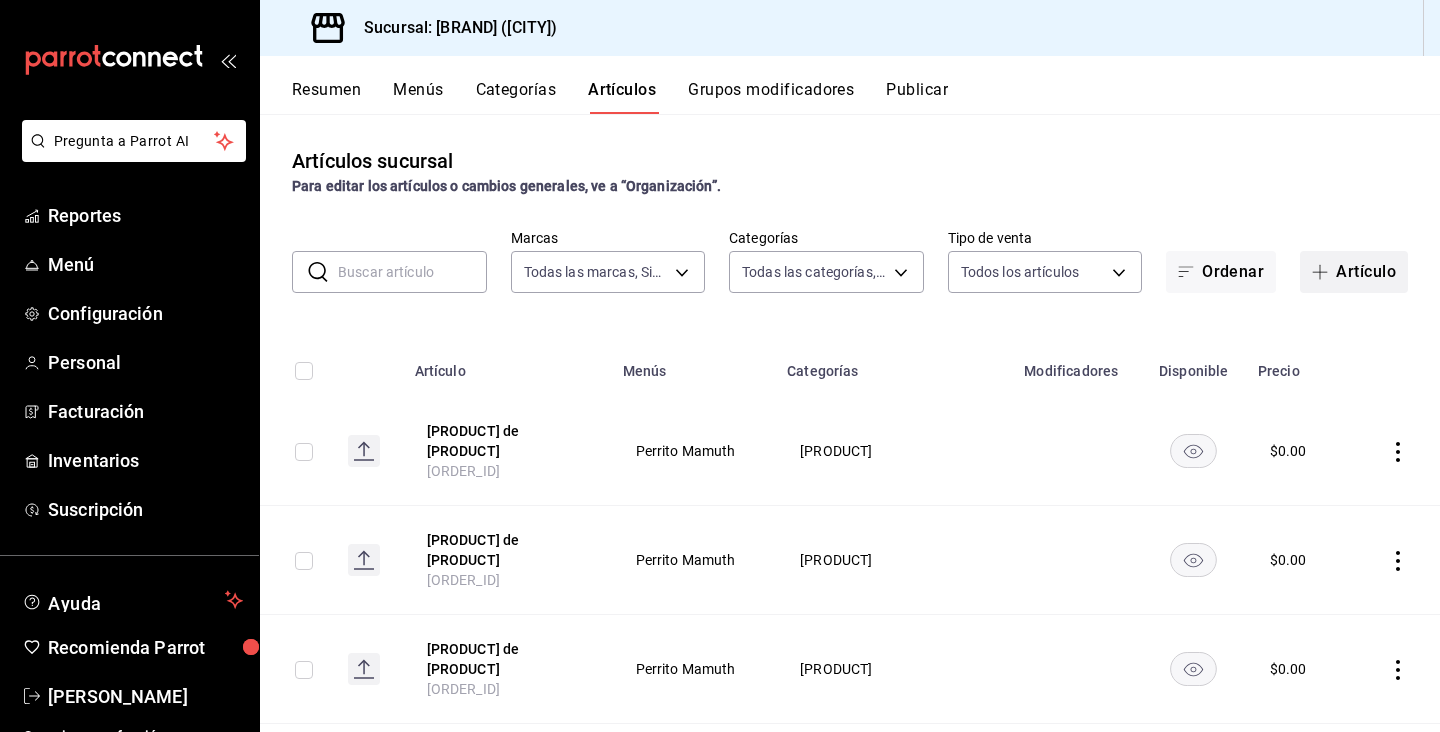 click on "Artículo" at bounding box center (1354, 272) 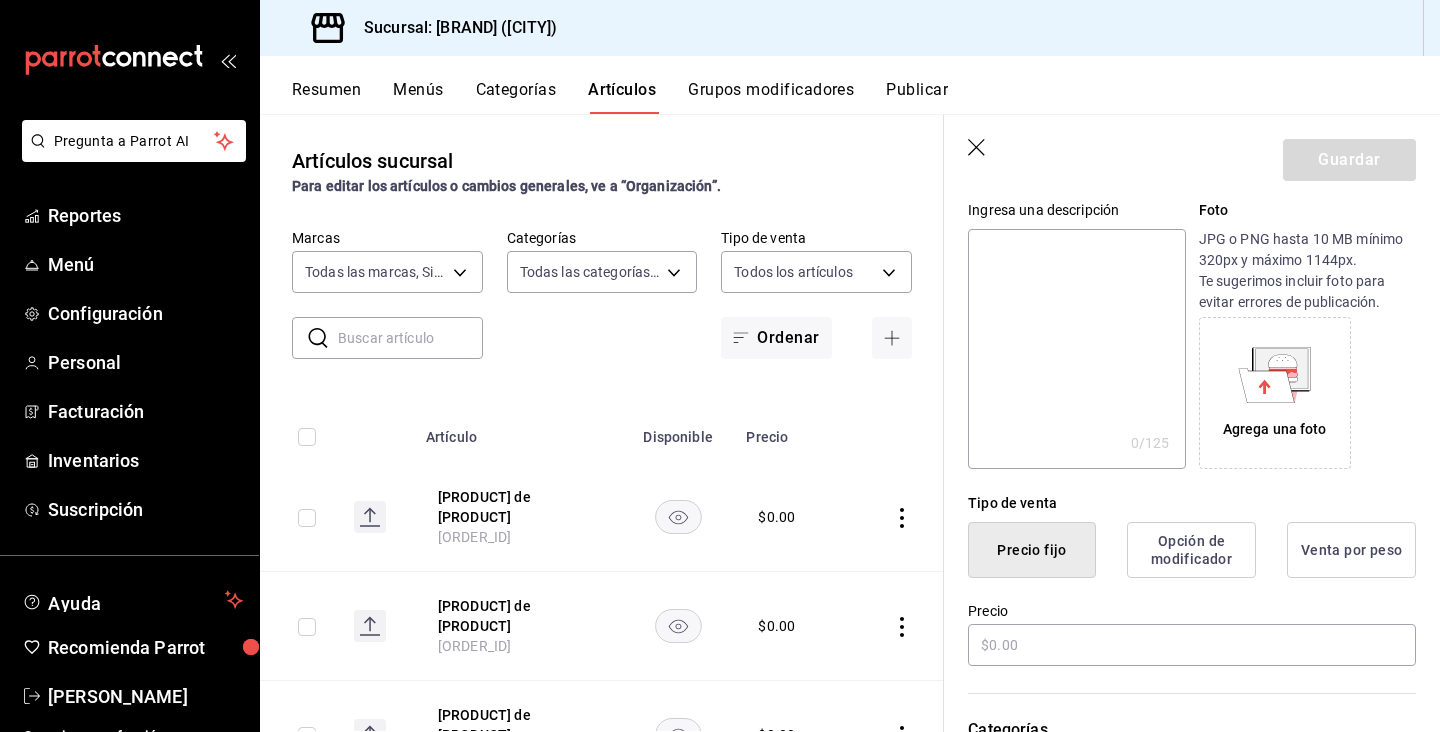 scroll, scrollTop: 206, scrollLeft: 0, axis: vertical 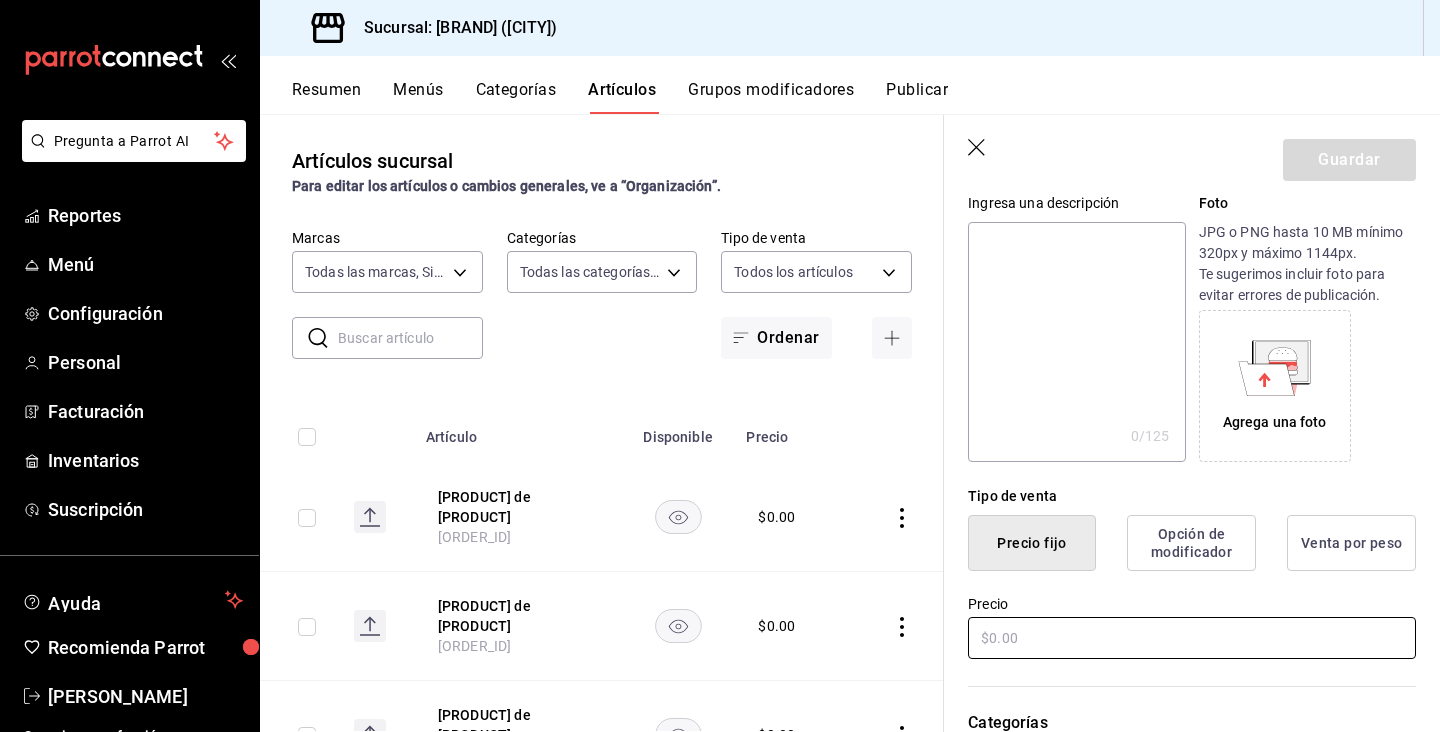 type on "[PRODUCT]" 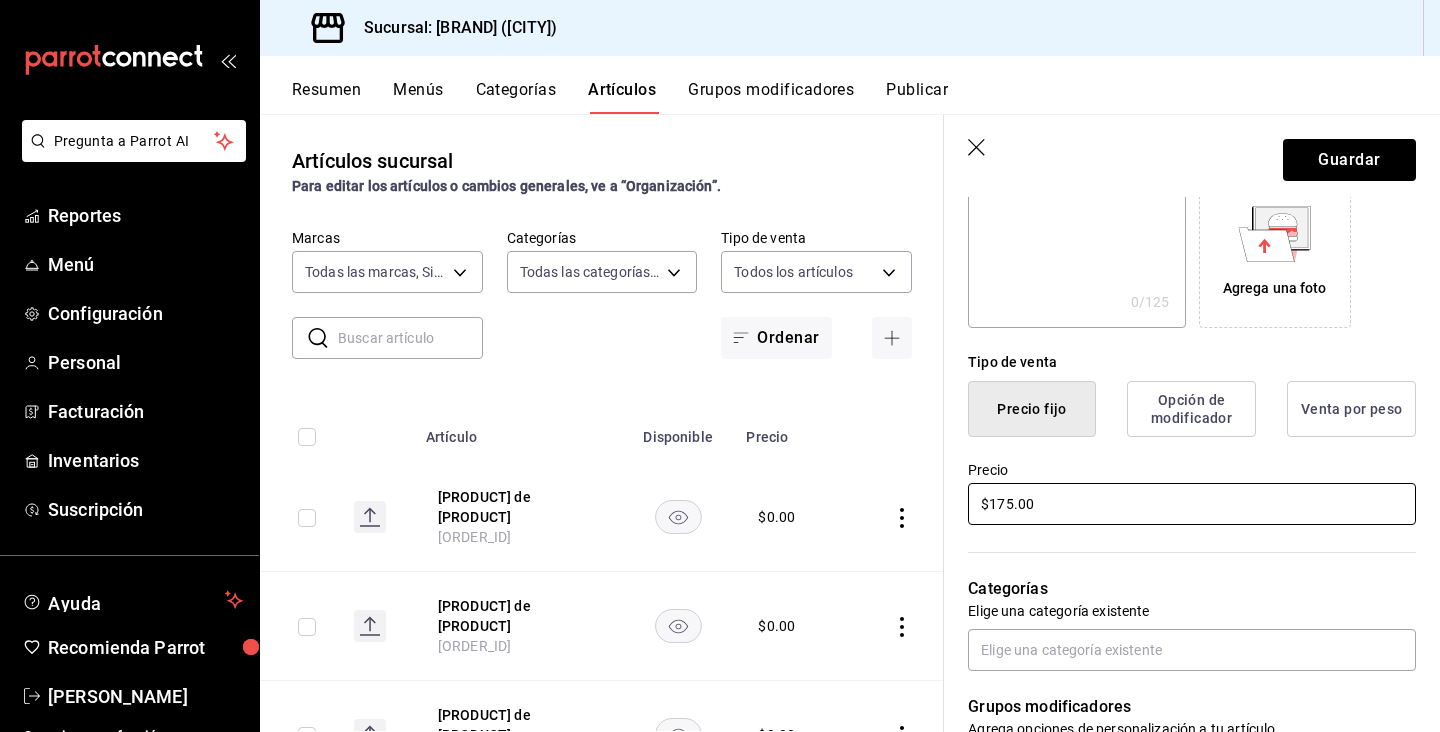 scroll, scrollTop: 393, scrollLeft: 0, axis: vertical 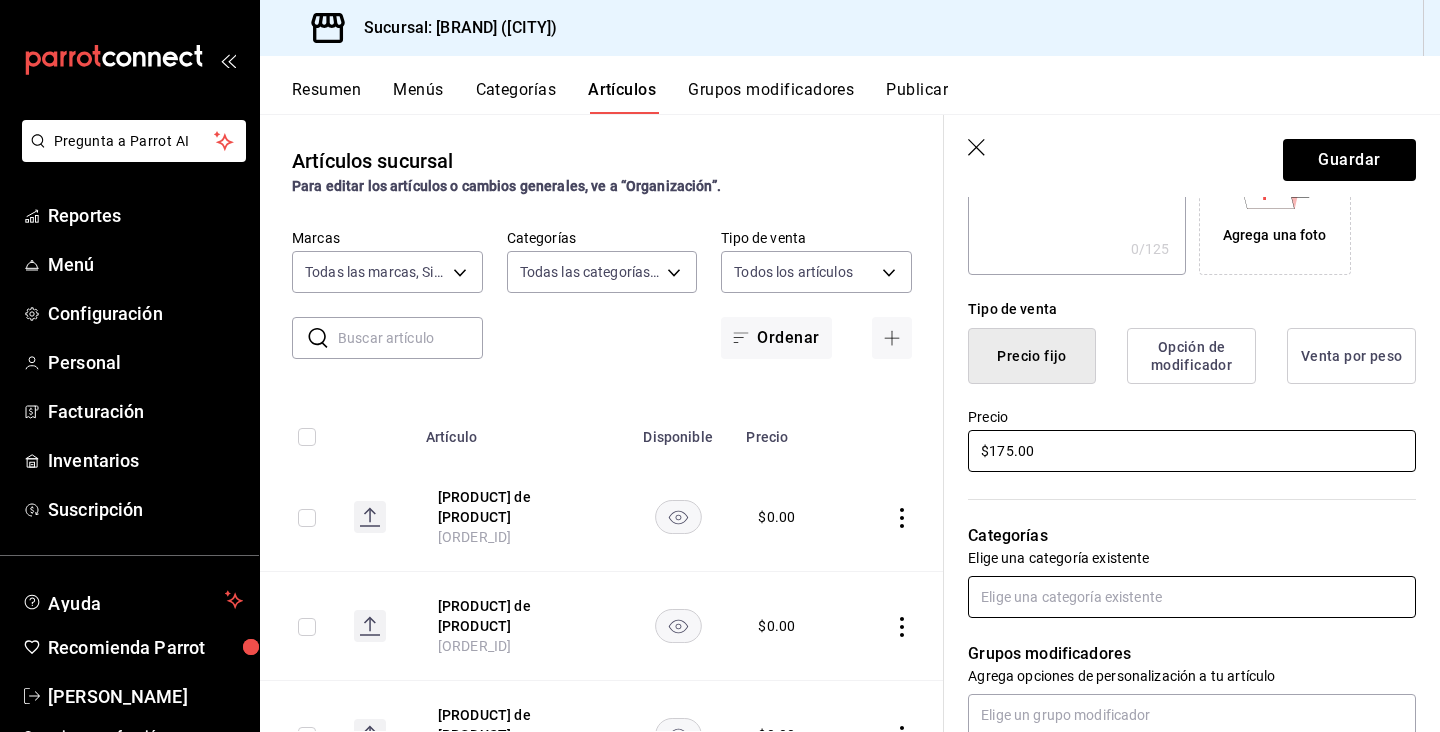 type on "$175.00" 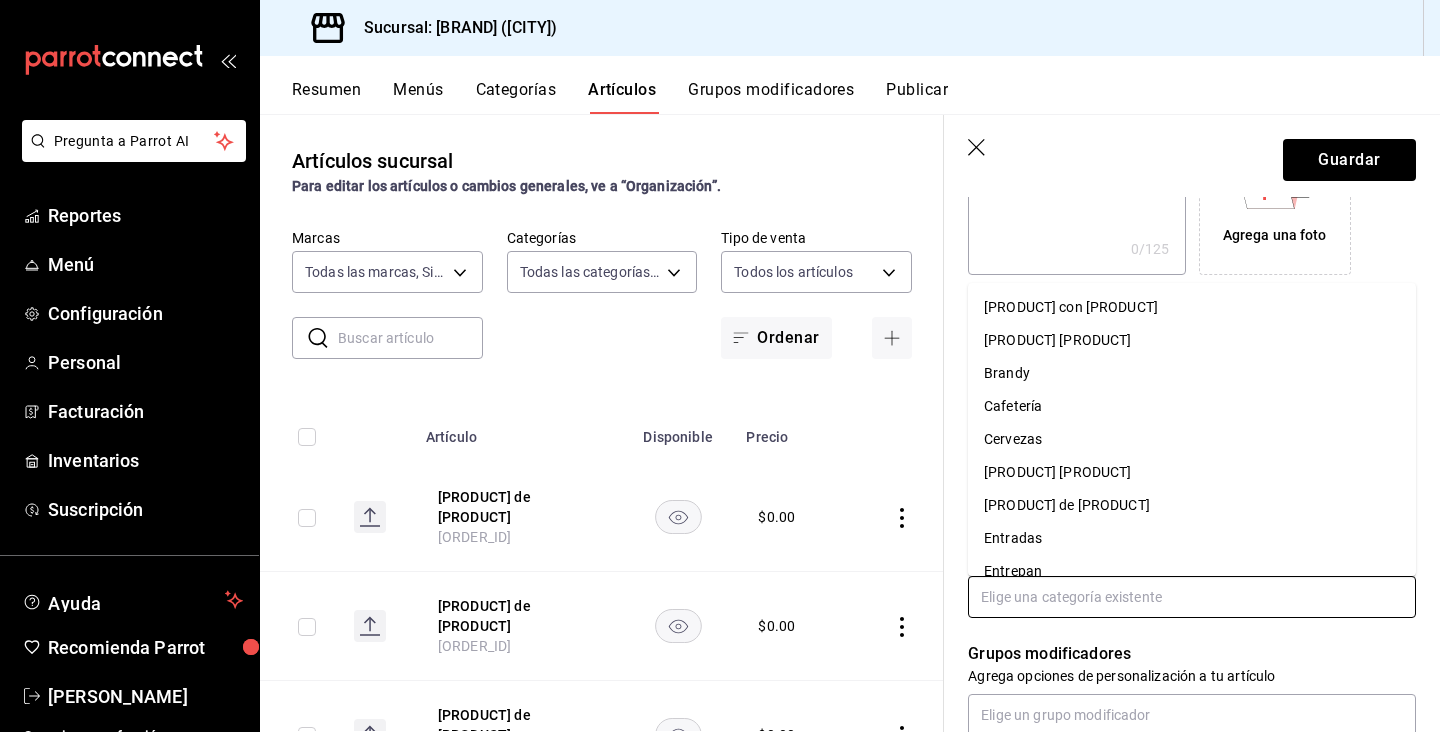 click at bounding box center (1192, 597) 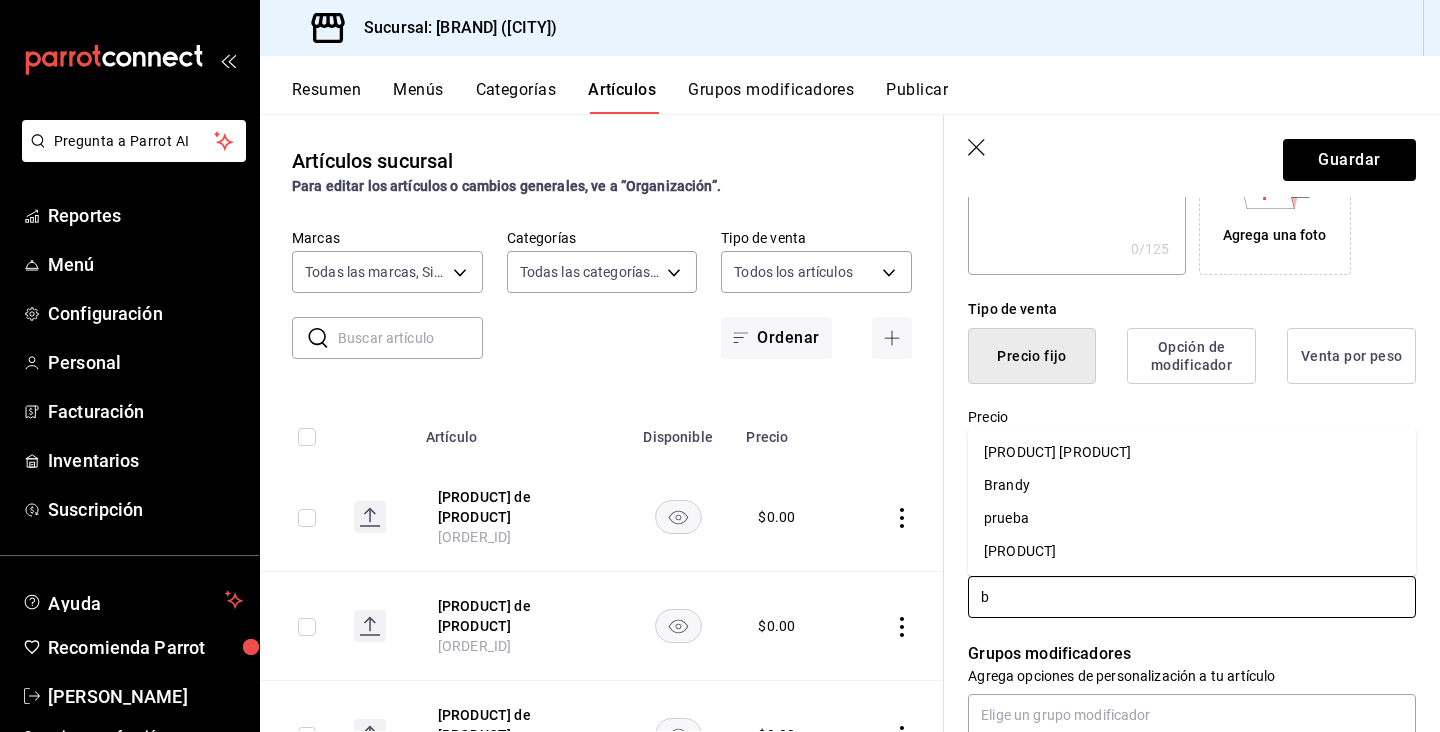 click on "[PRODUCT] [PRODUCT]" at bounding box center [1192, 452] 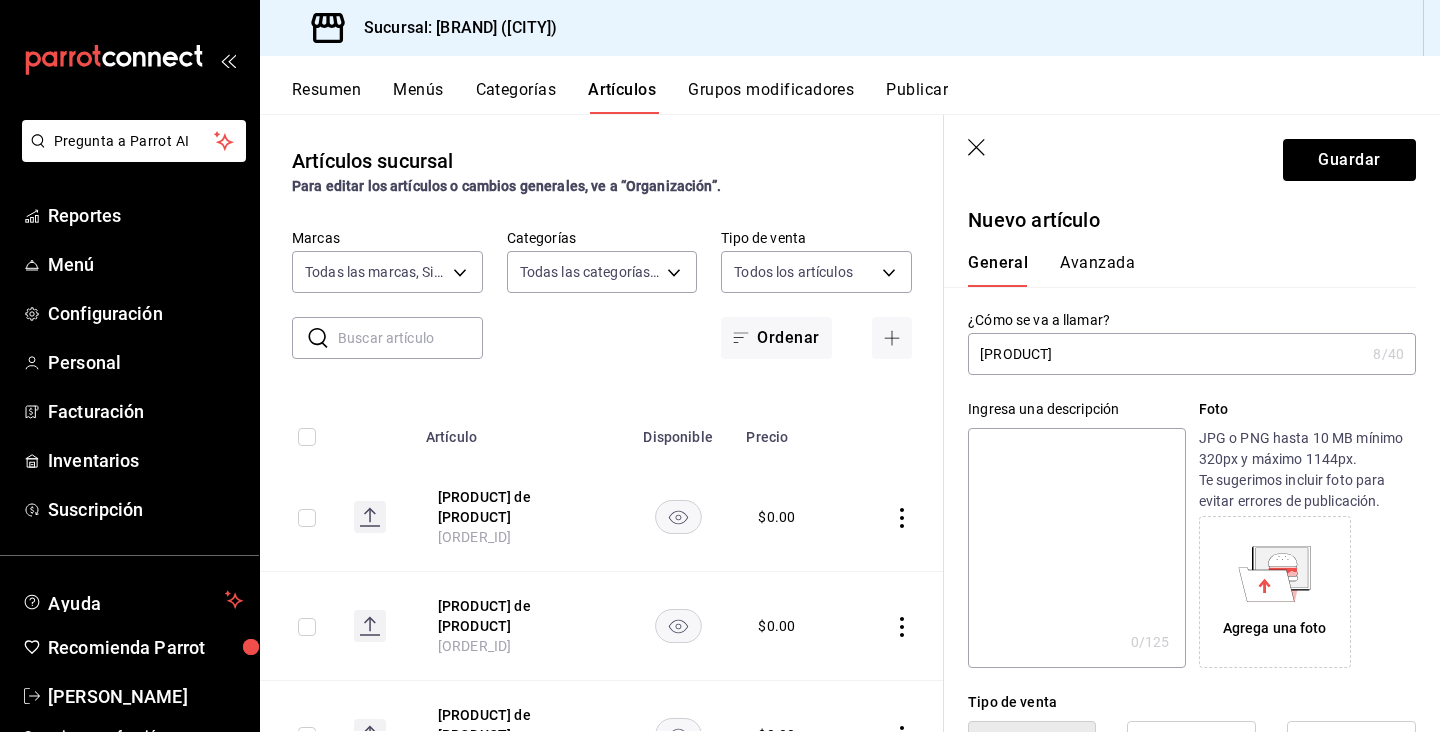 scroll, scrollTop: 0, scrollLeft: 0, axis: both 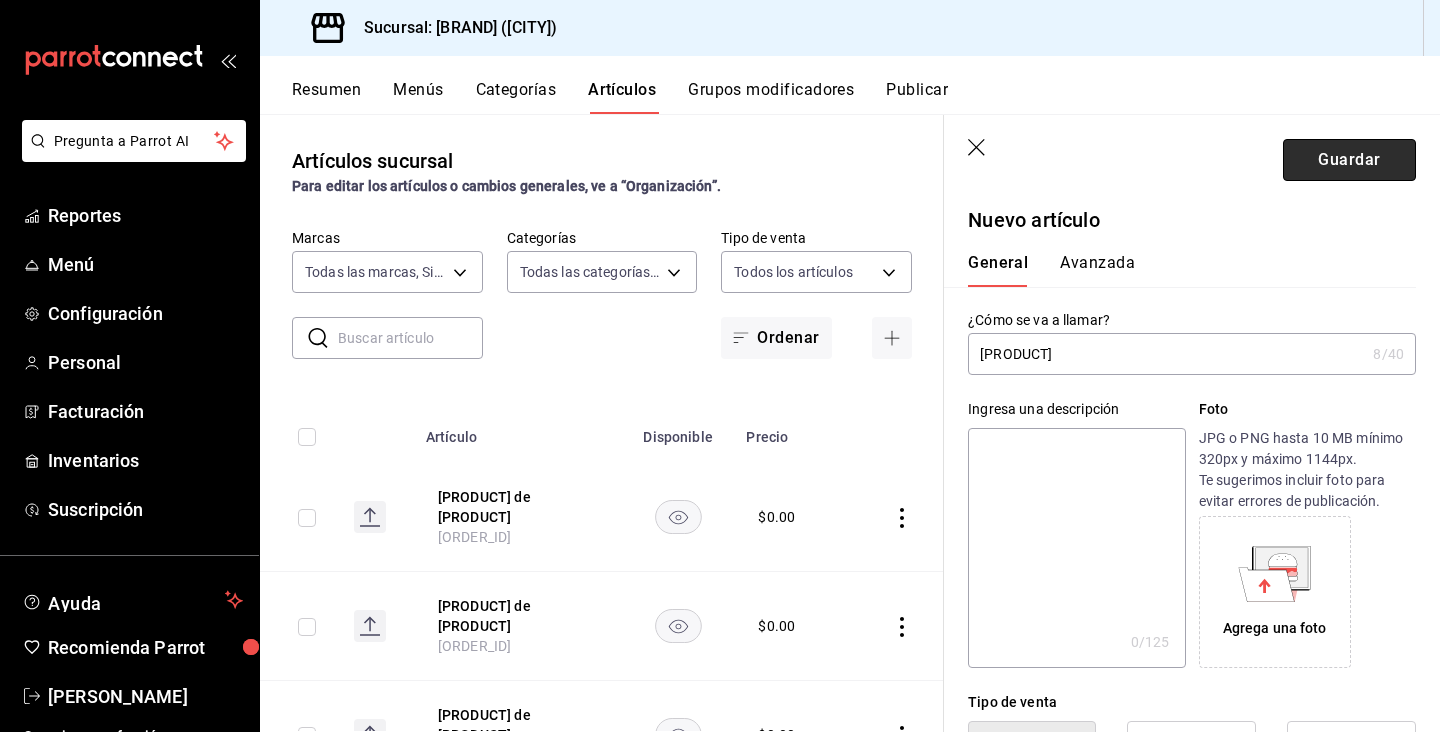 click on "Guardar" at bounding box center (1349, 160) 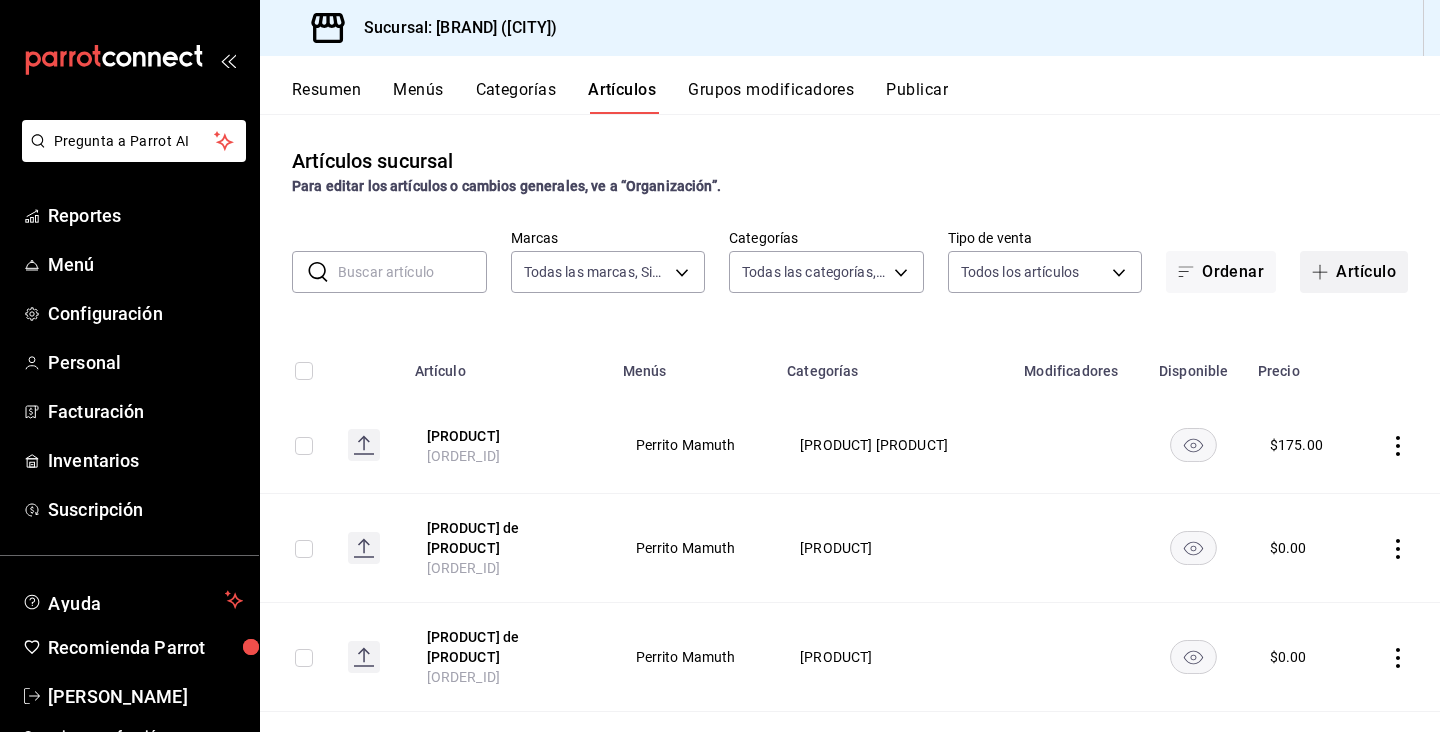 click on "Artículo" at bounding box center (1354, 272) 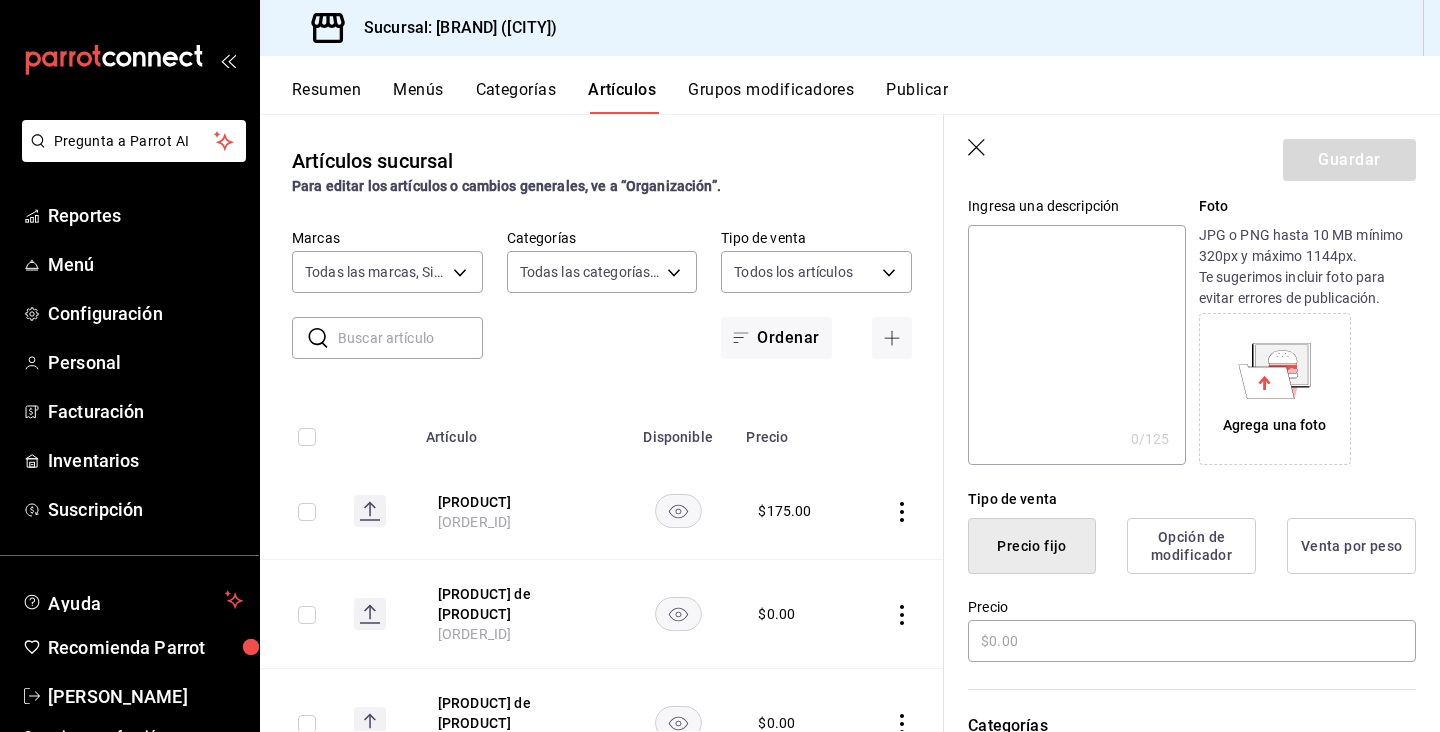 scroll, scrollTop: 233, scrollLeft: 0, axis: vertical 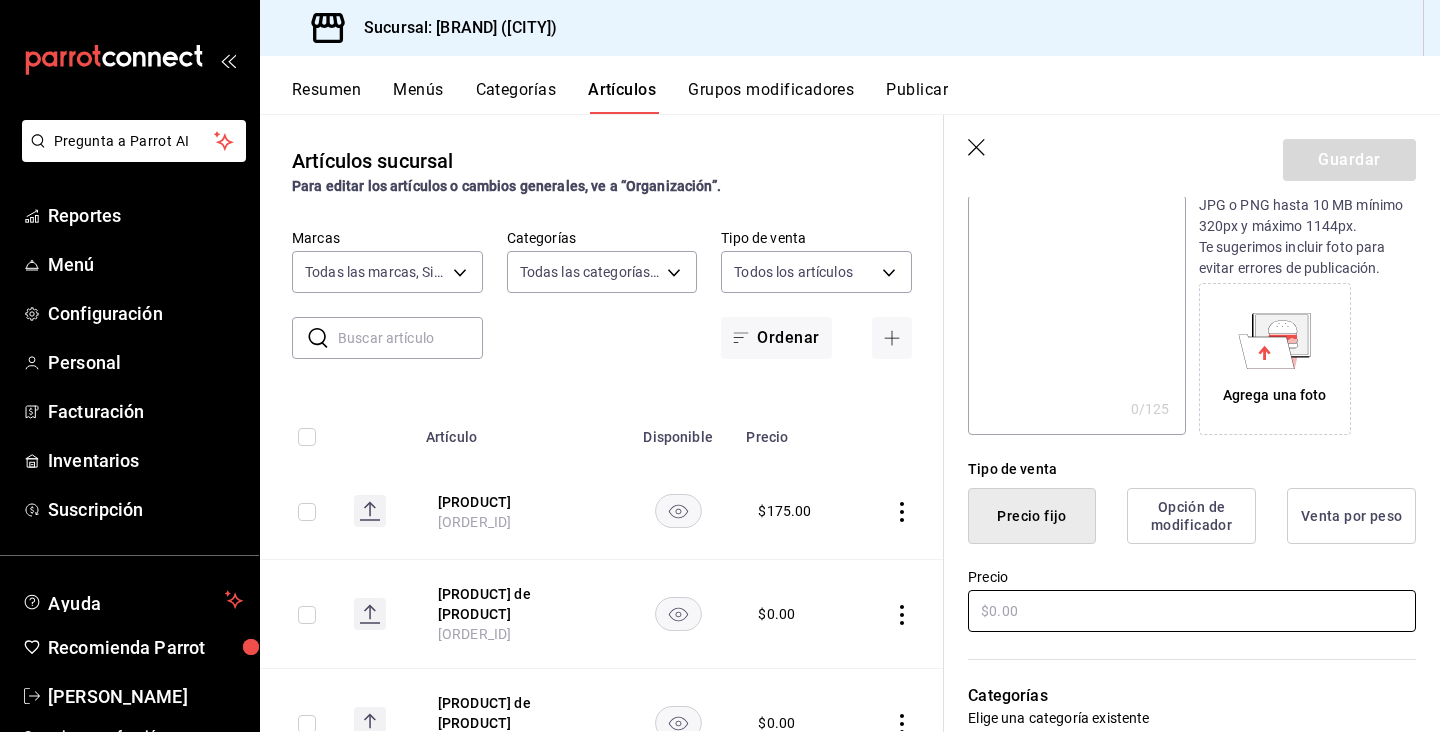 type on "Lindeza" 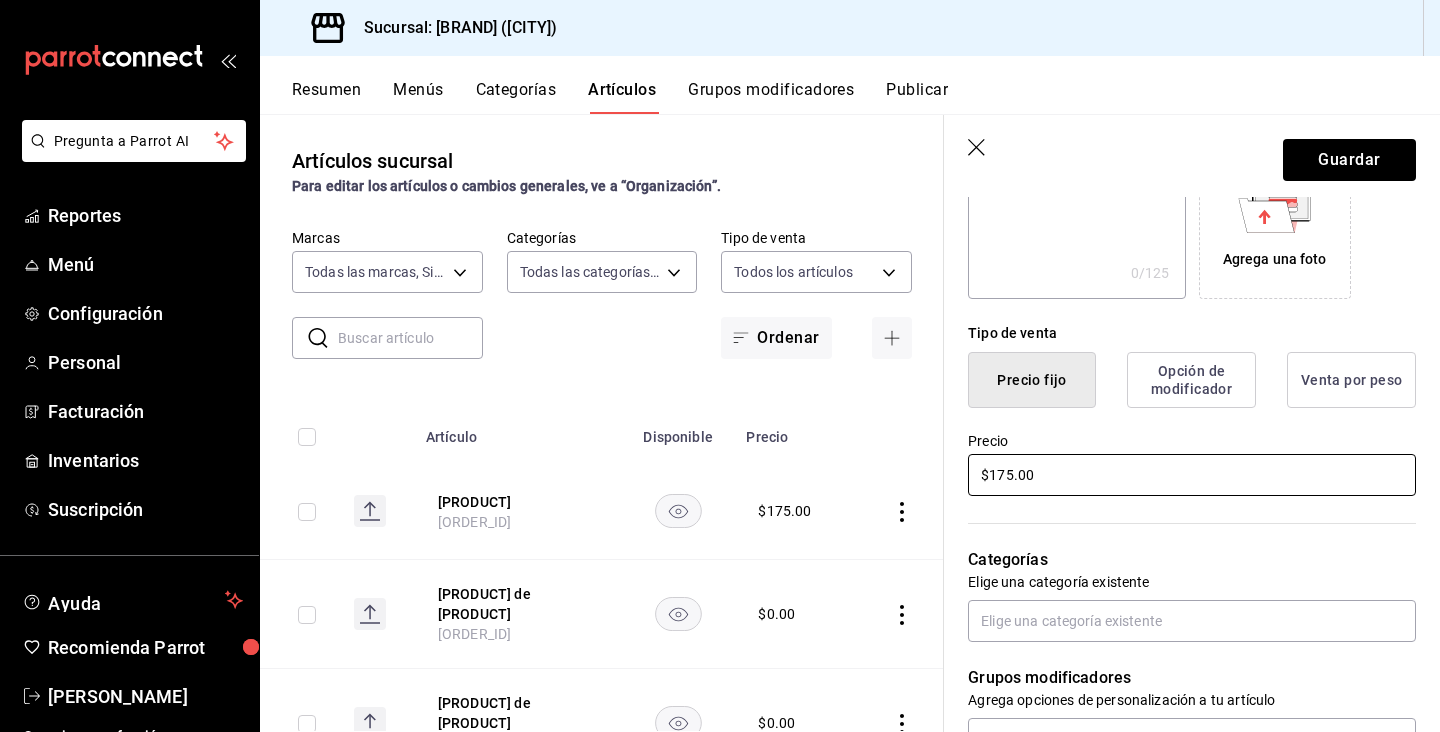 scroll, scrollTop: 389, scrollLeft: 0, axis: vertical 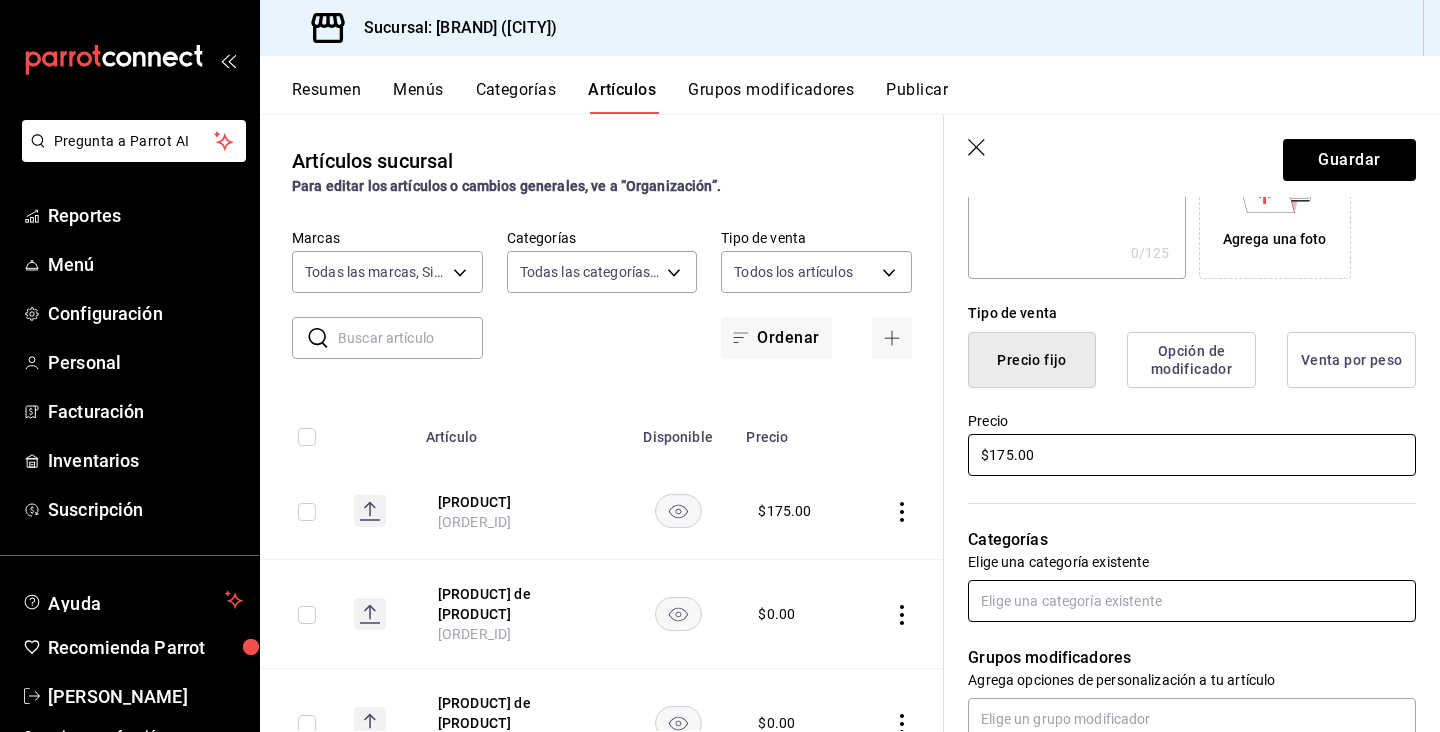 type on "$175.00" 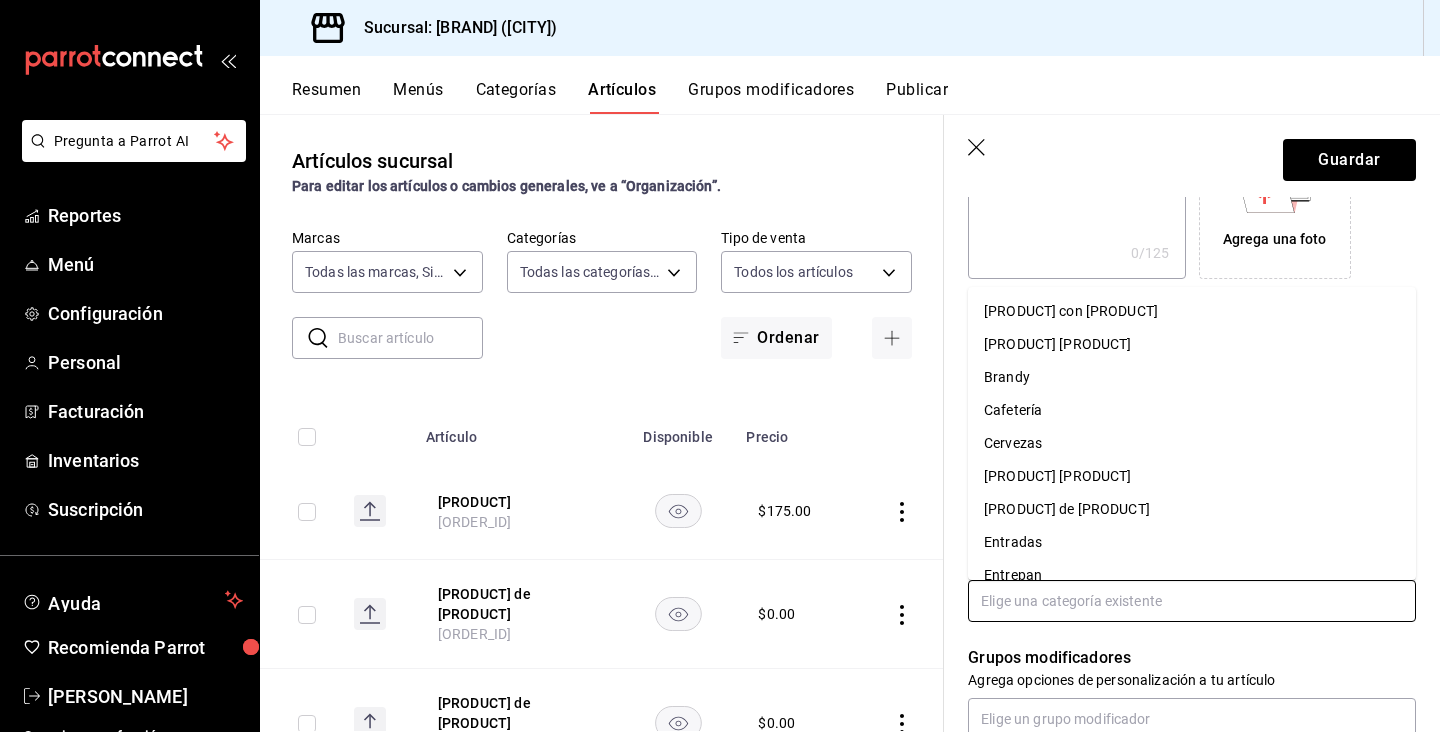 click at bounding box center [1192, 601] 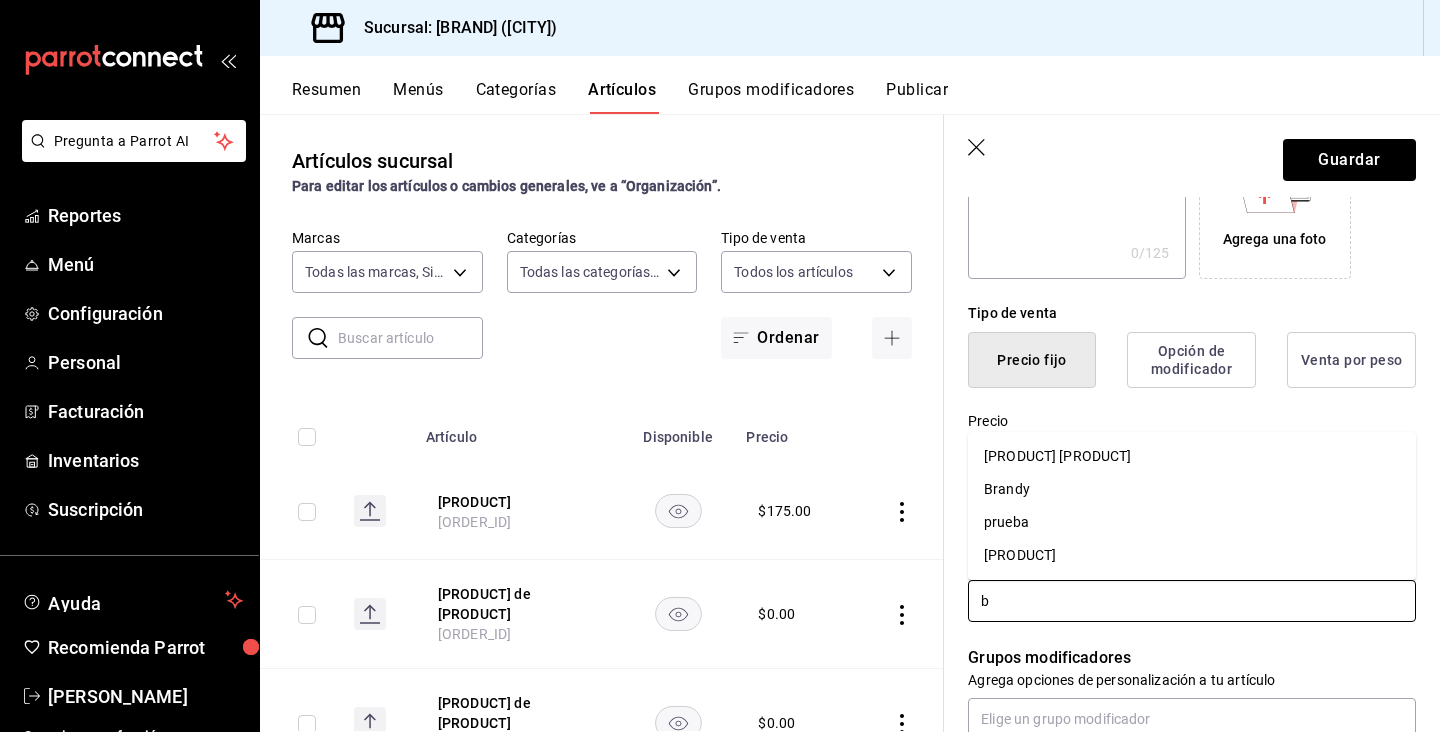 type on "be" 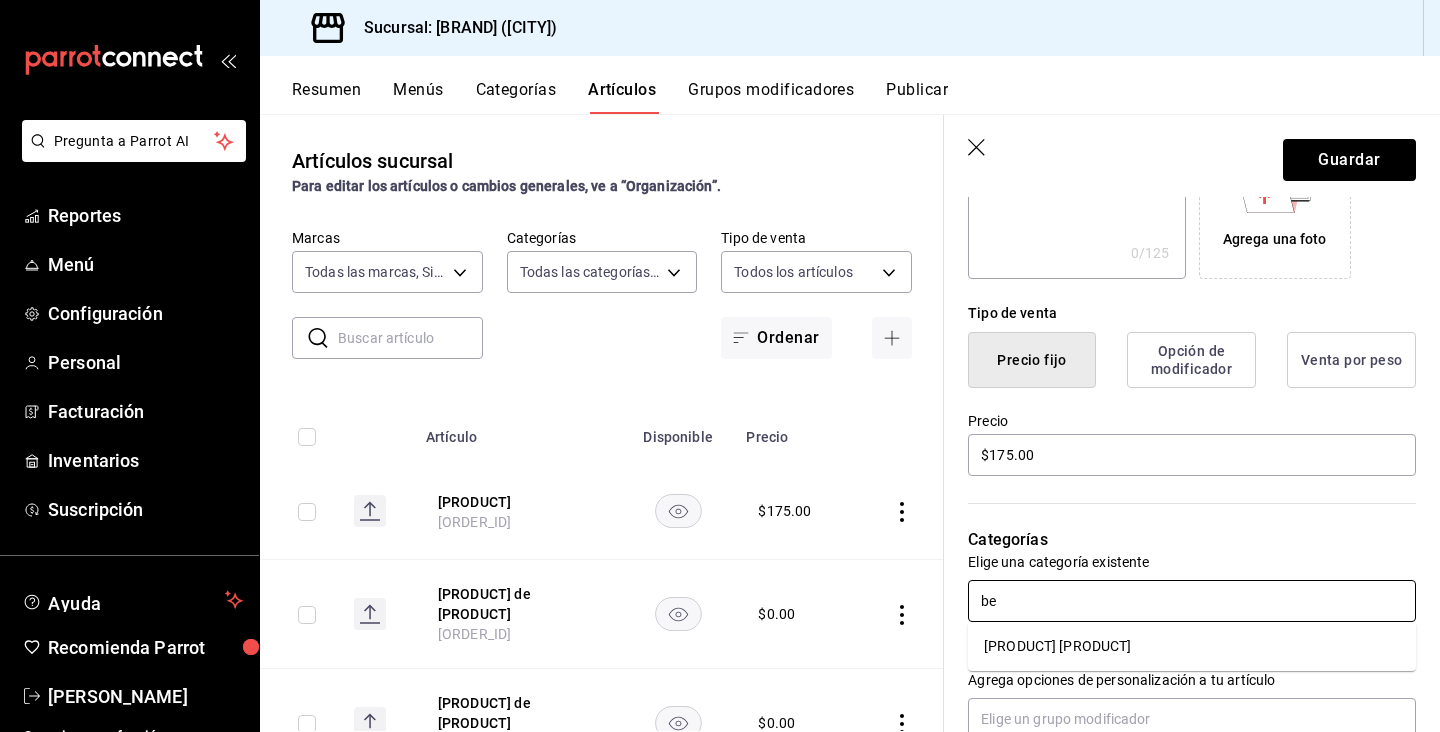 click on "[PRODUCT] [PRODUCT]" at bounding box center [1192, 646] 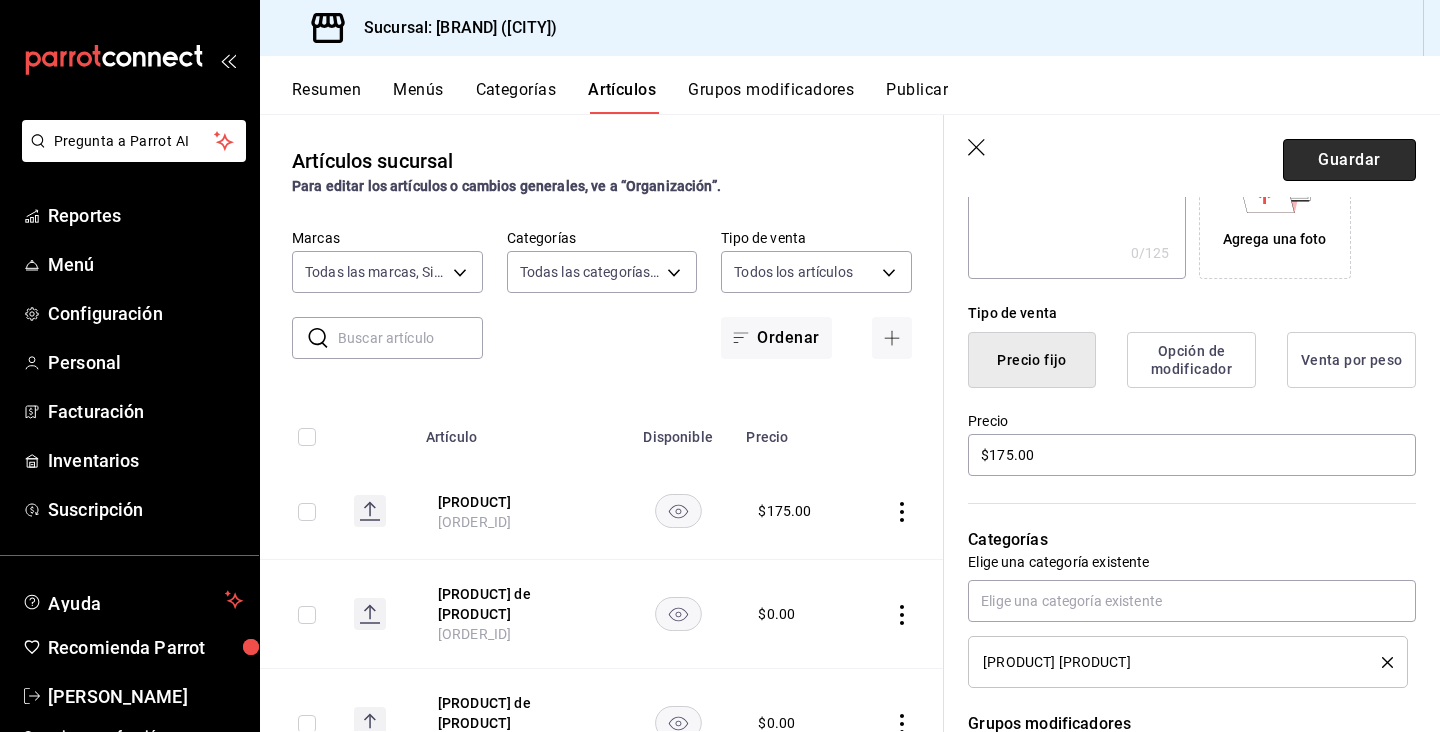 click on "Guardar" at bounding box center (1349, 160) 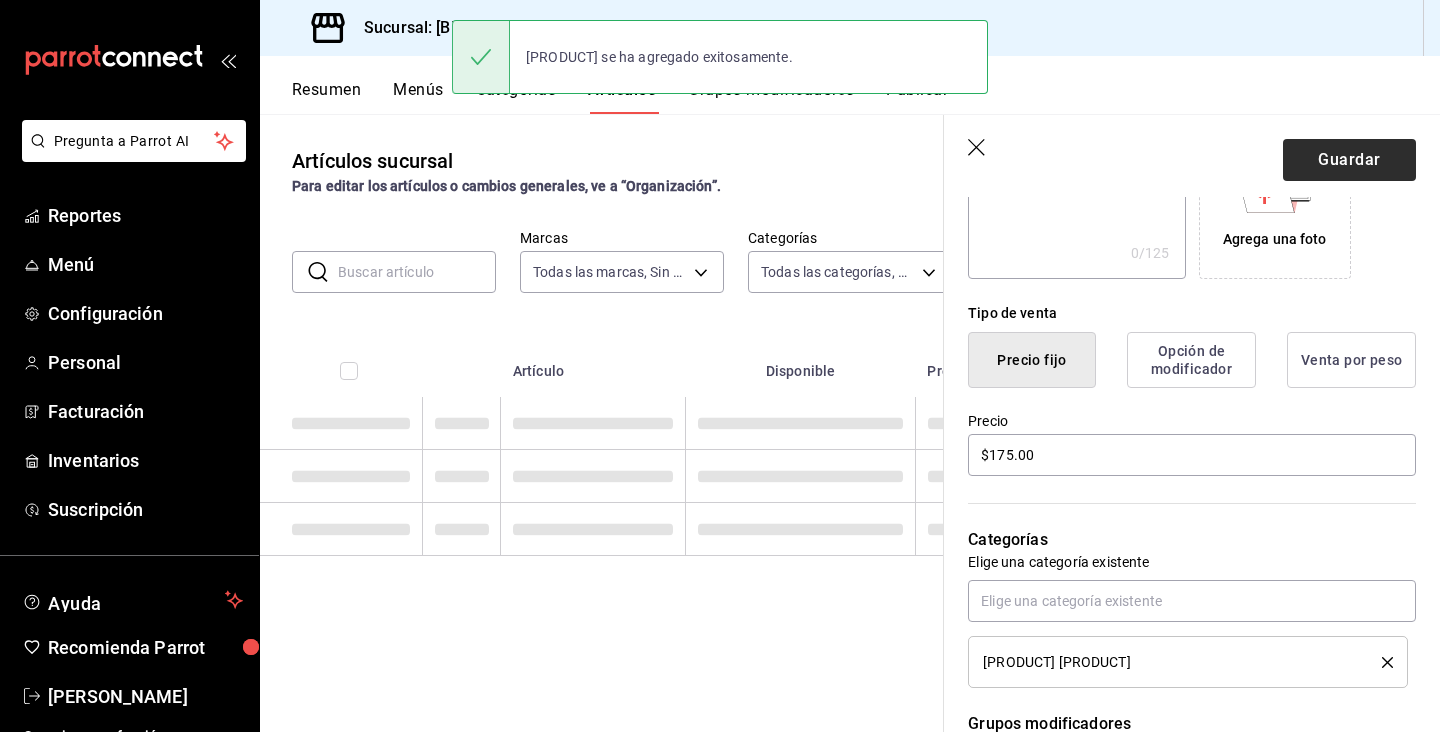 scroll, scrollTop: 0, scrollLeft: 0, axis: both 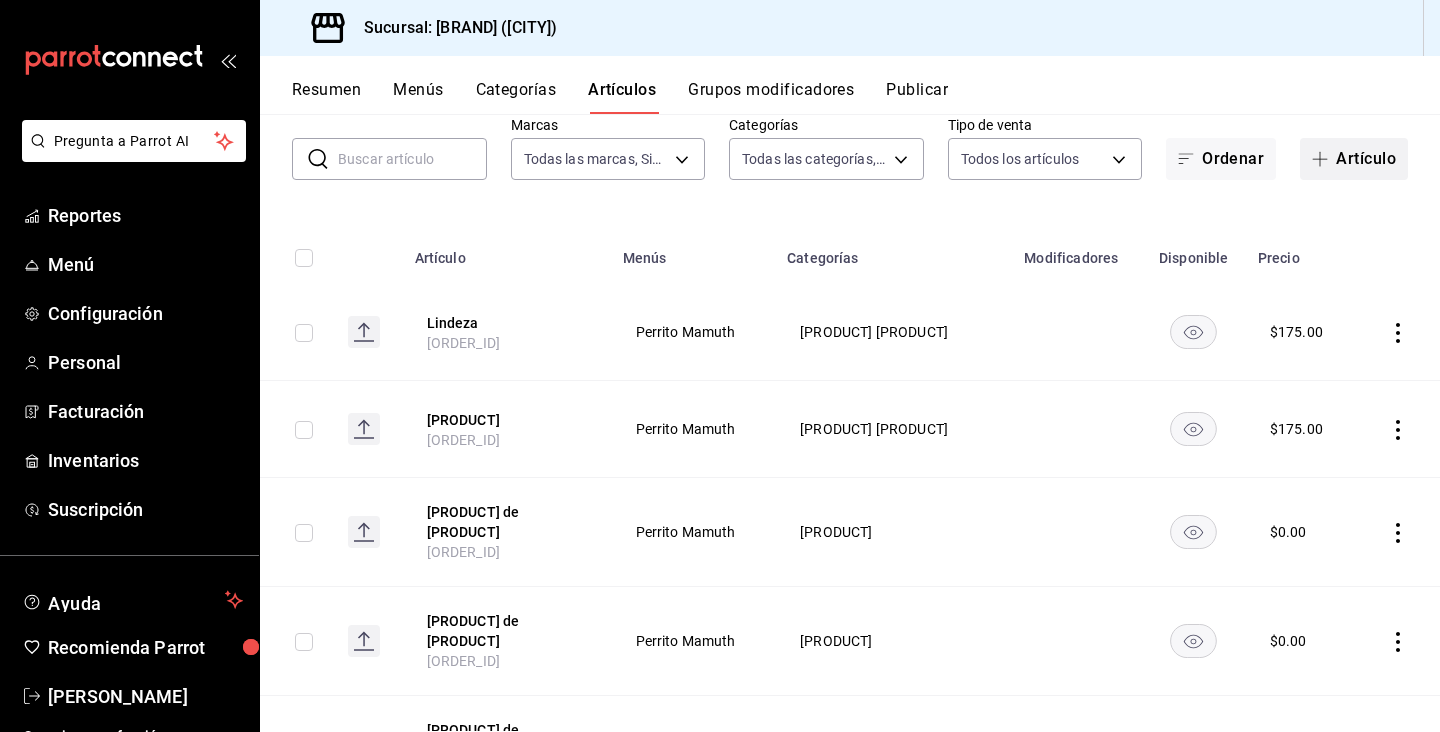 click on "Artículo" at bounding box center (1354, 159) 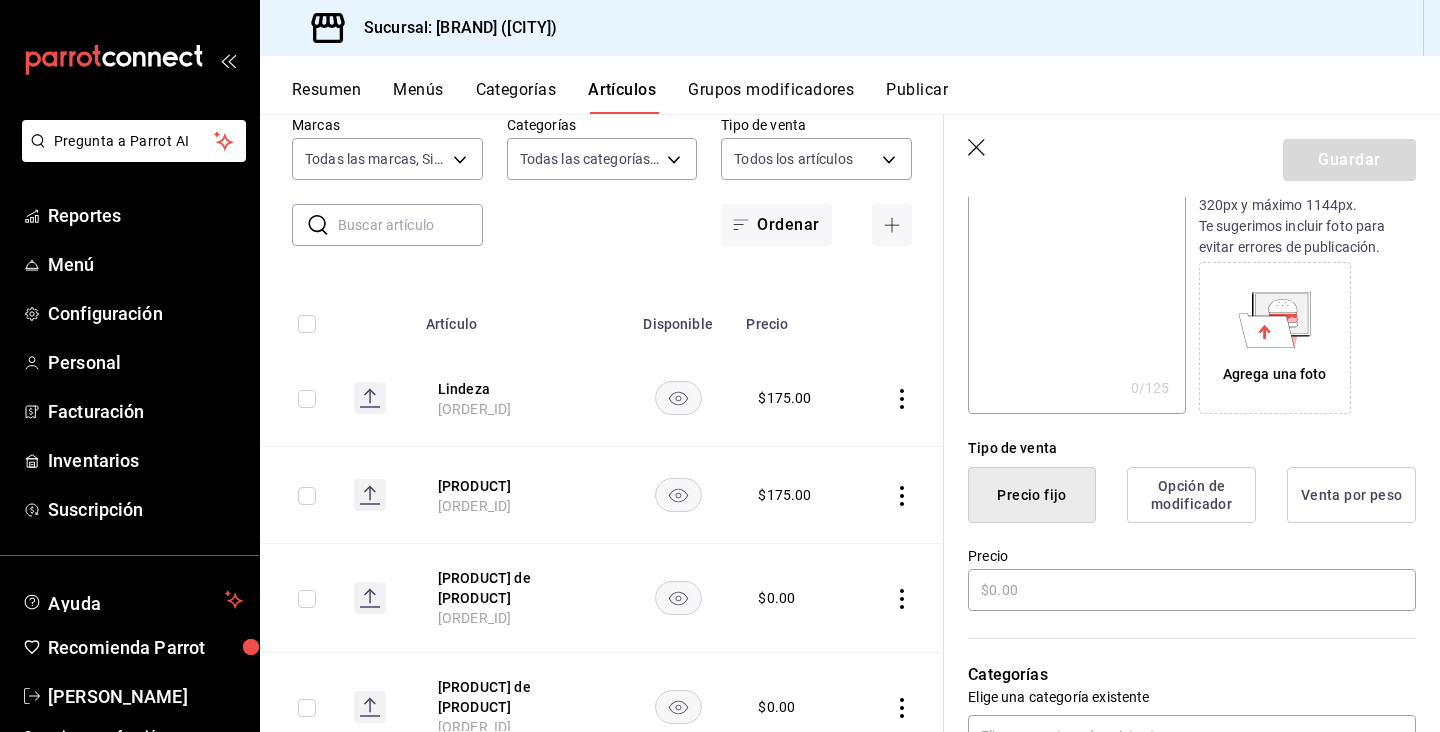 scroll, scrollTop: 255, scrollLeft: 0, axis: vertical 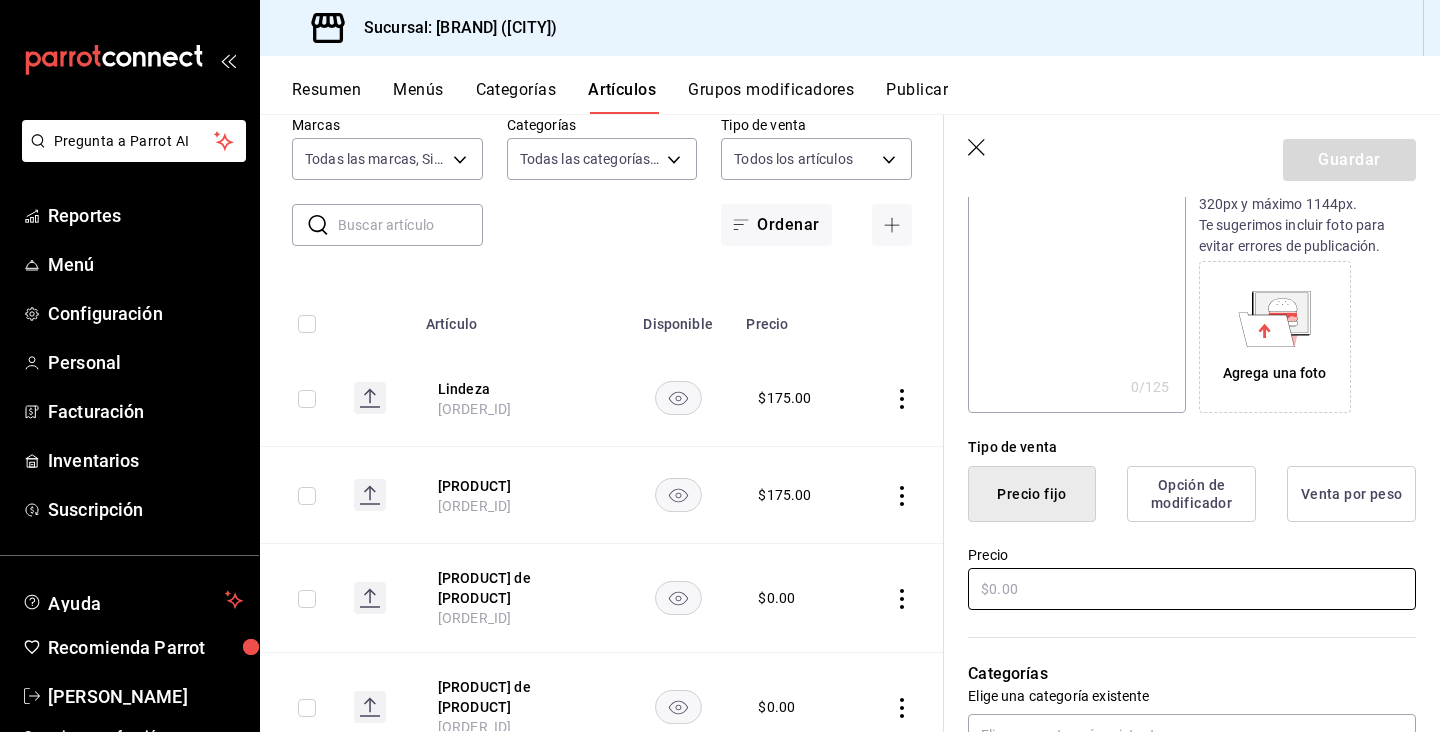 type on "[PRODUCT] [PRODUCT]" 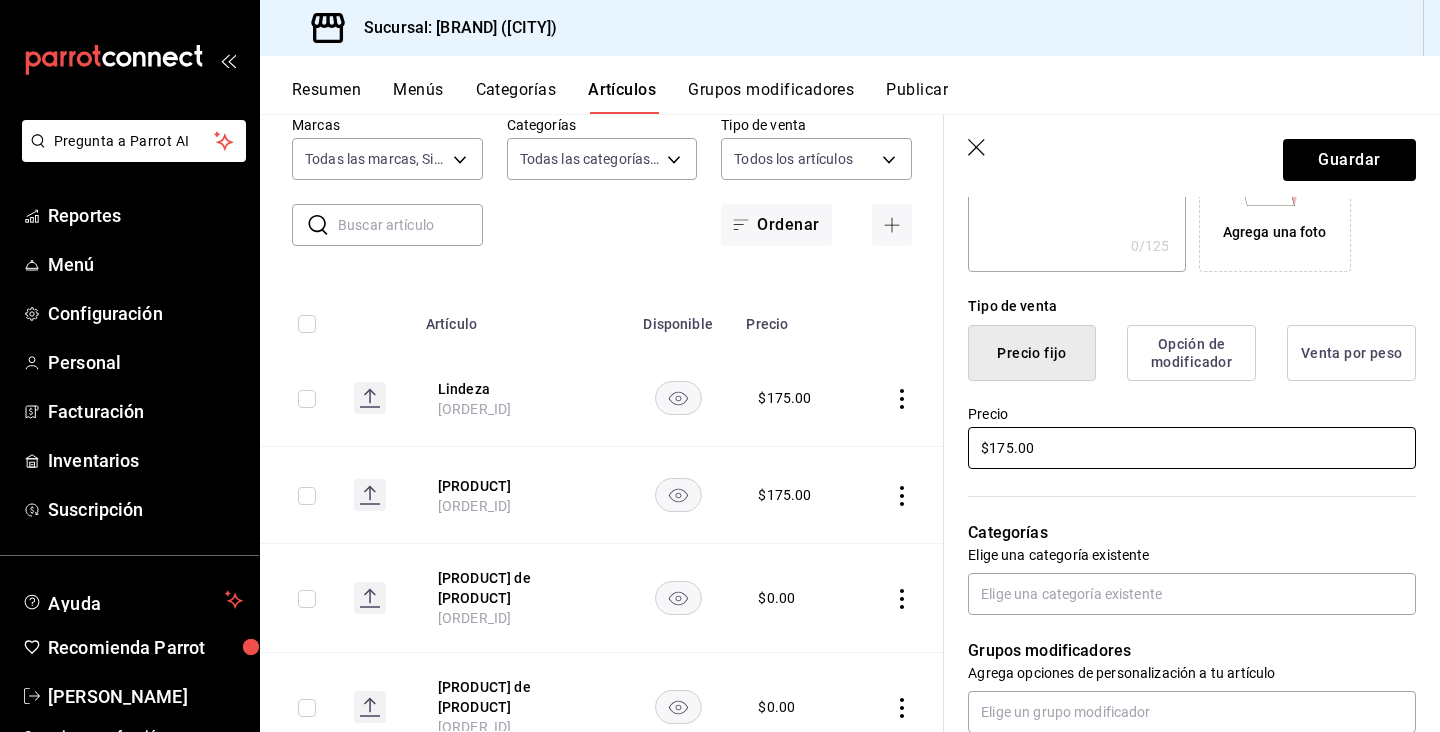 scroll, scrollTop: 405, scrollLeft: 0, axis: vertical 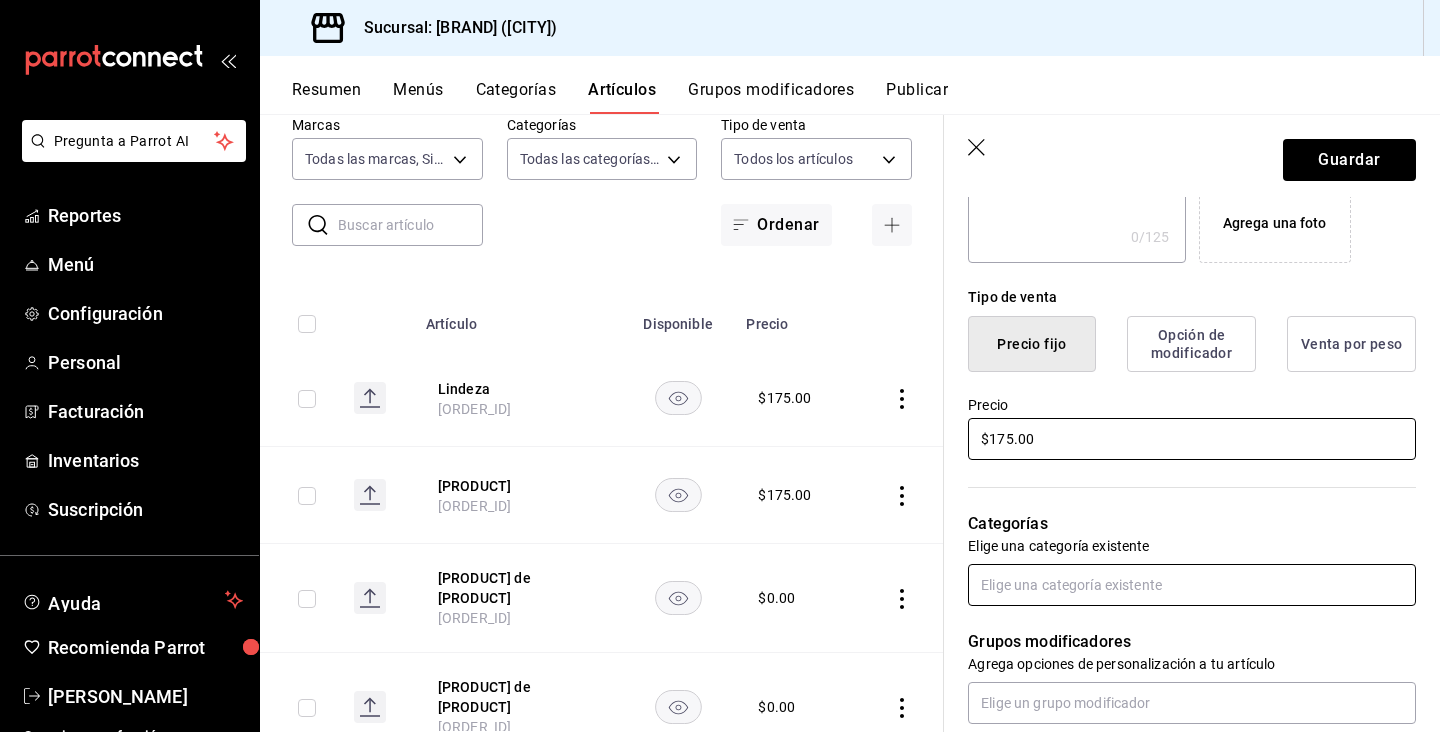 type on "$175.00" 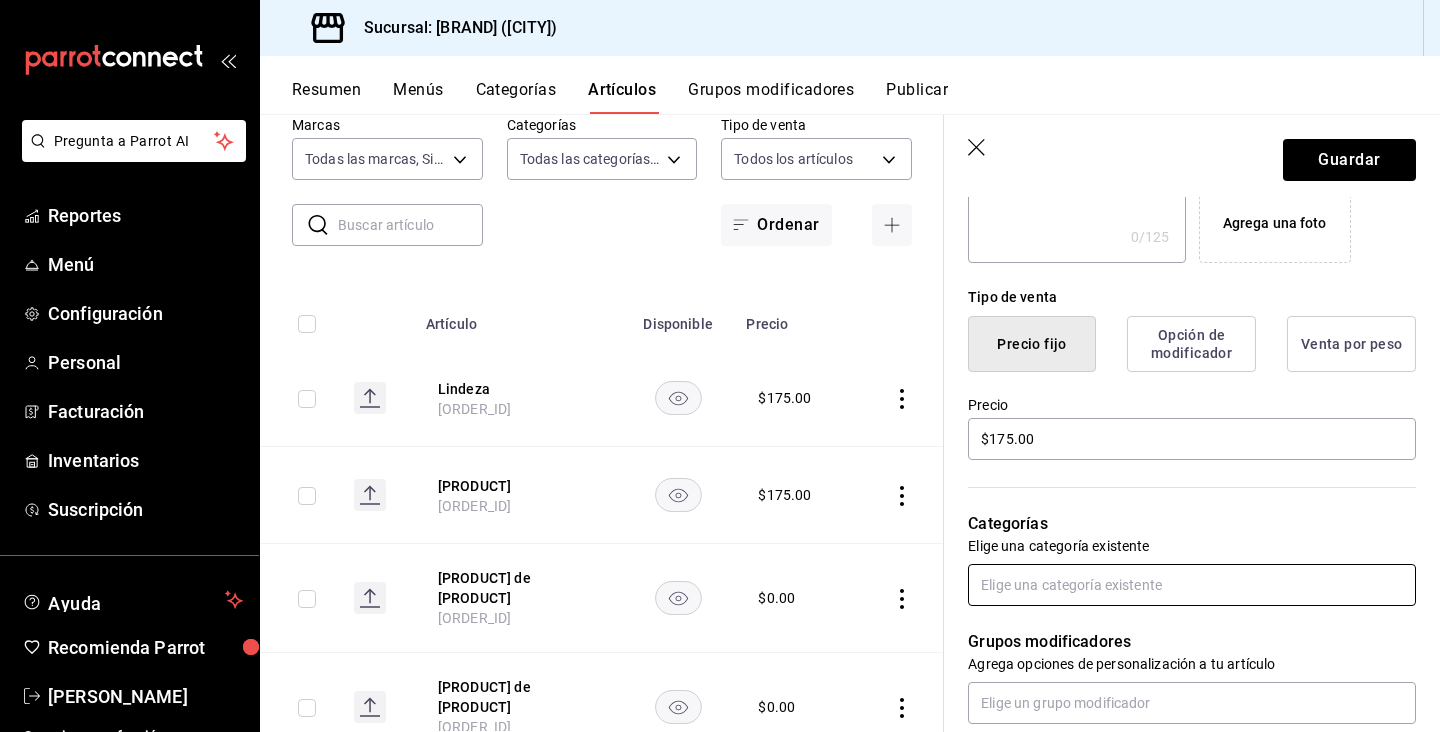 click at bounding box center (1192, 585) 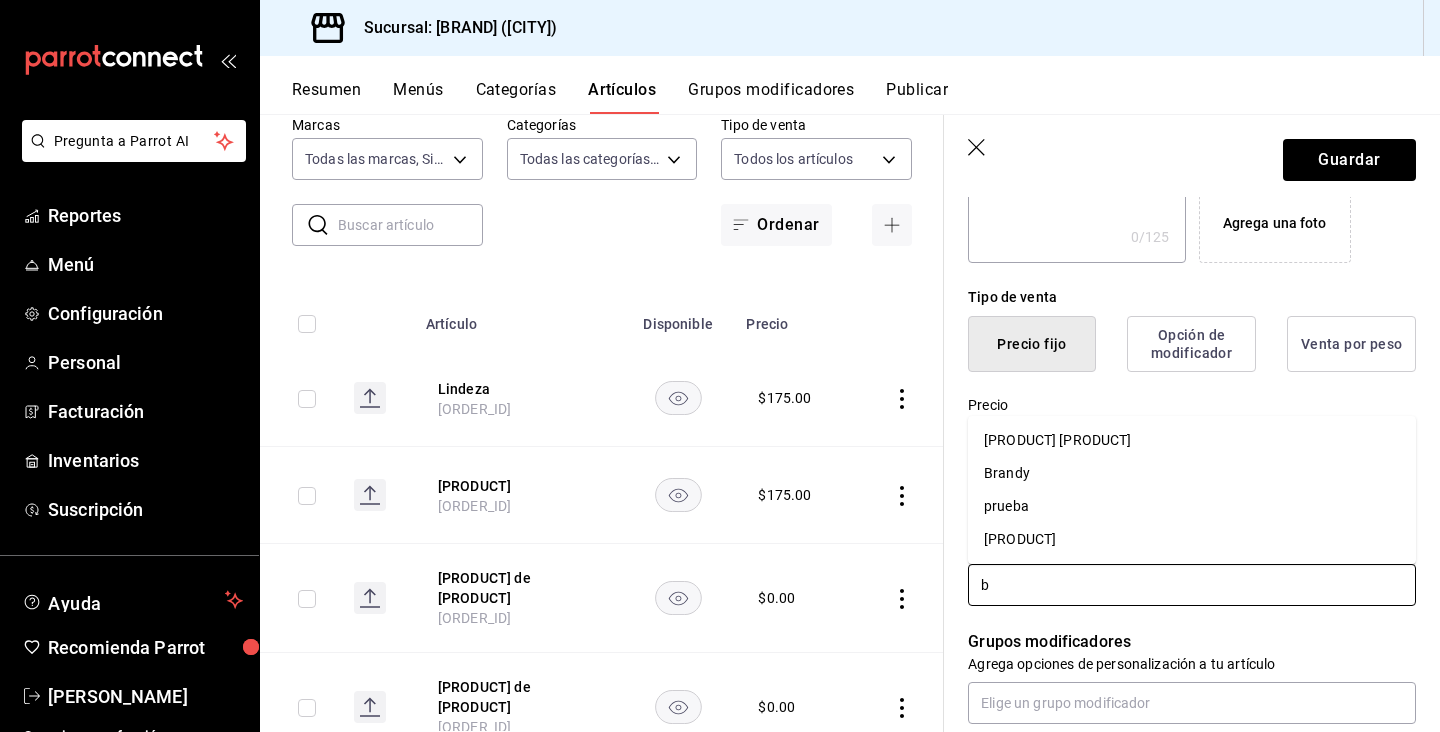 type on "be" 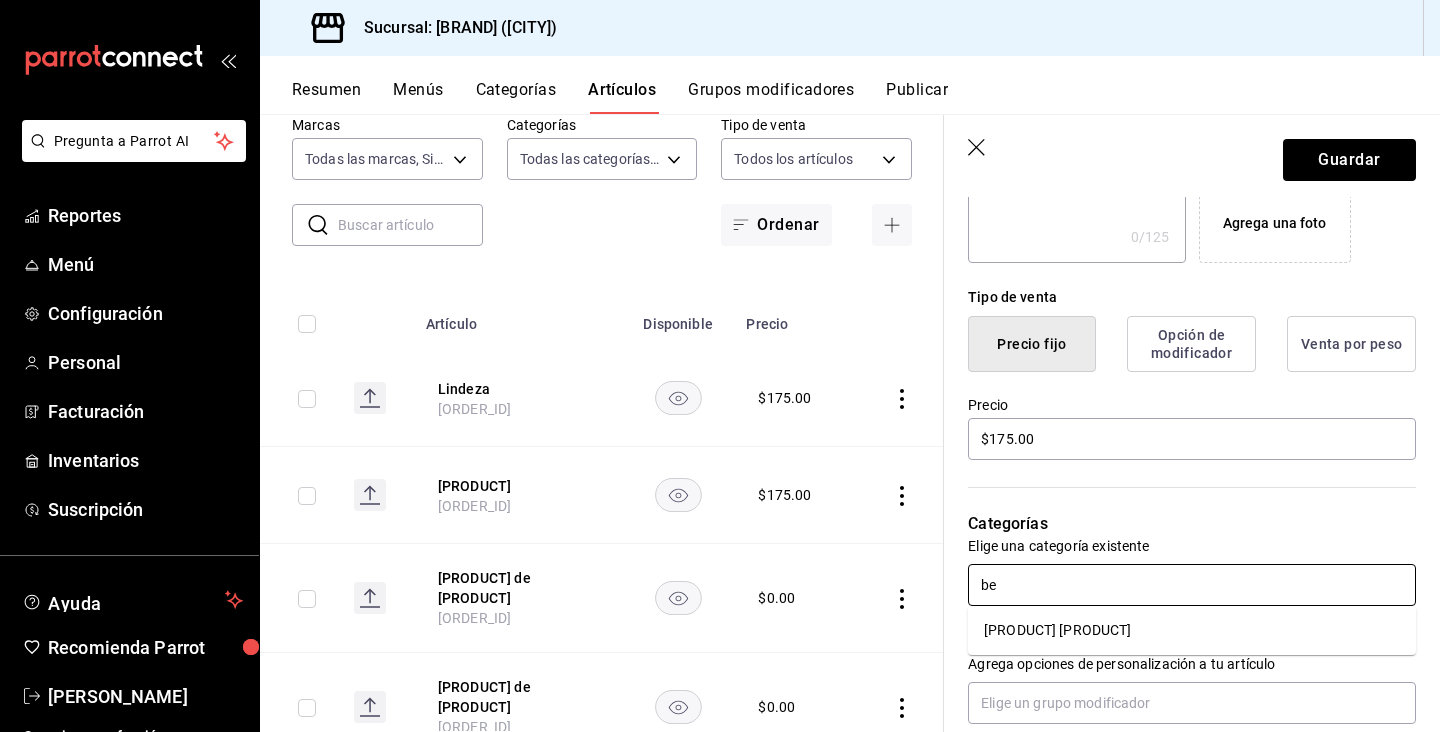 click on "[PRODUCT] [PRODUCT]" at bounding box center [1192, 630] 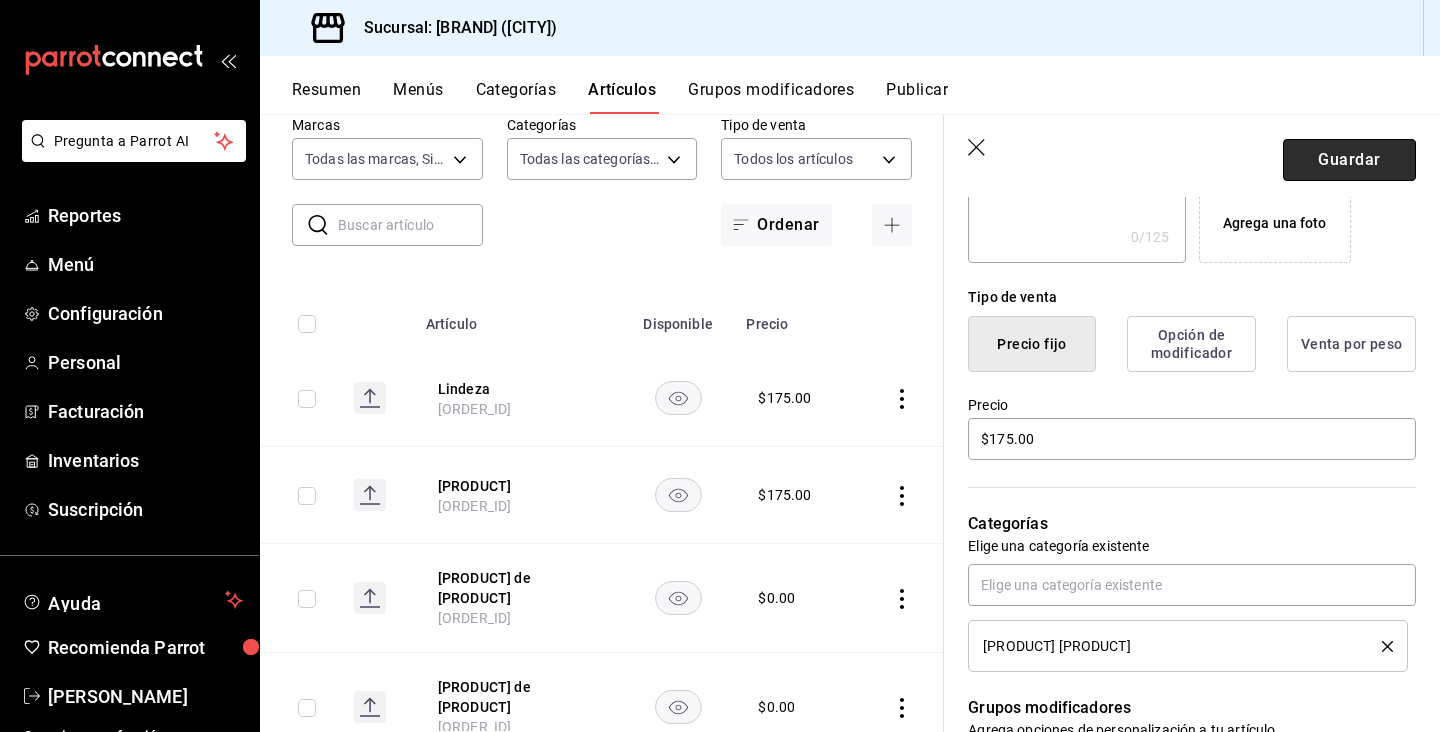 click on "Guardar" at bounding box center [1349, 160] 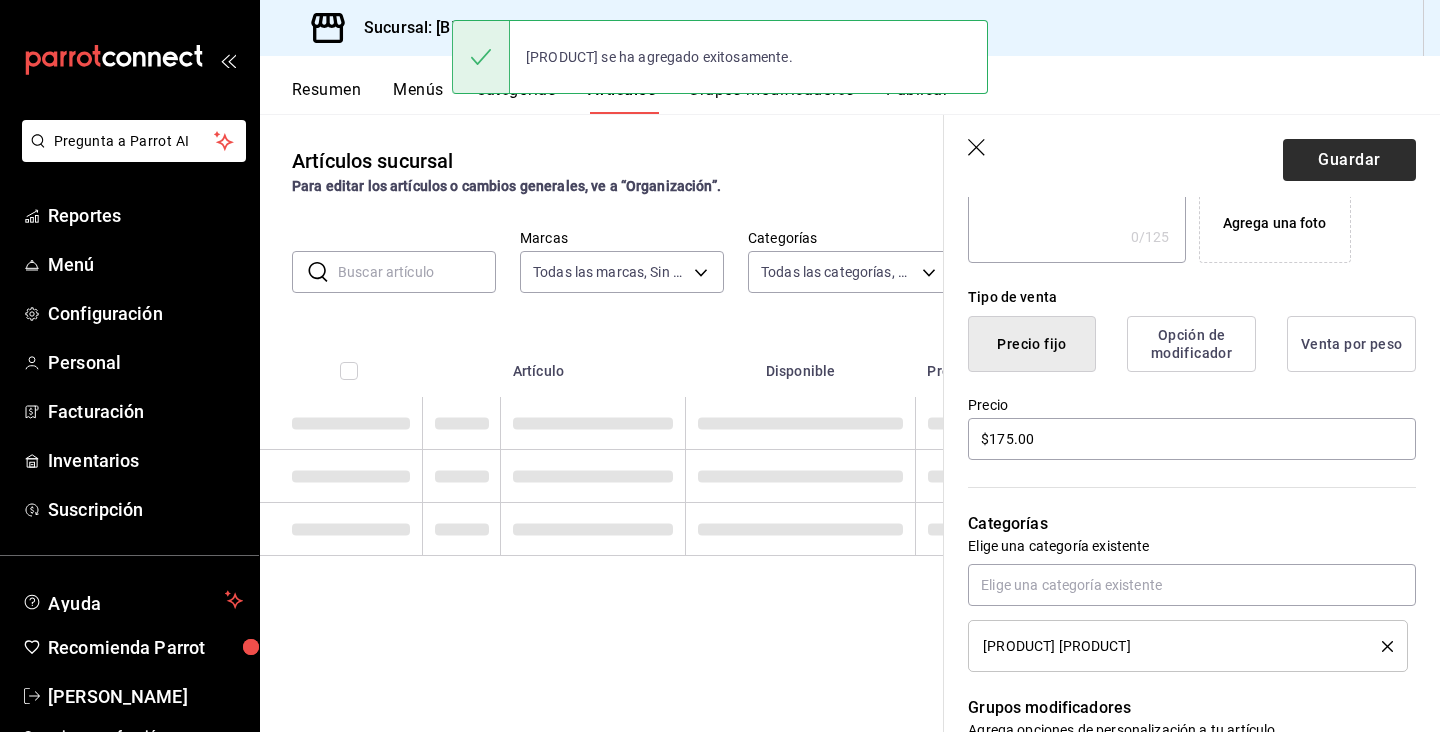 scroll, scrollTop: 0, scrollLeft: 0, axis: both 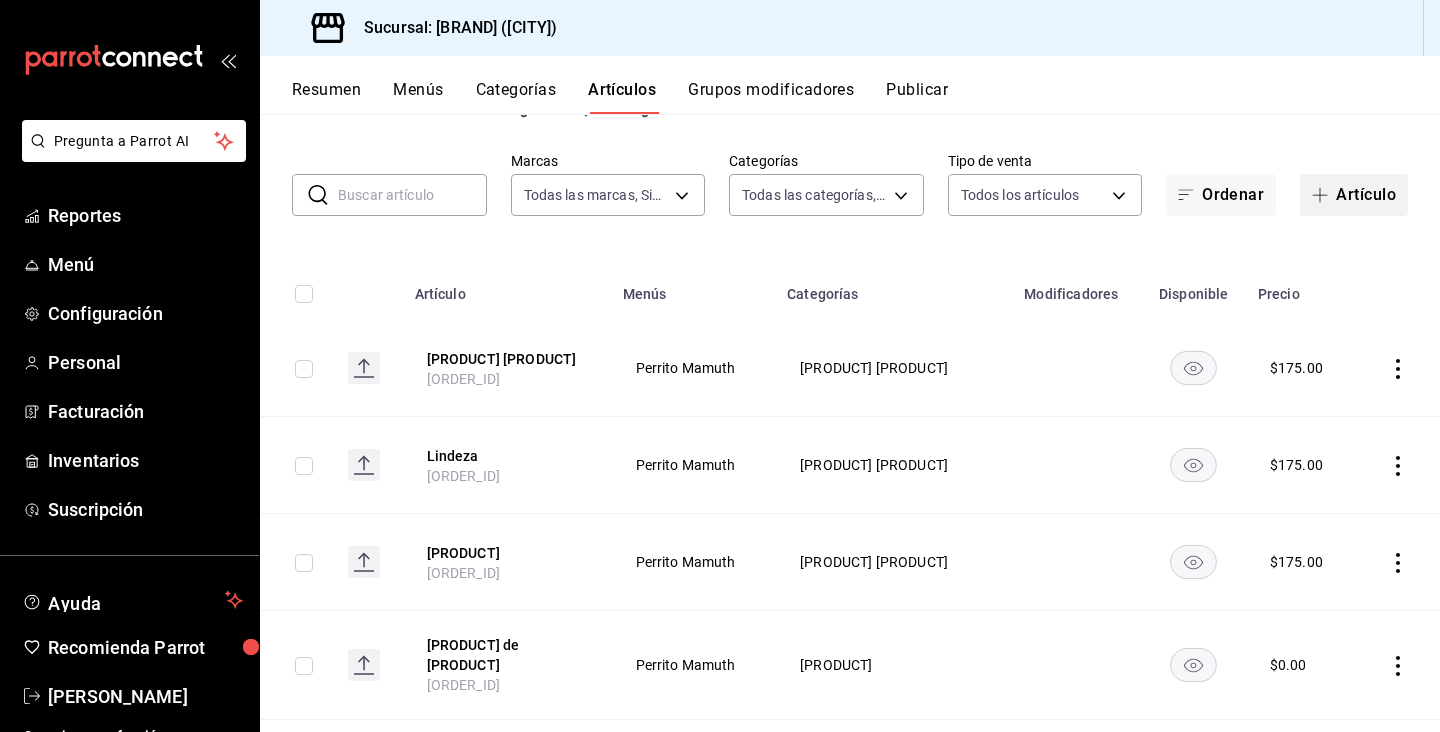 click on "Artículo" at bounding box center (1354, 195) 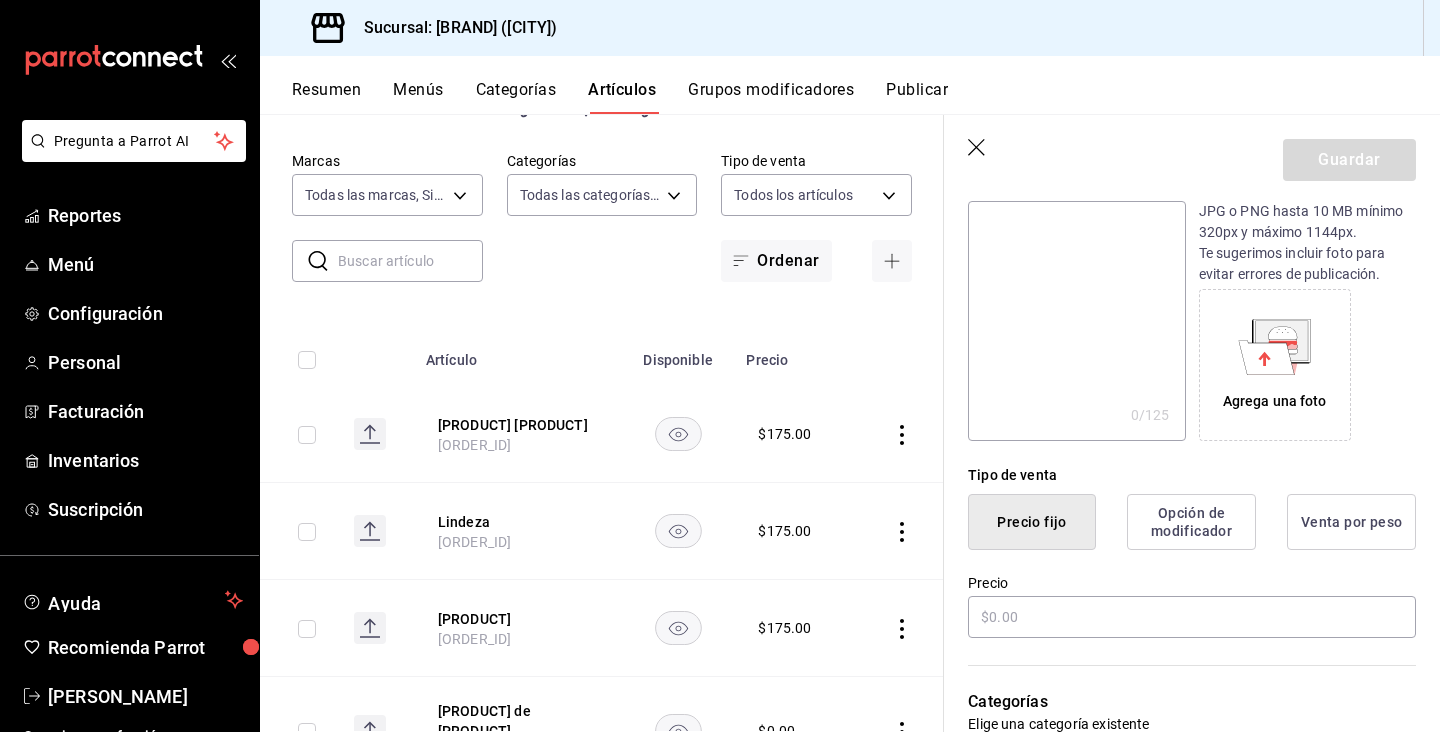 scroll, scrollTop: 228, scrollLeft: 0, axis: vertical 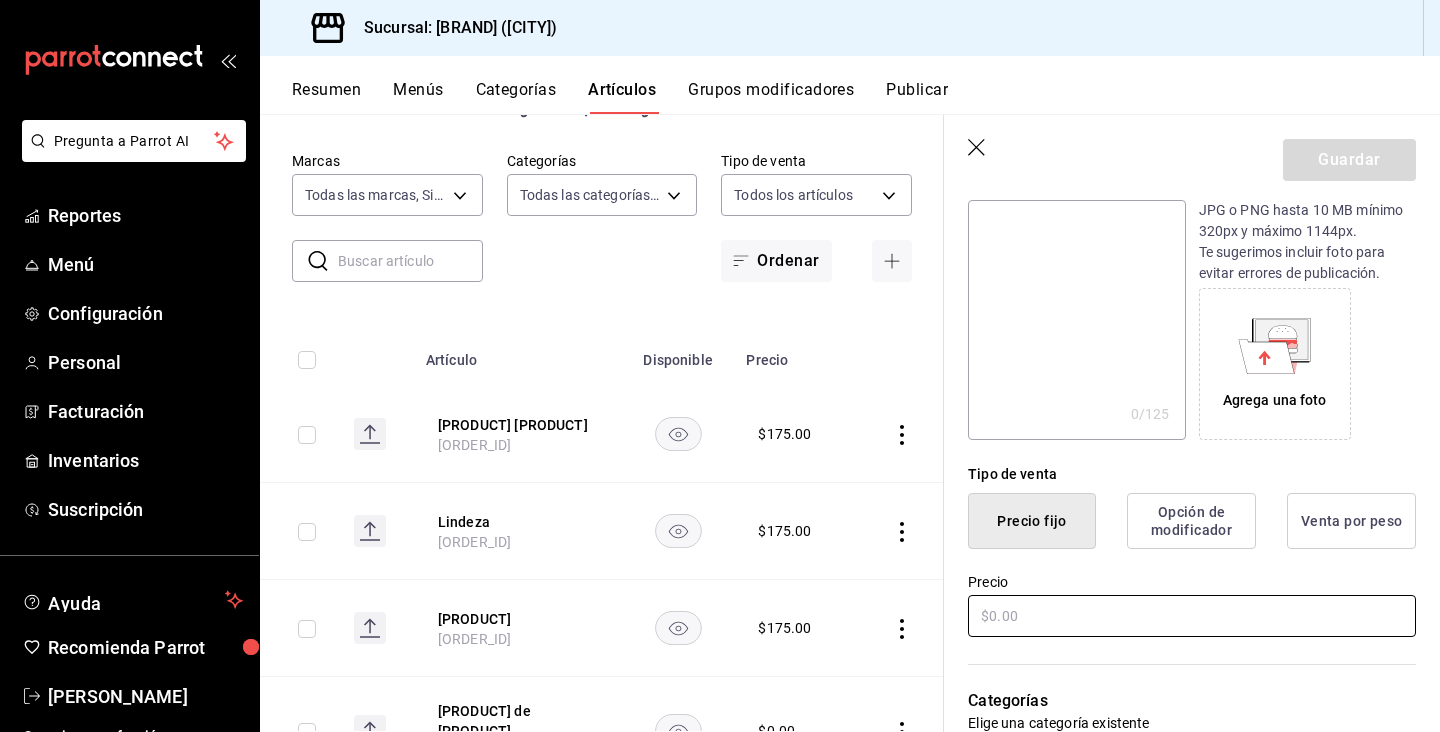 type on "[PRODUCT] [PRODUCT]" 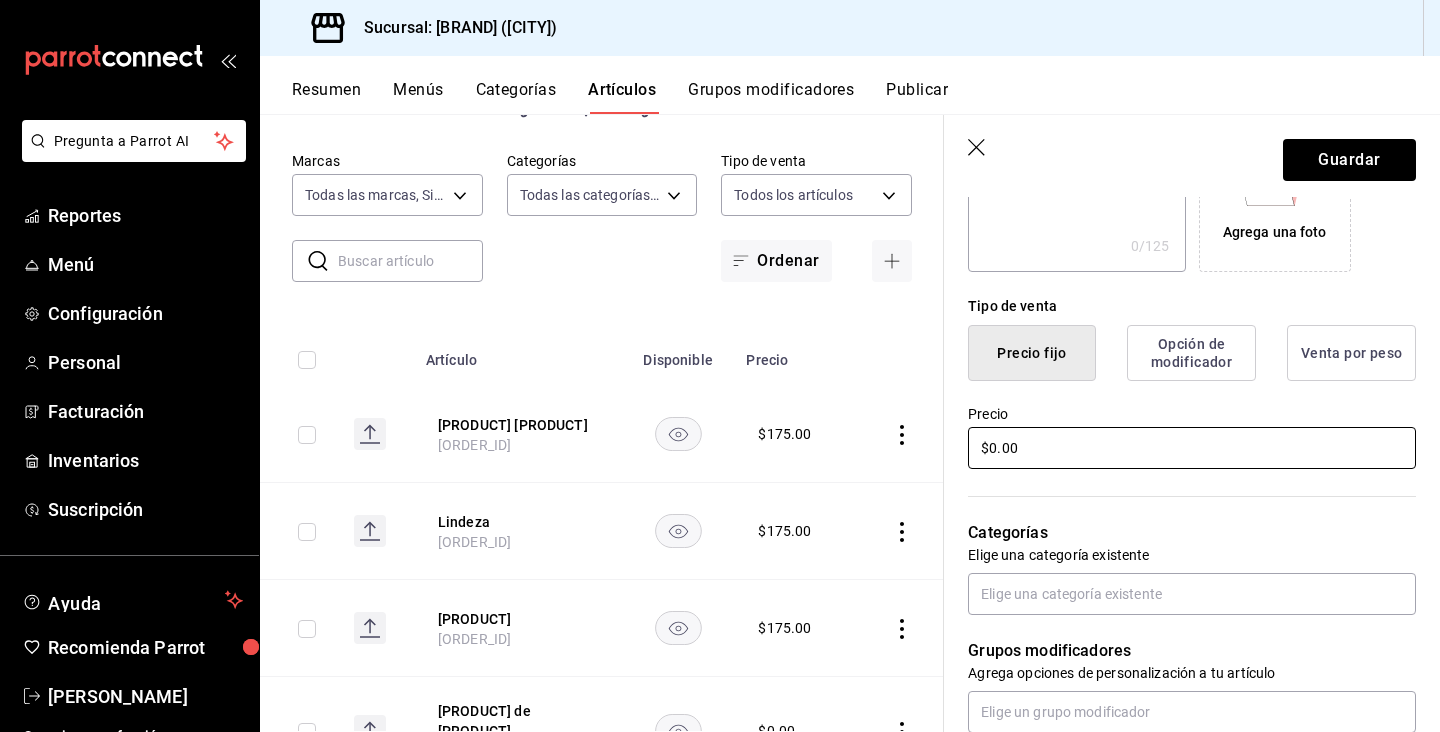 scroll, scrollTop: 397, scrollLeft: 0, axis: vertical 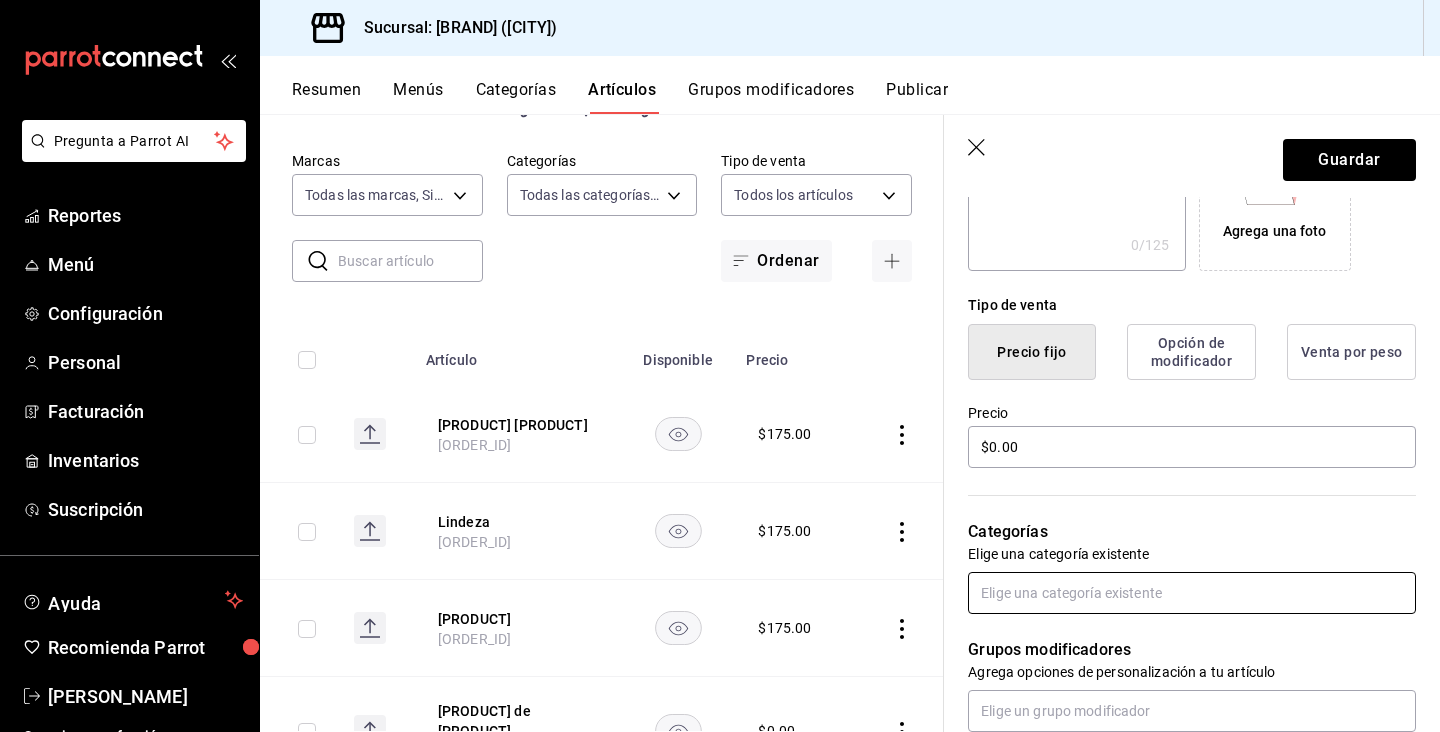 click at bounding box center (1192, 593) 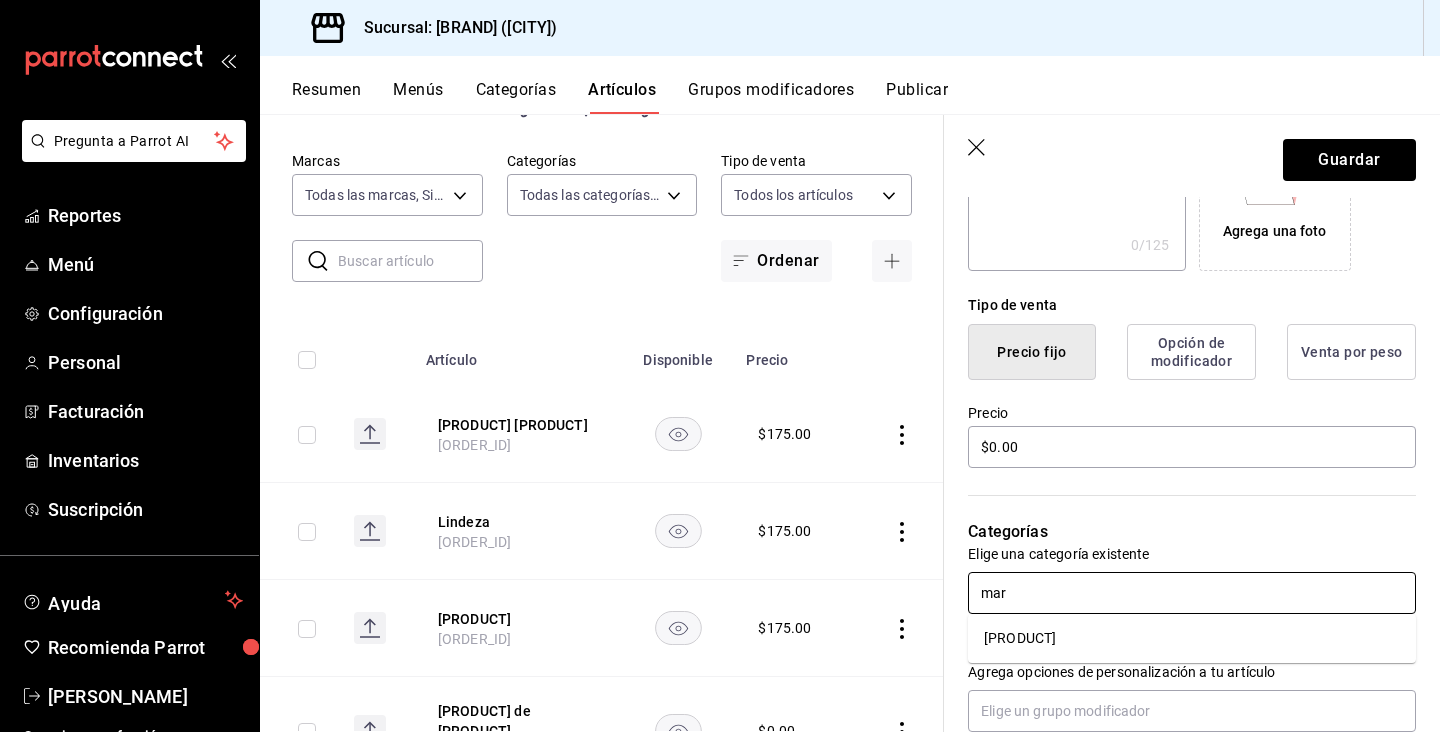 type on "mari" 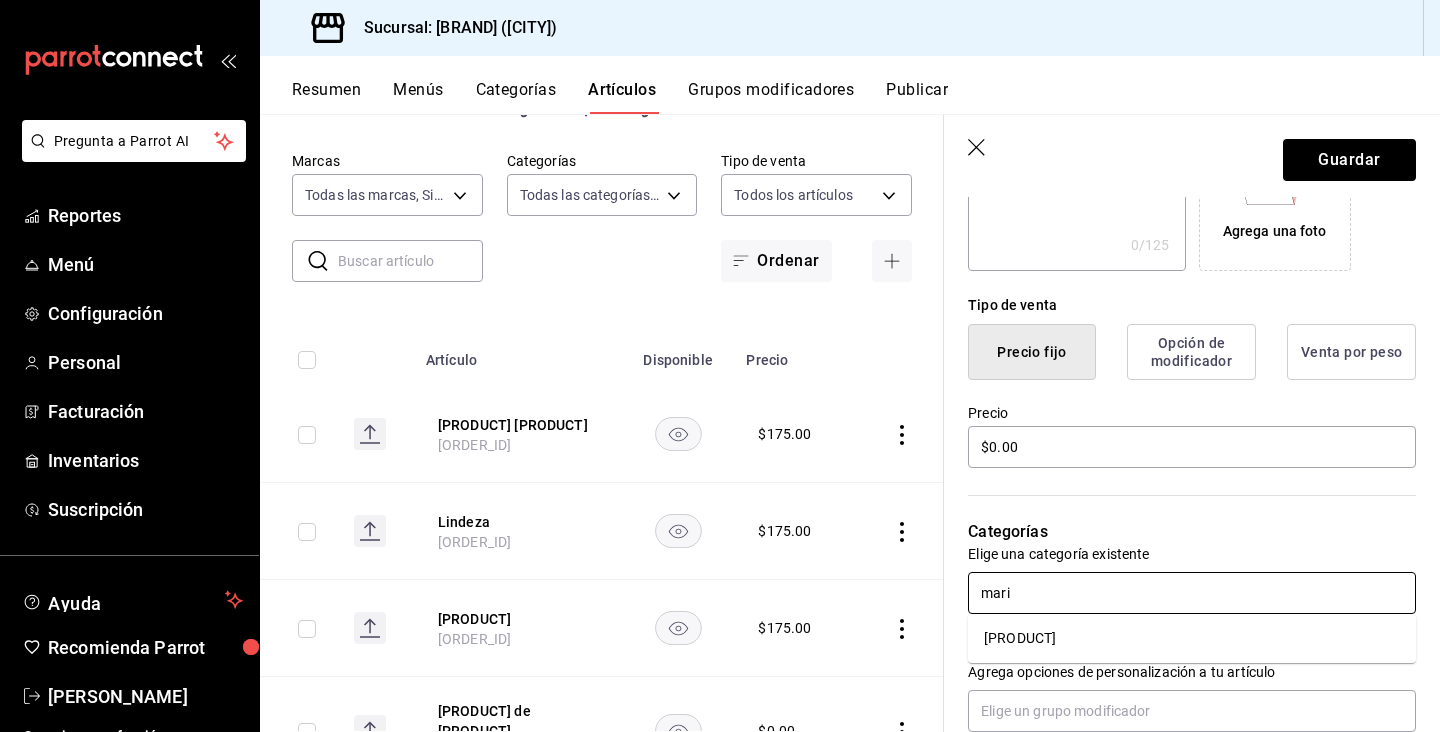 click on "[PRODUCT]" at bounding box center (1192, 638) 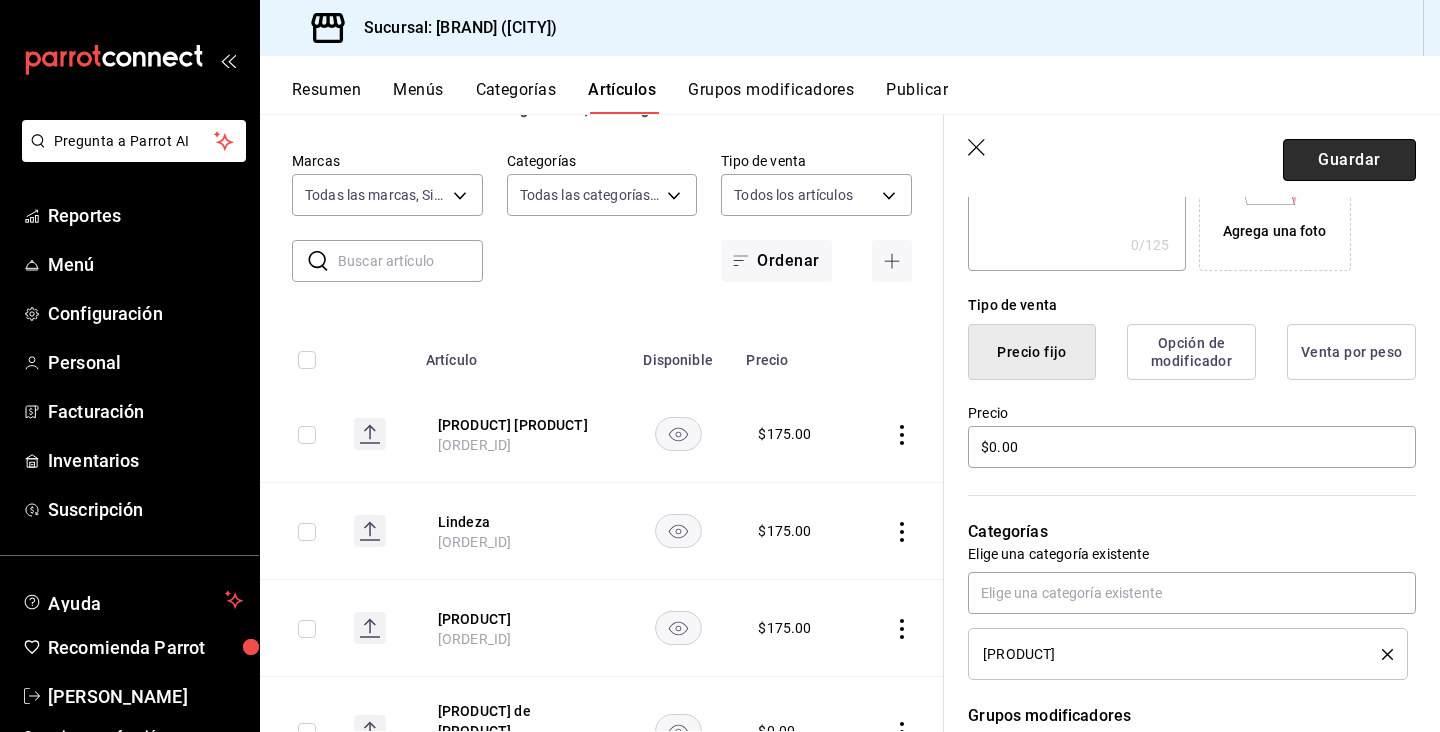 click on "Guardar" at bounding box center (1349, 160) 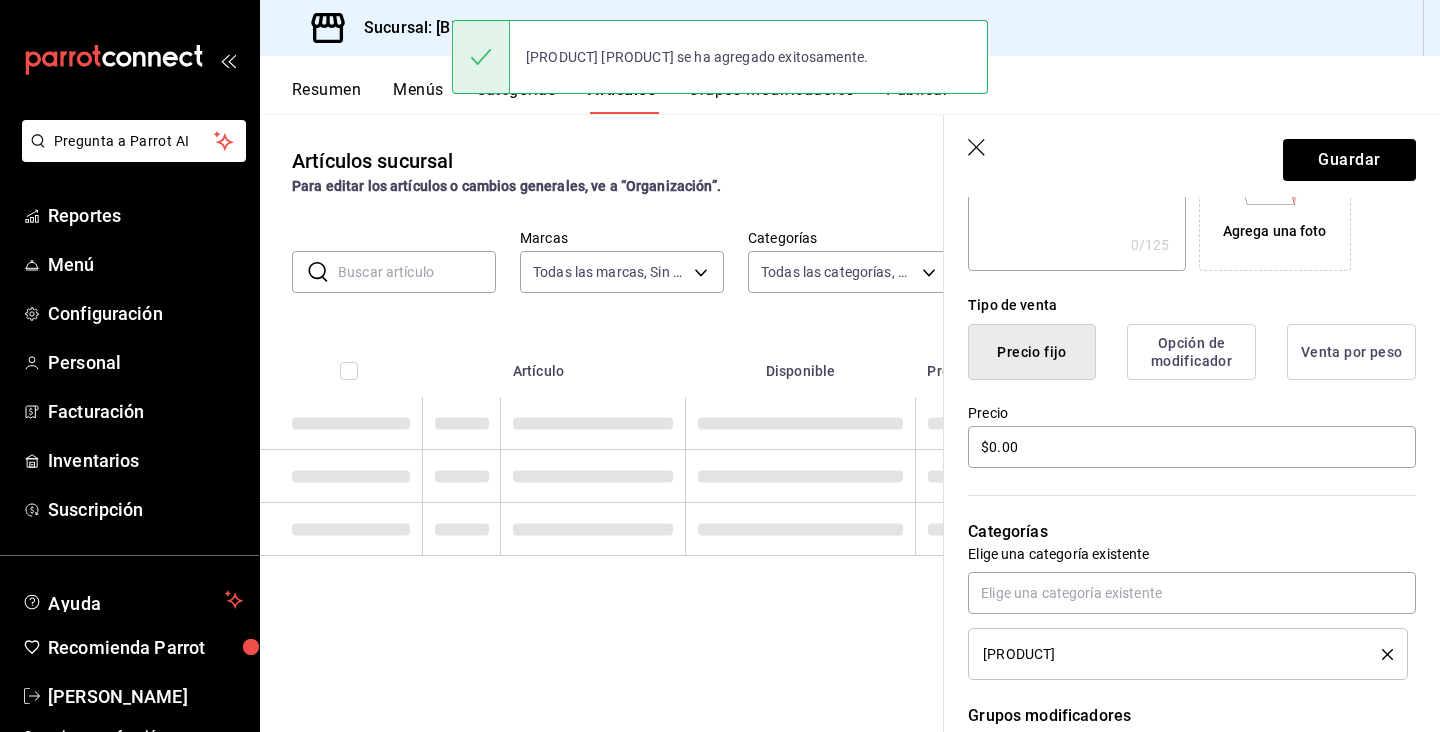 scroll, scrollTop: 0, scrollLeft: 0, axis: both 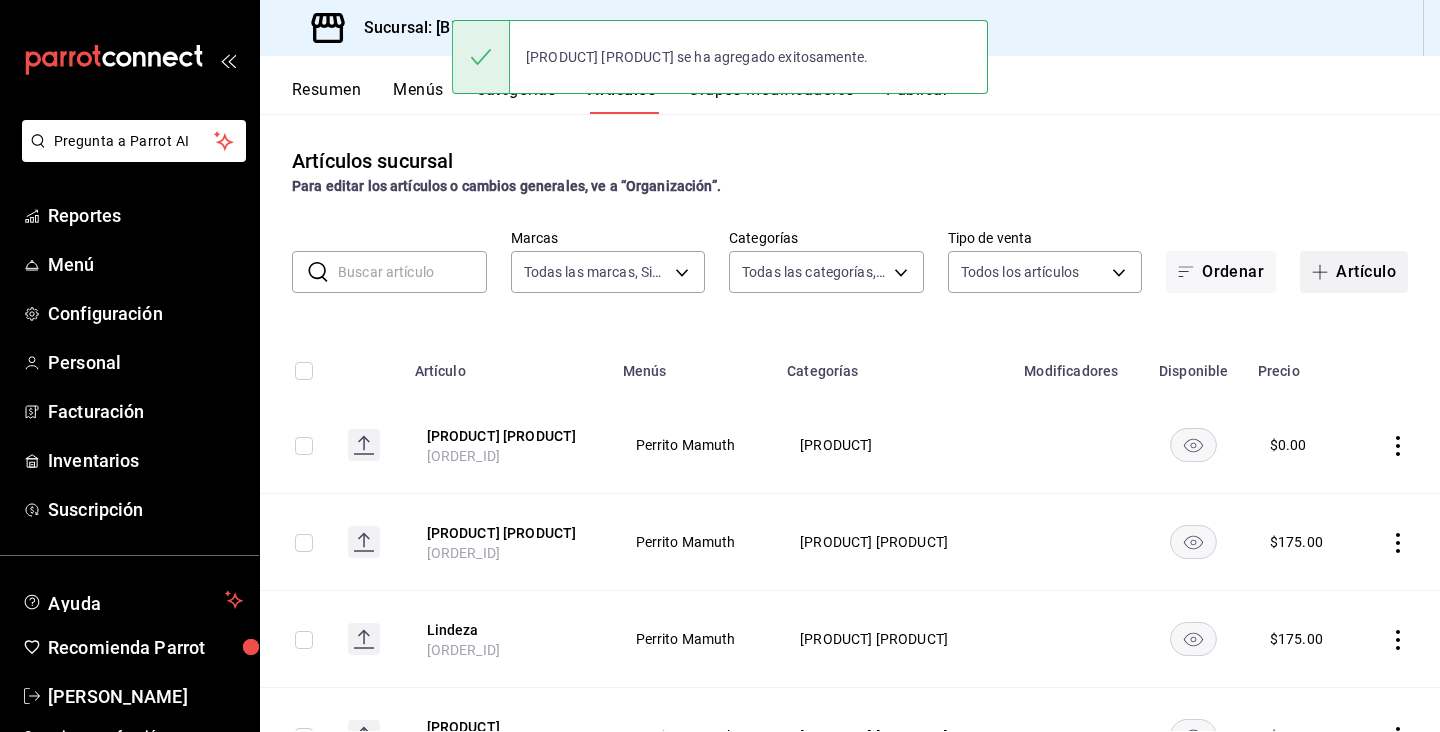 click on "Artículo" at bounding box center [1354, 272] 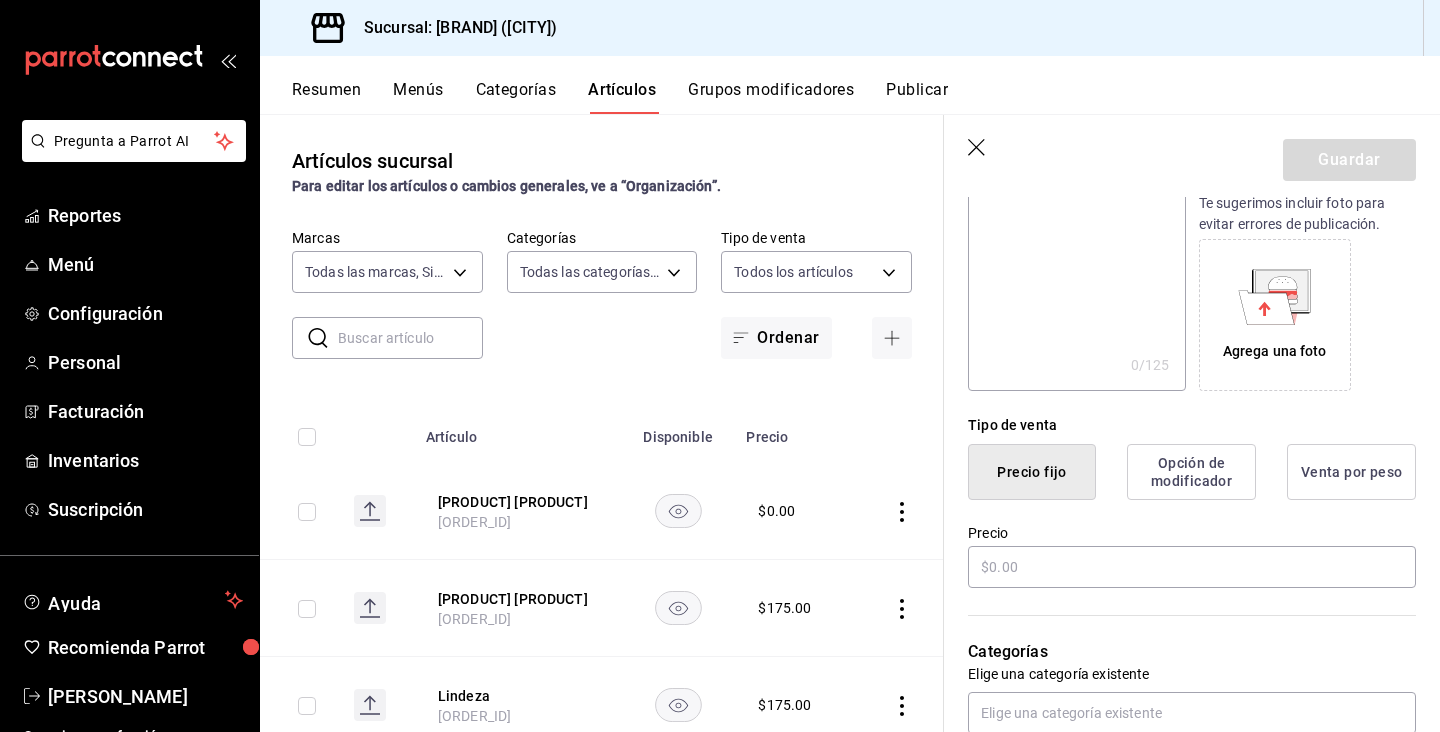 scroll, scrollTop: 309, scrollLeft: 0, axis: vertical 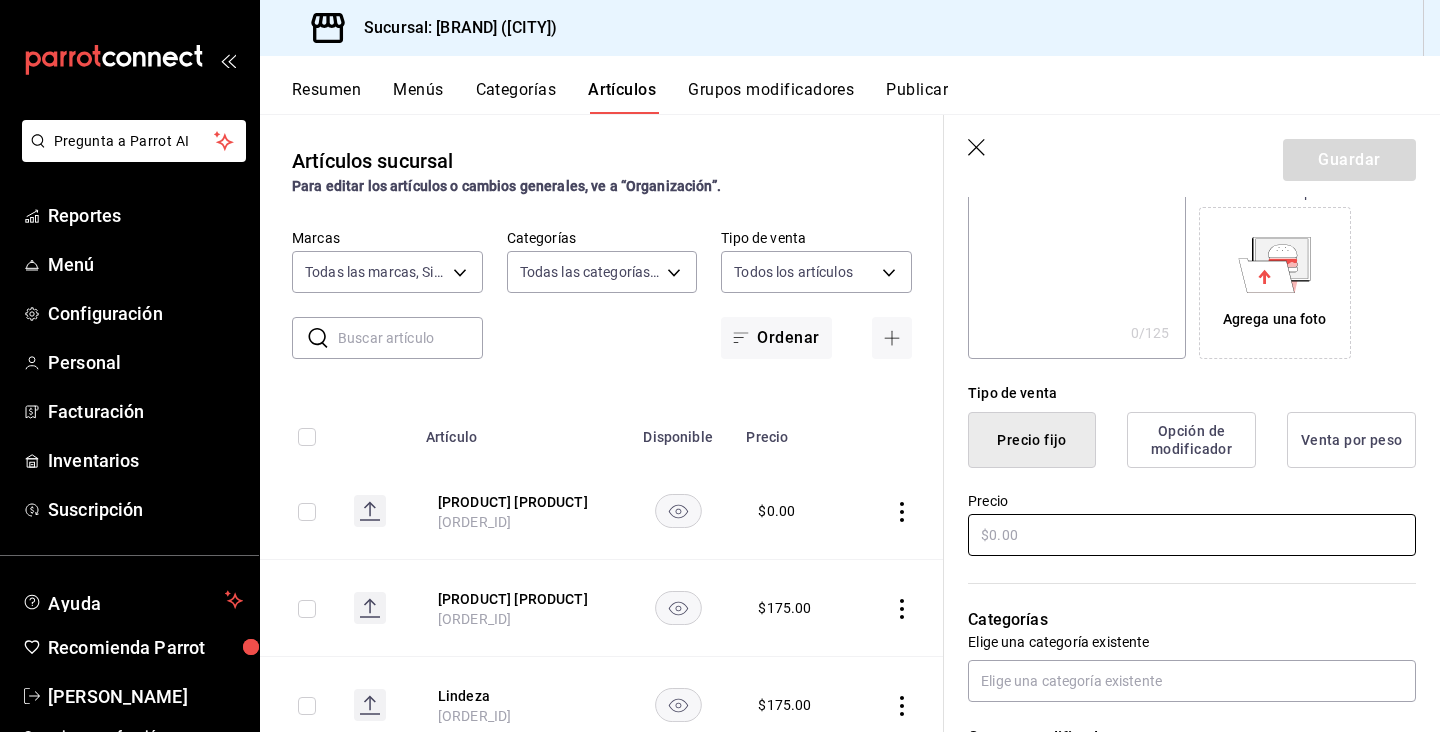 type on "[PRODUCT] [PRODUCT]" 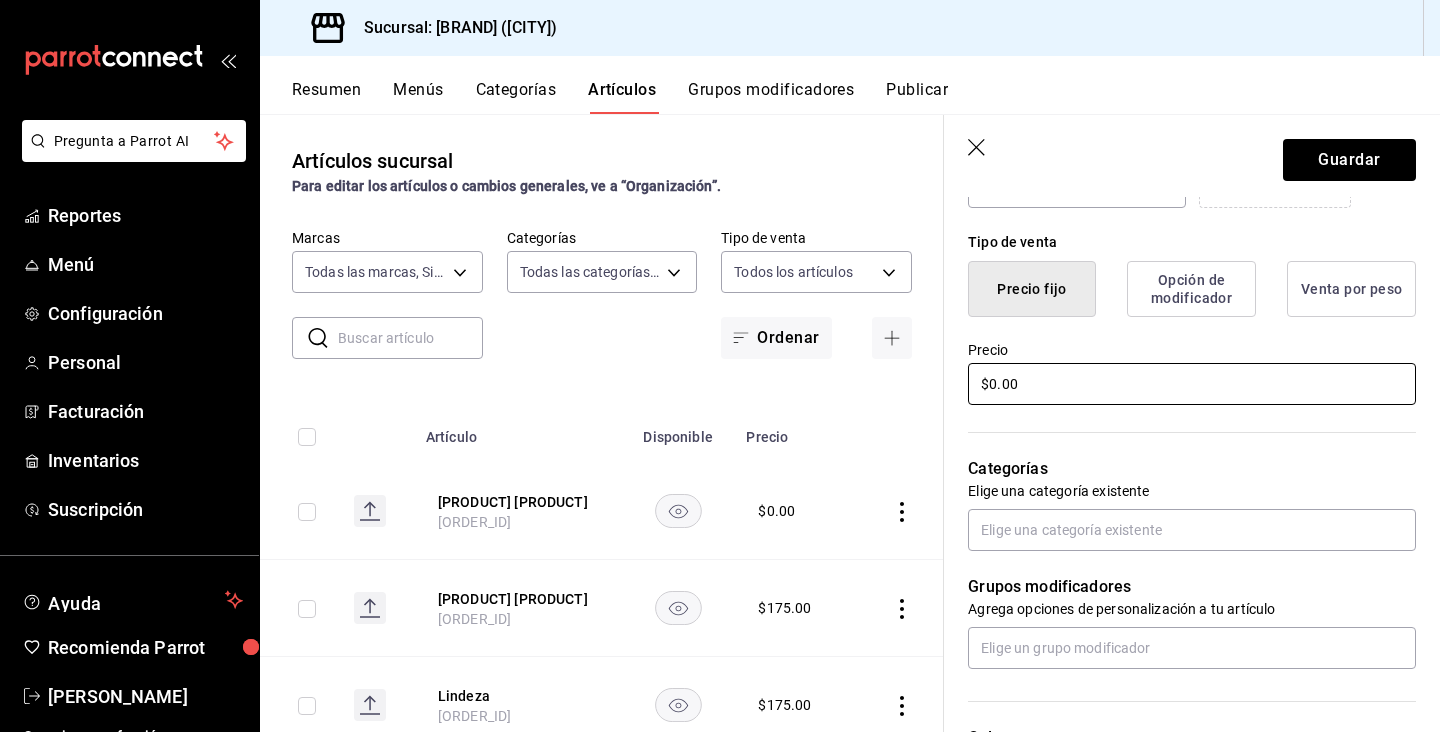 scroll, scrollTop: 472, scrollLeft: 0, axis: vertical 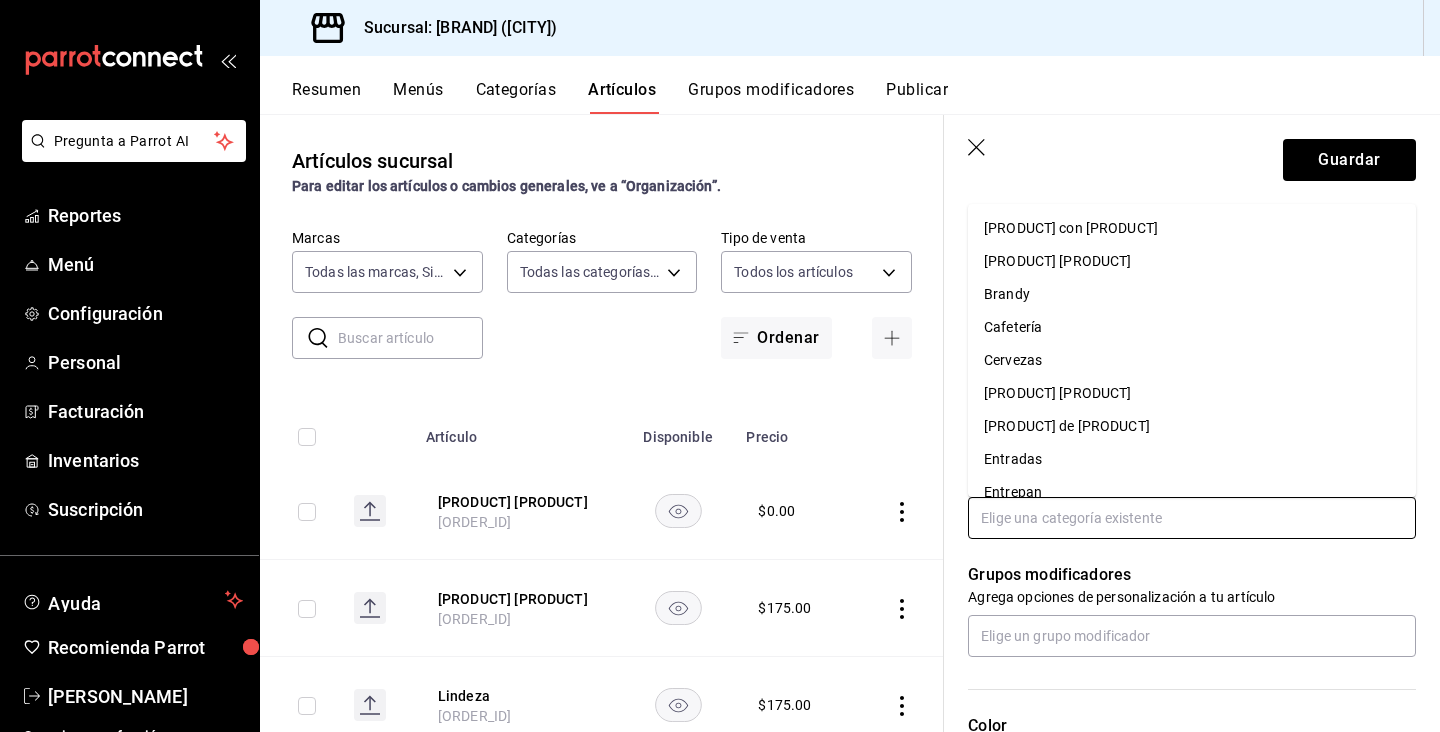 click at bounding box center [1192, 518] 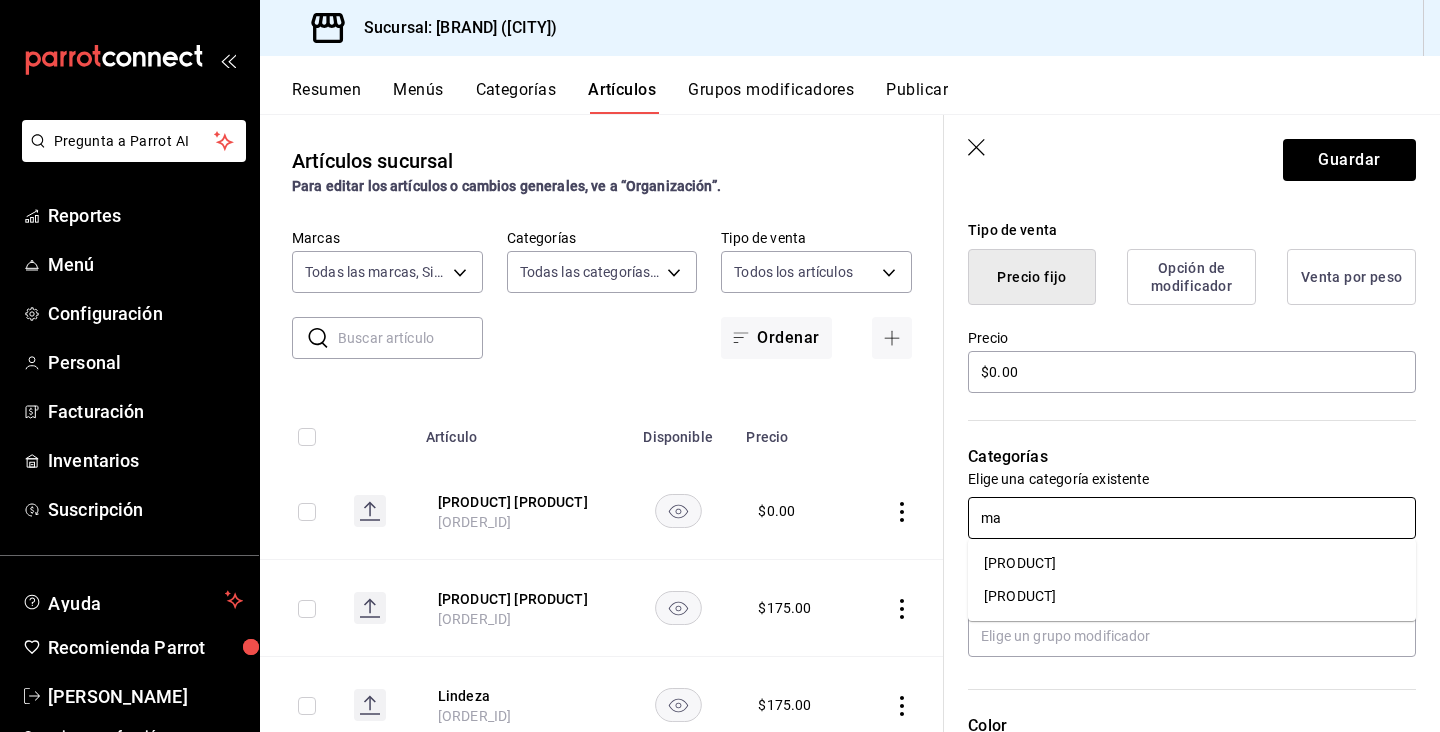 type on "mar" 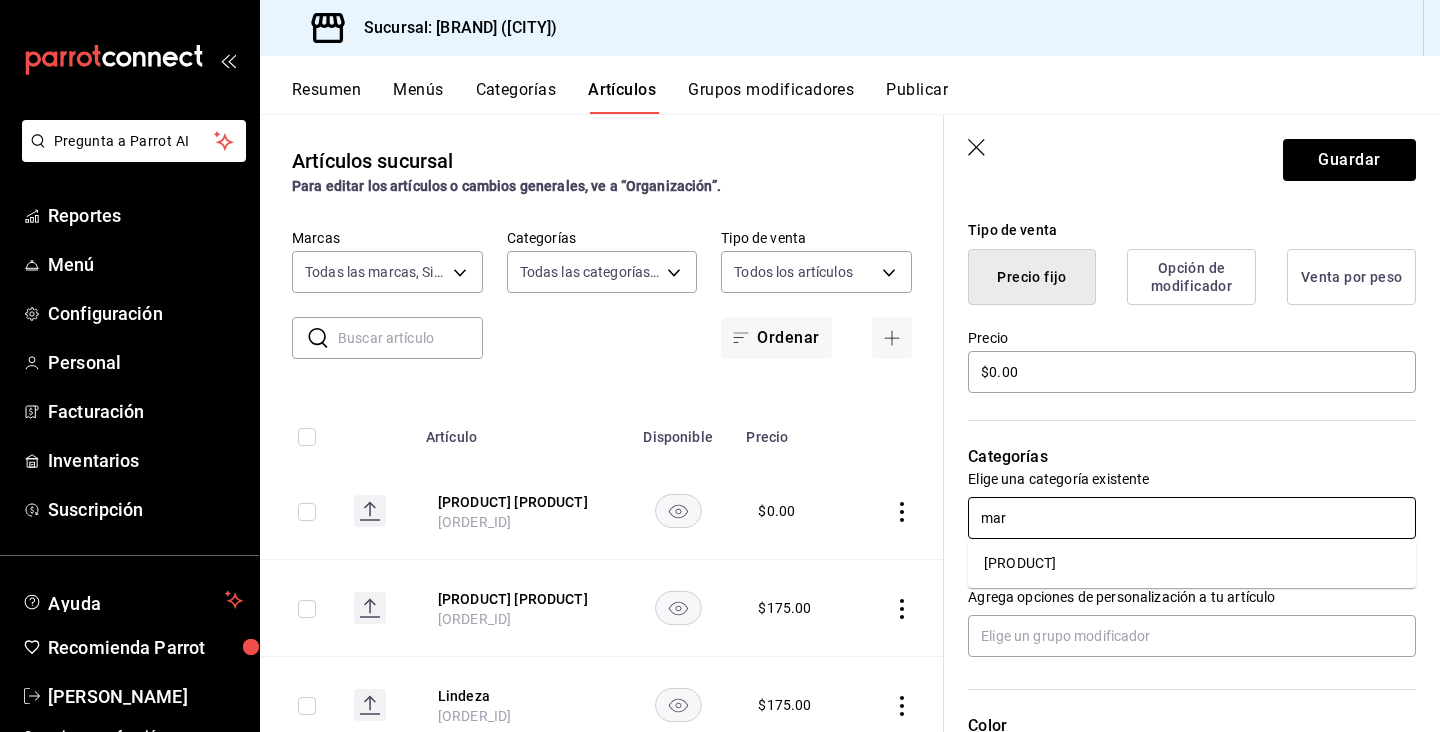 click on "[PRODUCT]" at bounding box center [1192, 563] 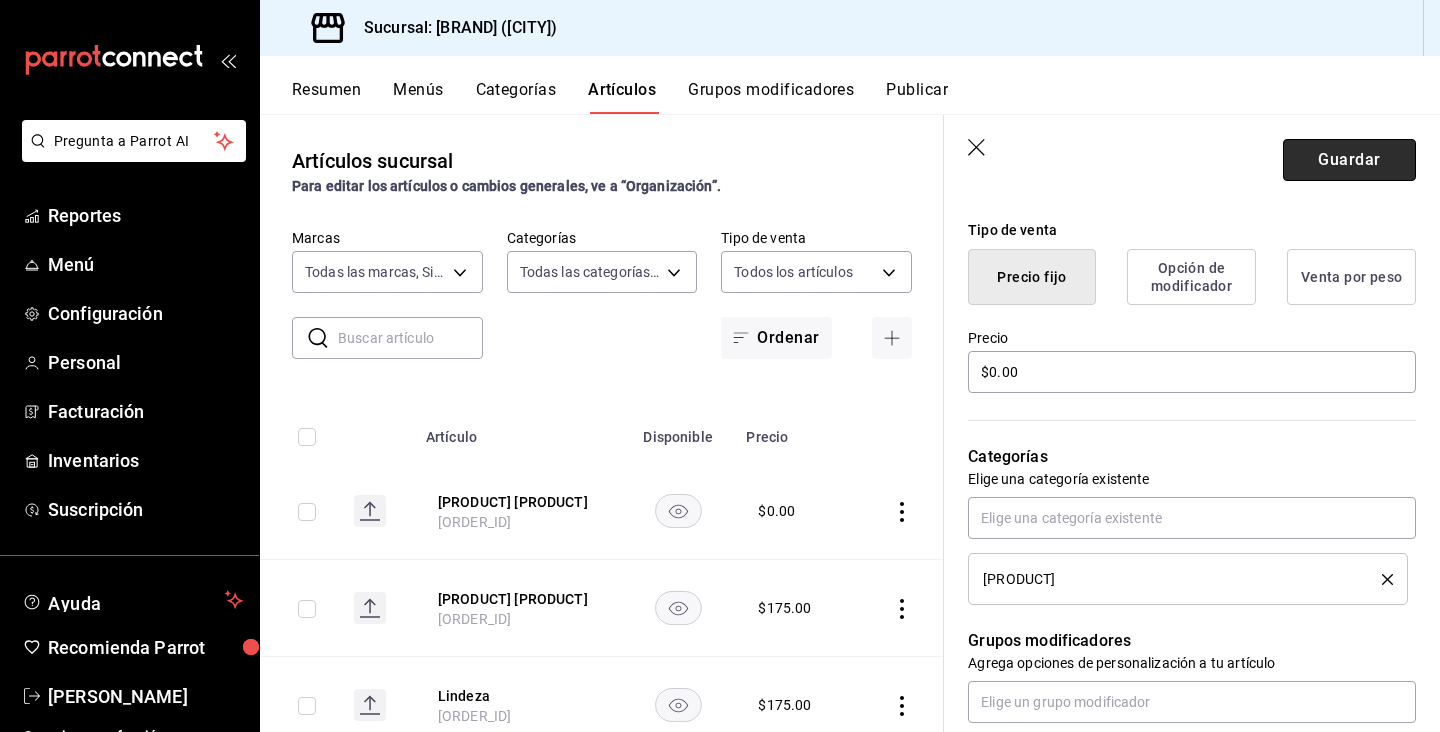 click on "Guardar" at bounding box center [1349, 160] 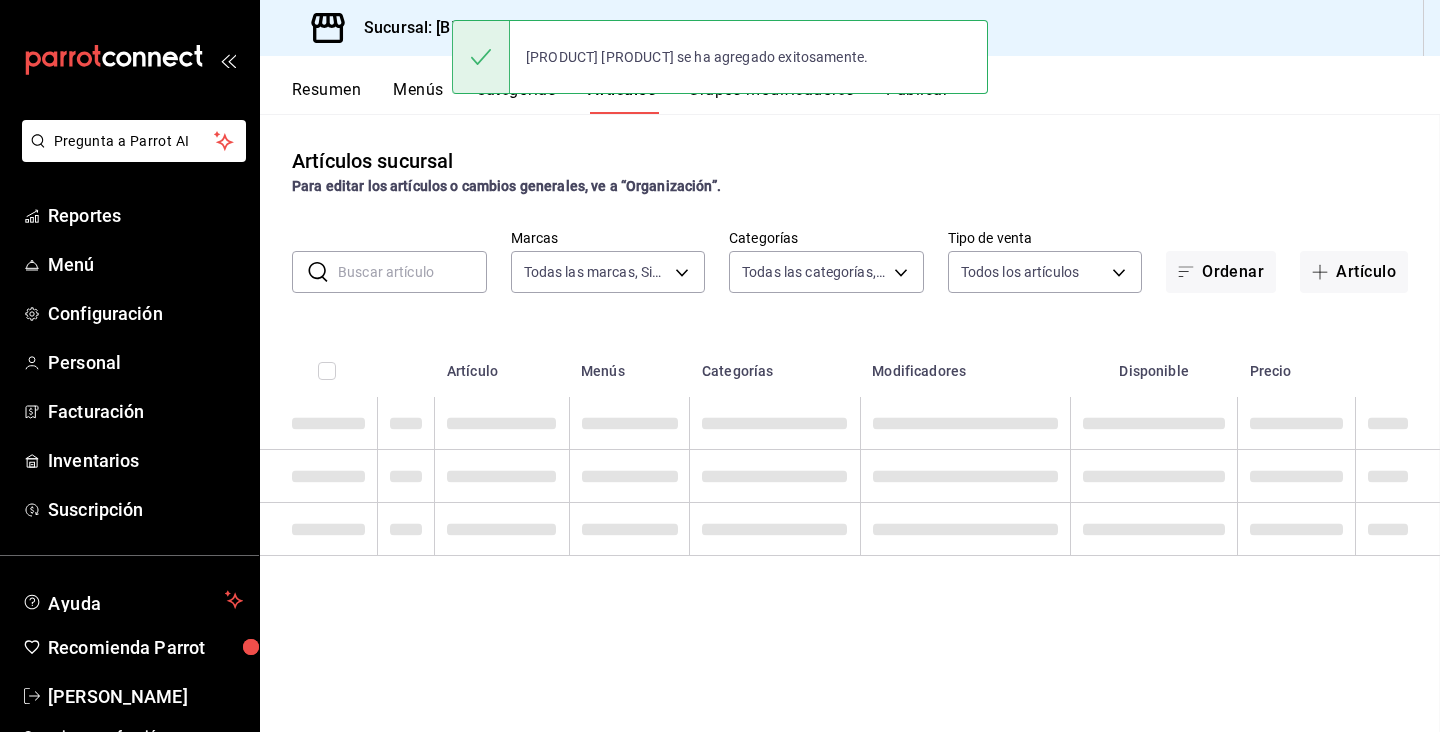 scroll, scrollTop: 0, scrollLeft: 0, axis: both 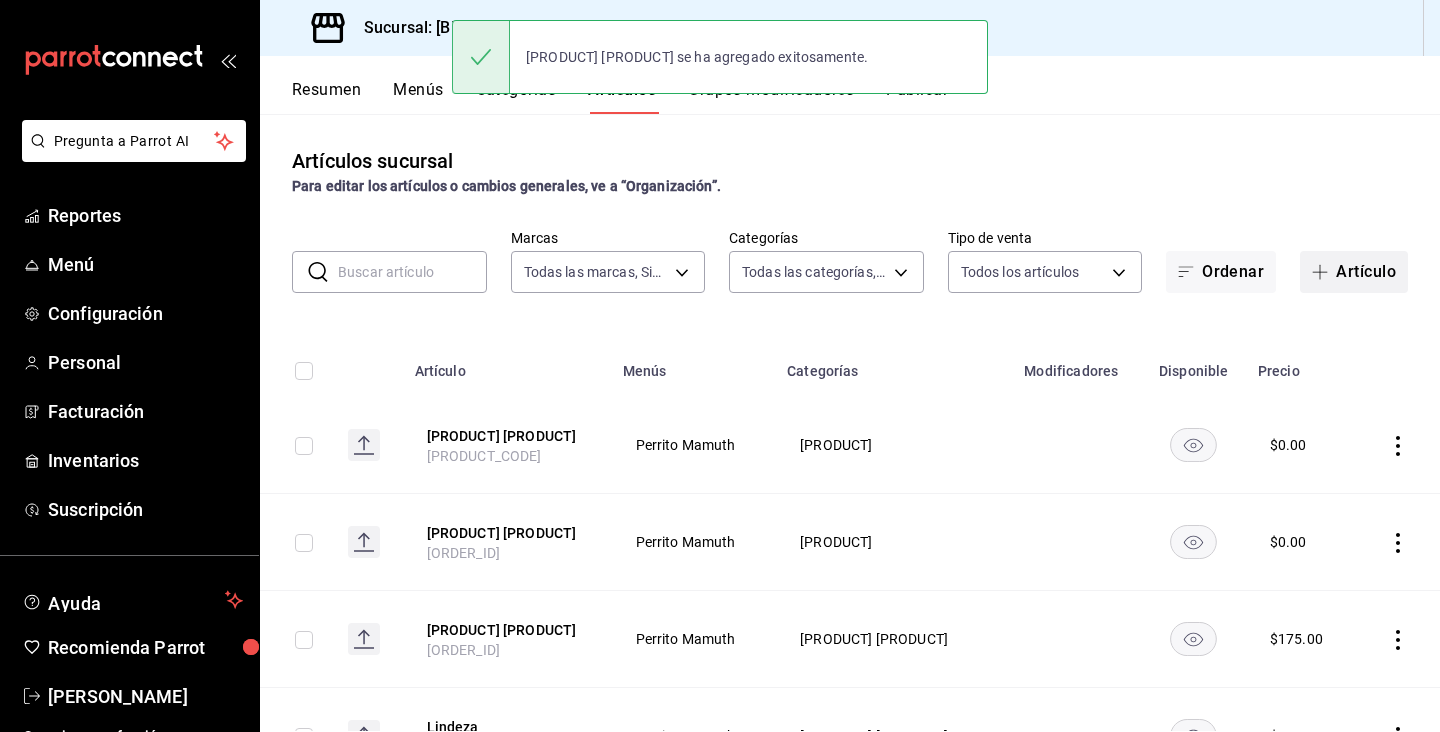 click on "Artículo" at bounding box center [1354, 272] 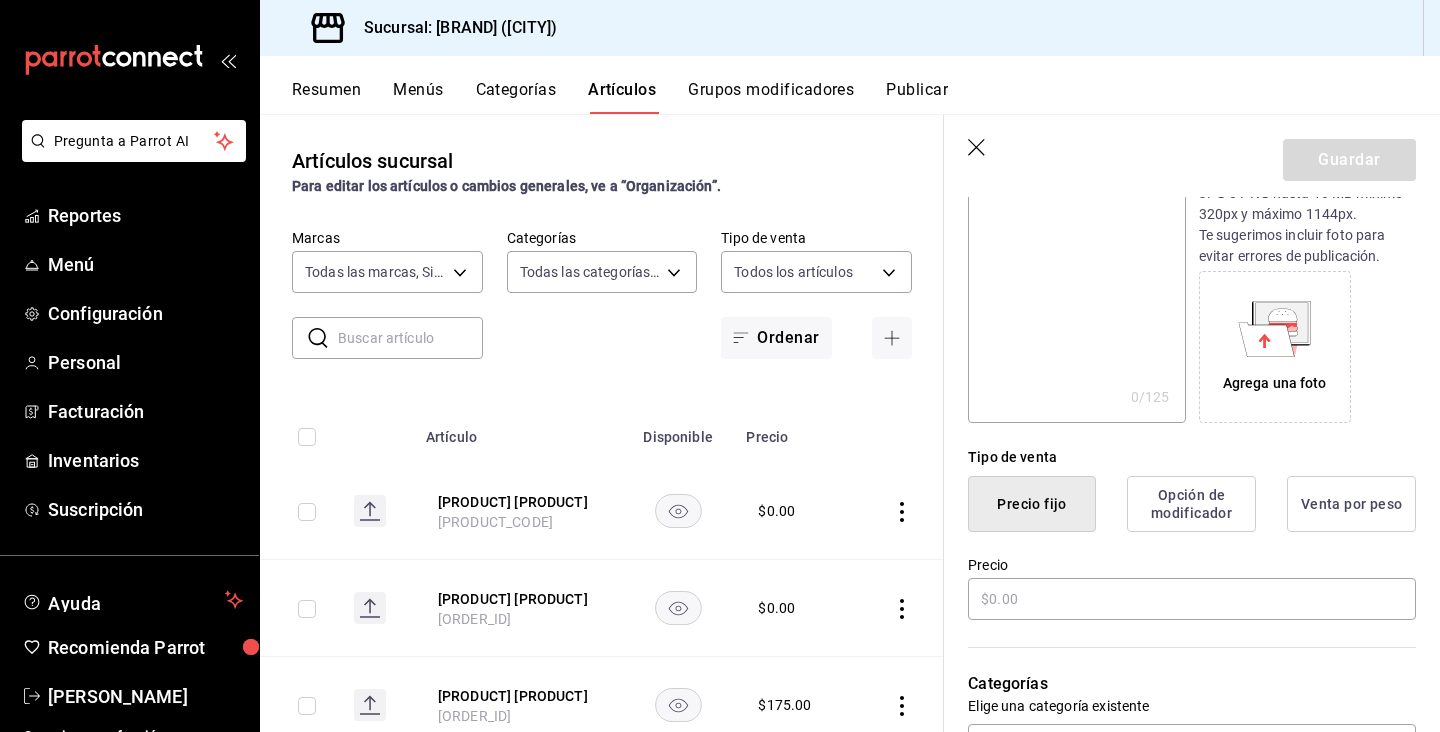 scroll, scrollTop: 266, scrollLeft: 0, axis: vertical 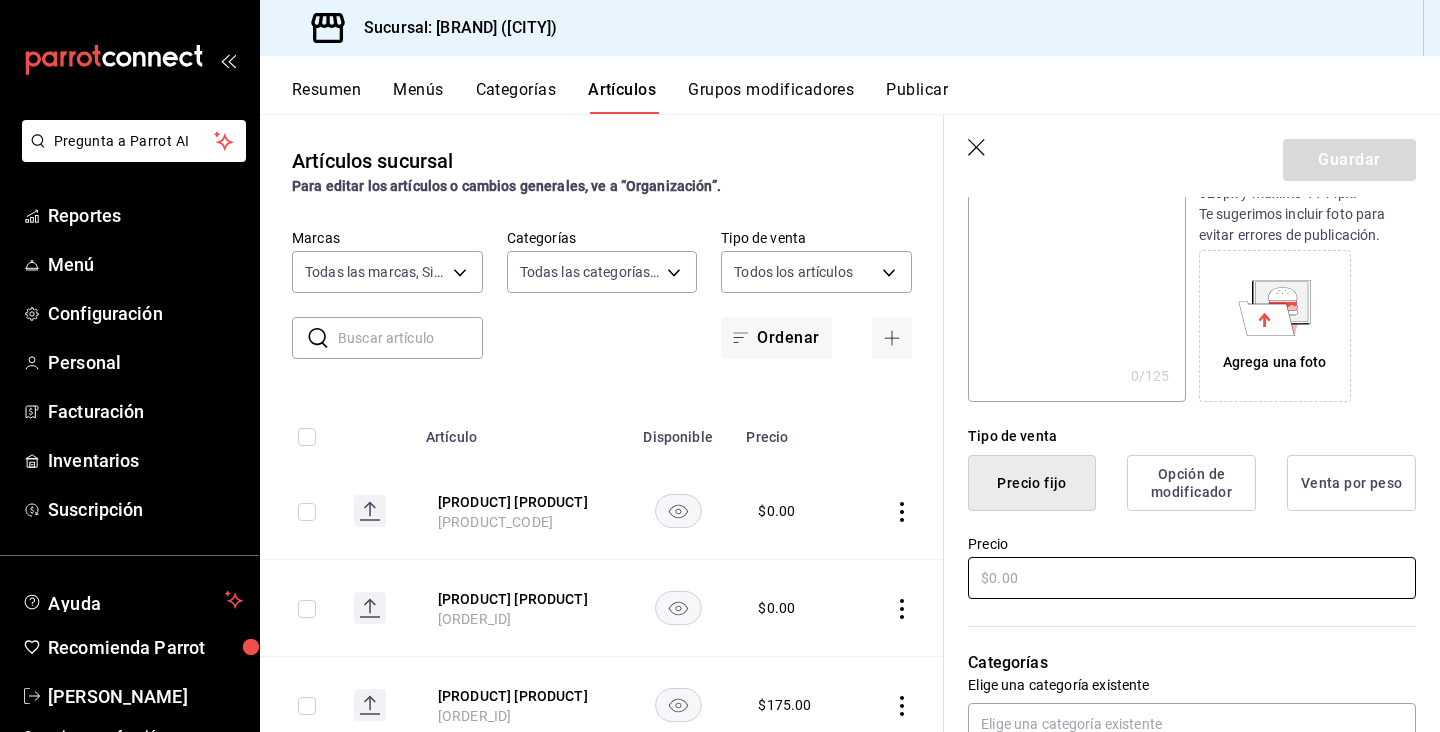 type on "[PRODUCT] [PRODUCT] [PRODUCT]" 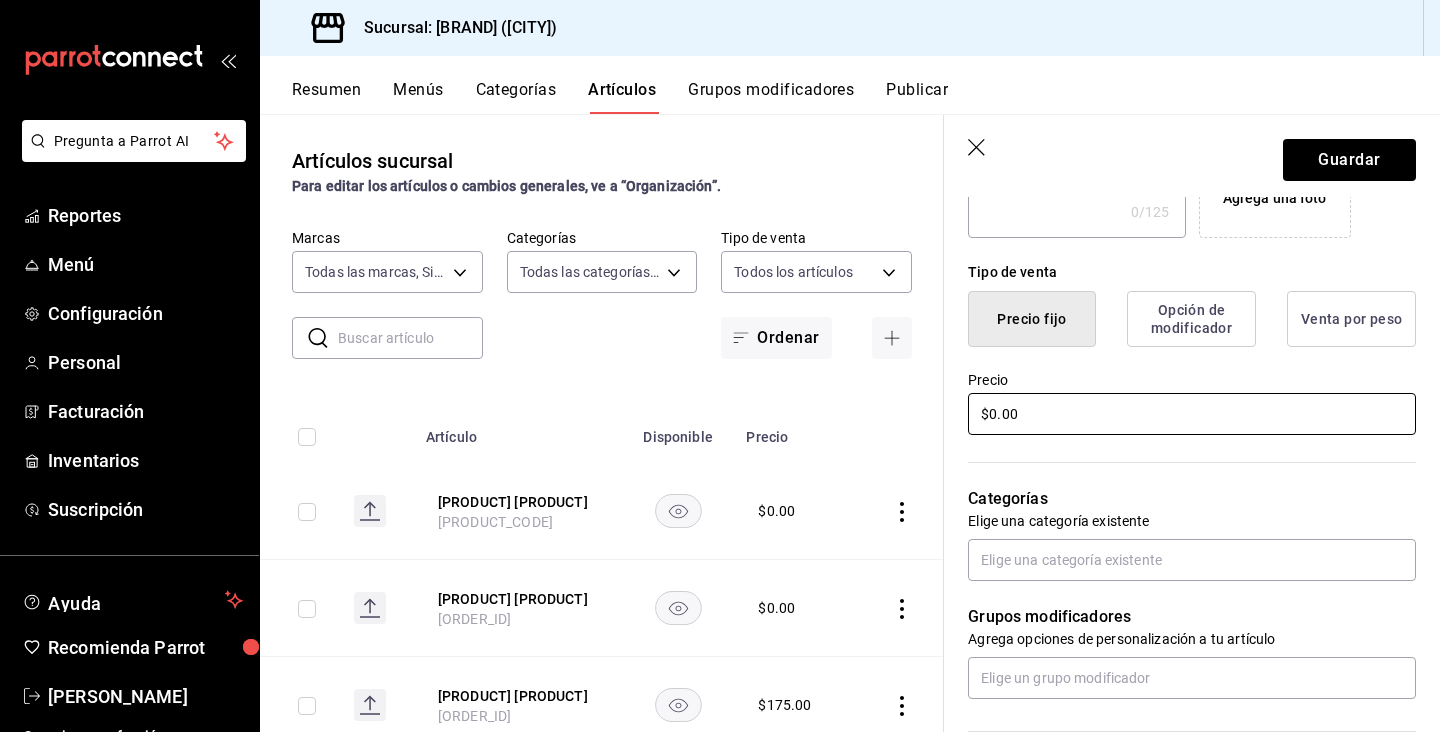 scroll, scrollTop: 466, scrollLeft: 0, axis: vertical 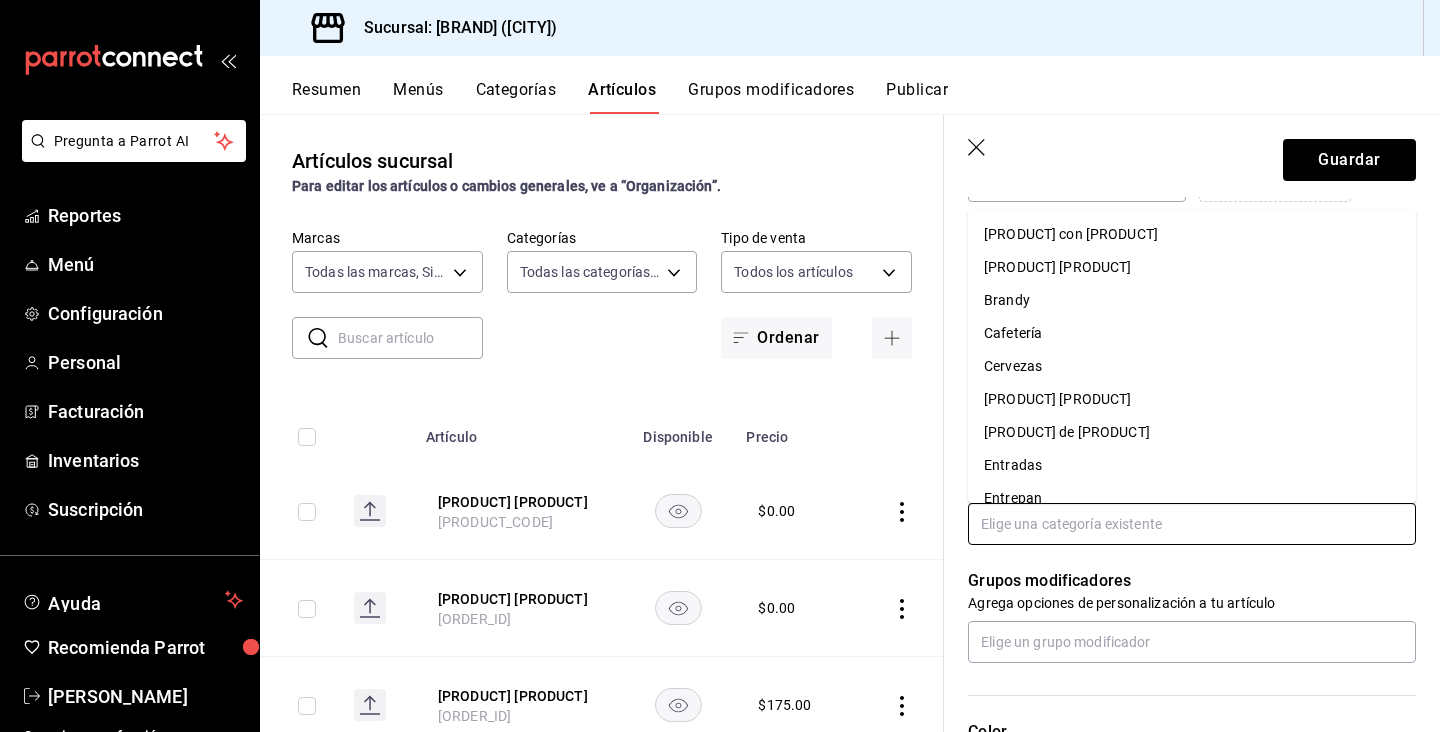 click at bounding box center [1192, 524] 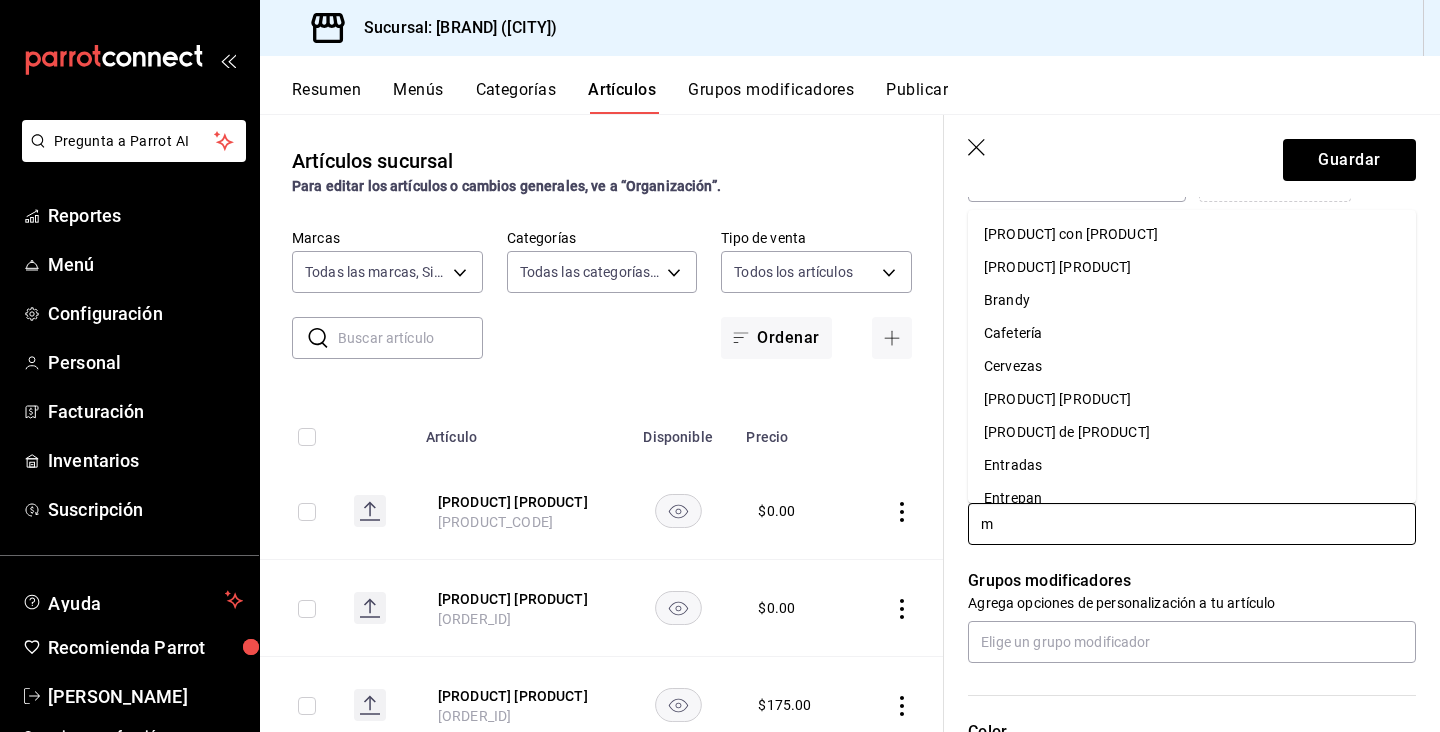 type on "ma" 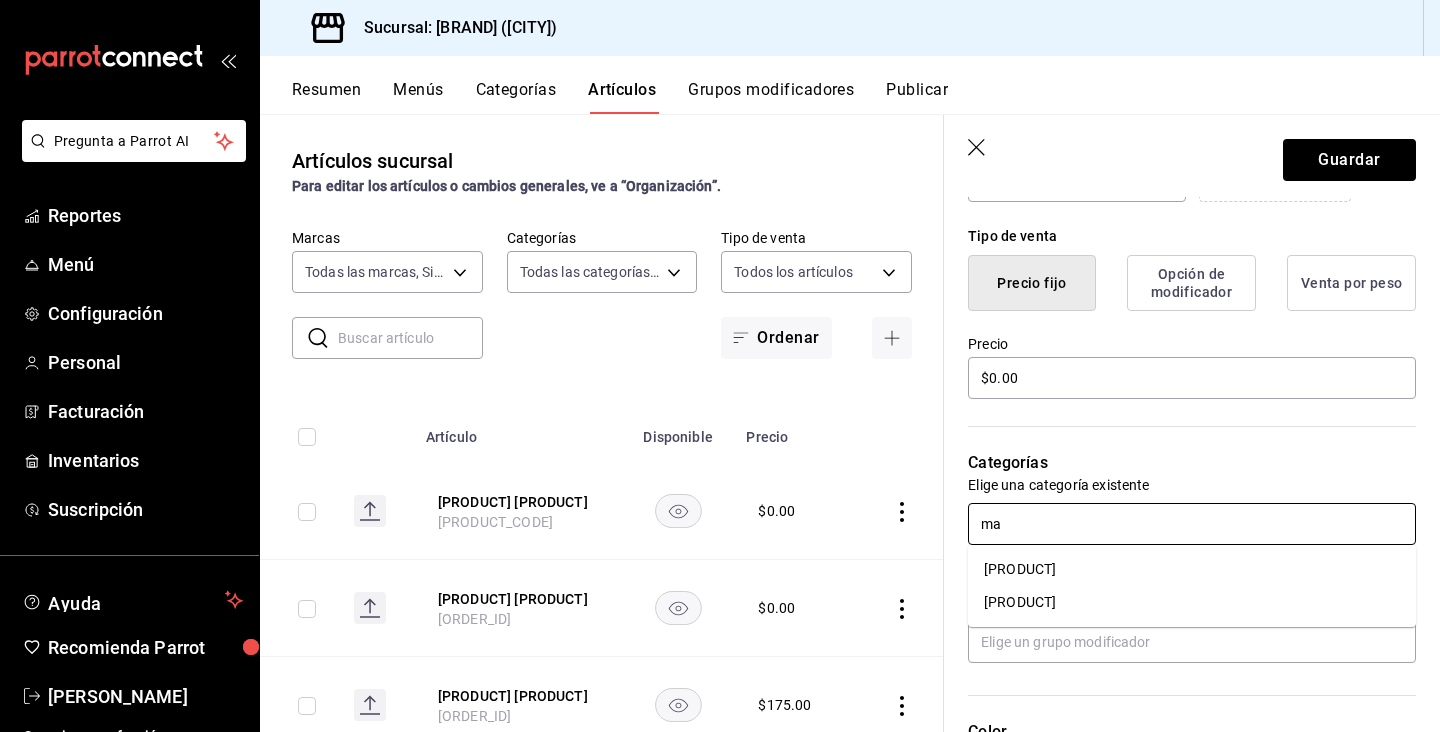 click on "[PRODUCT]" at bounding box center (1192, 569) 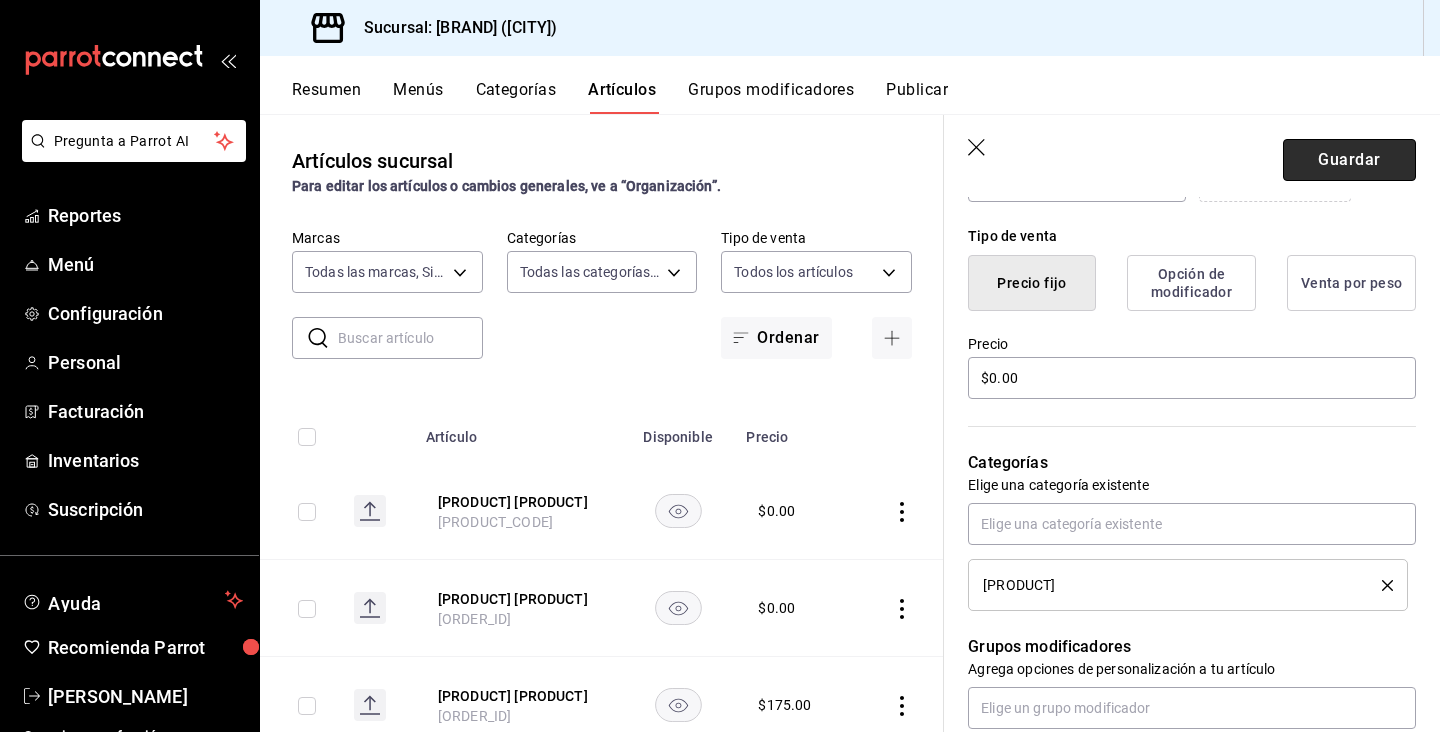 click on "Guardar" at bounding box center (1349, 160) 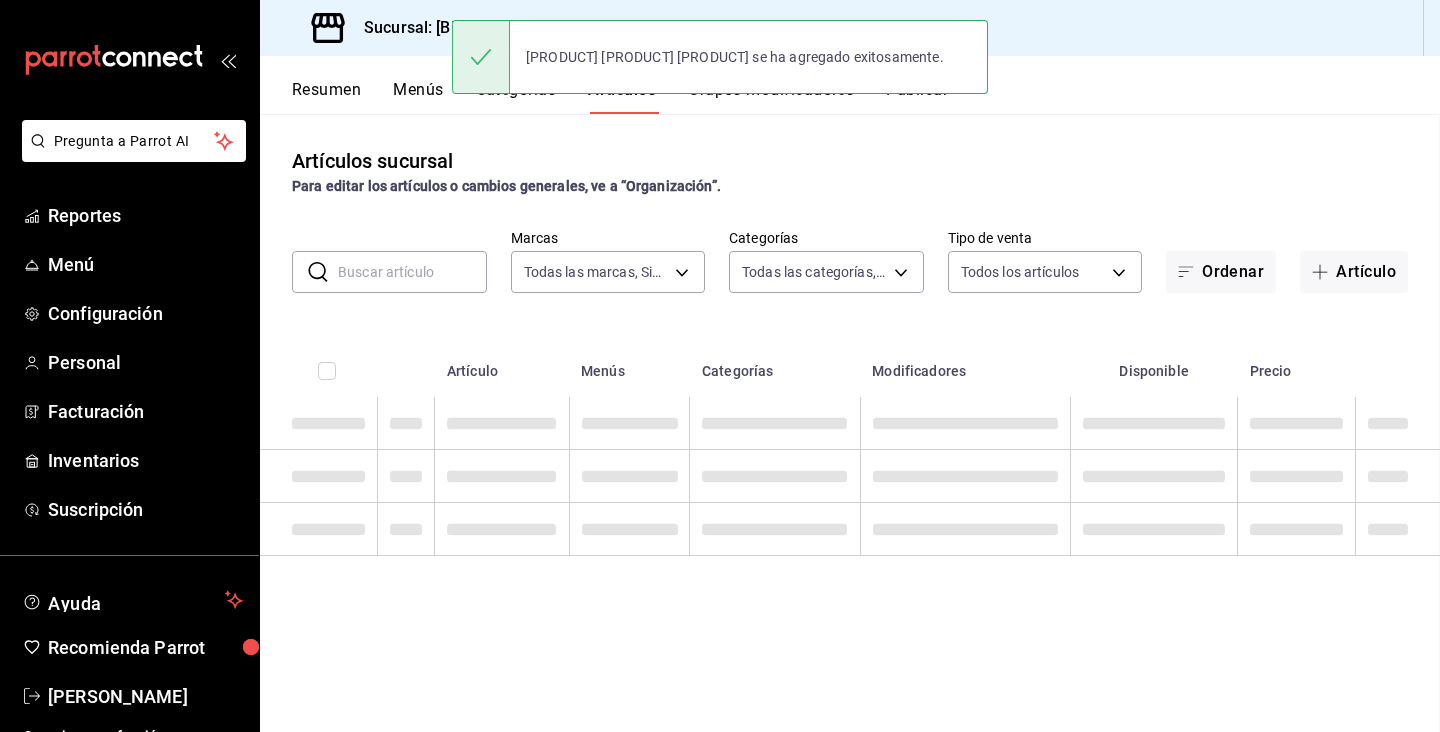 scroll, scrollTop: 0, scrollLeft: 0, axis: both 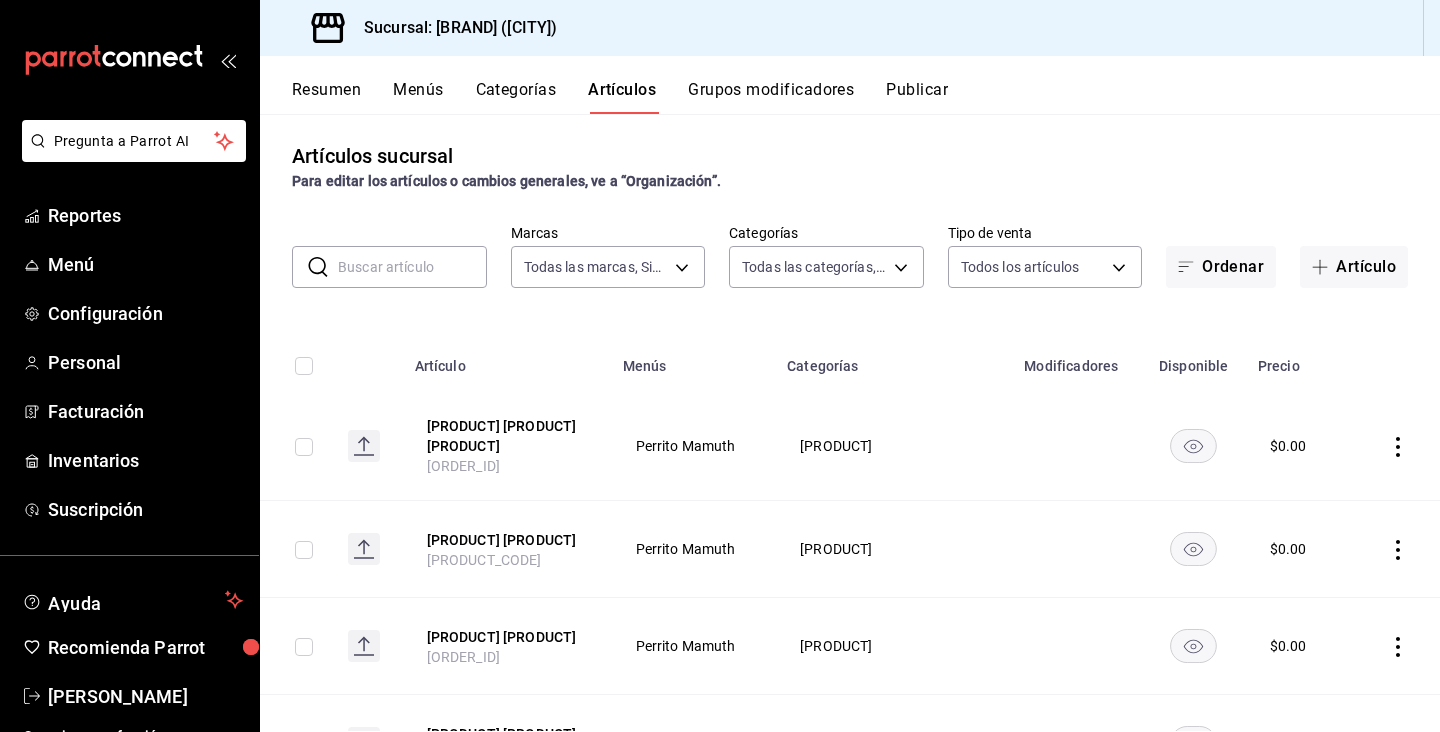 click on "Publicar" at bounding box center (917, 97) 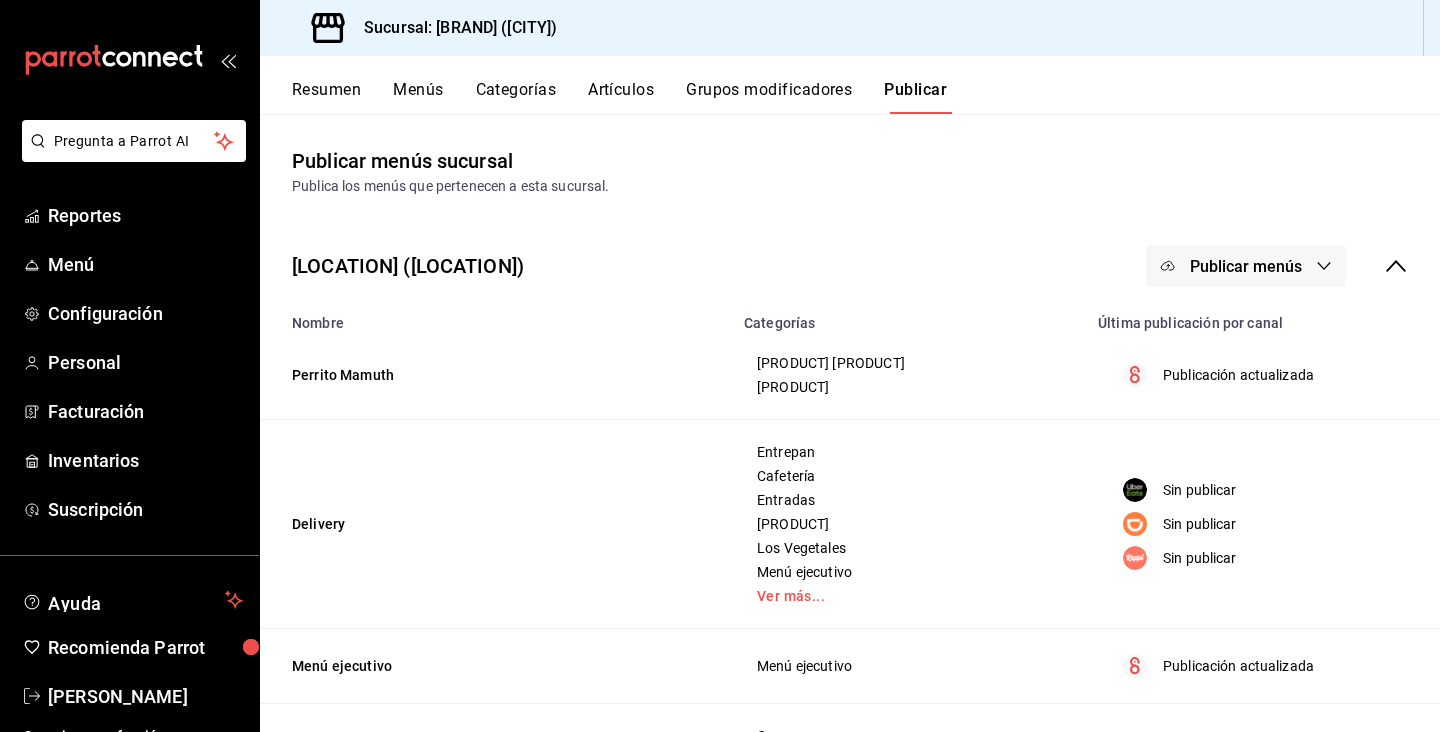 click 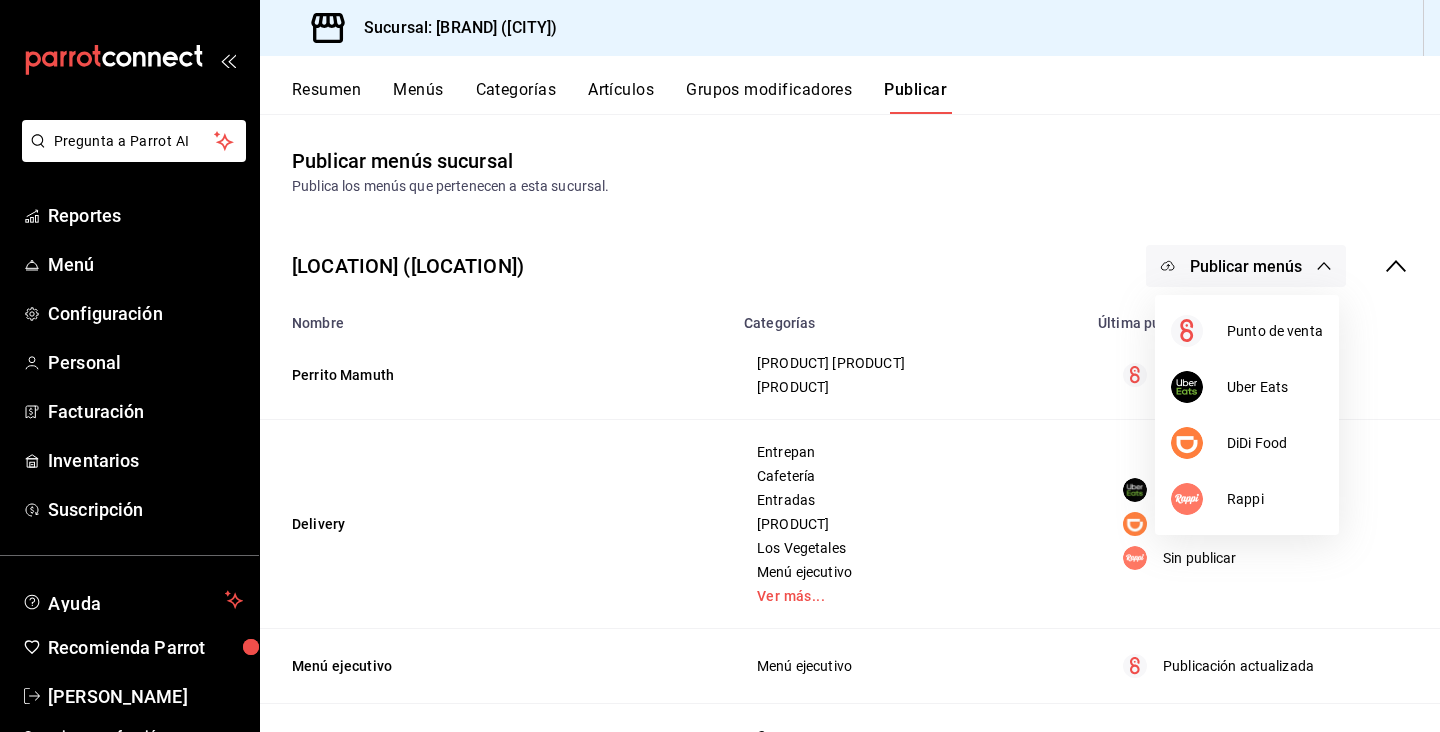 click at bounding box center [720, 366] 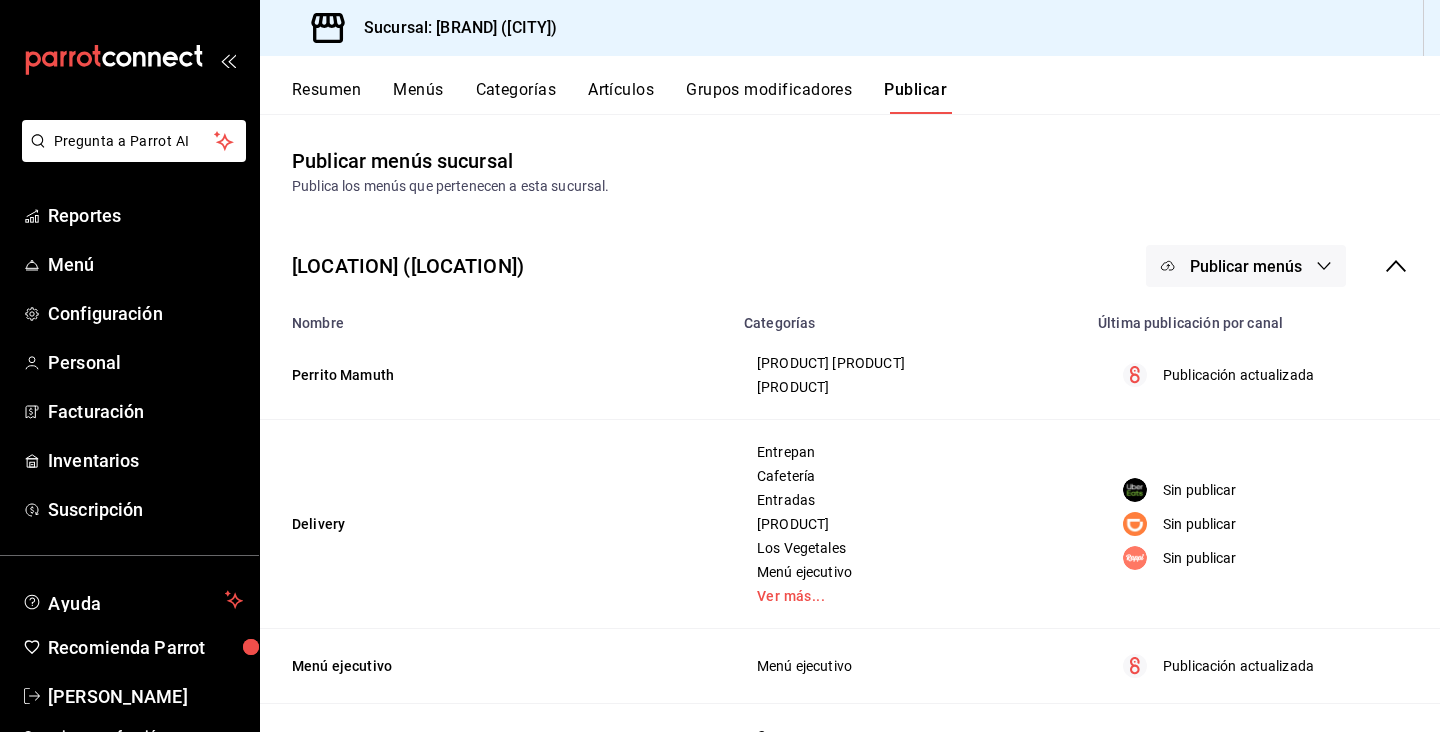 click on "Punto de venta Uber Eats DiDi Food Rappi" at bounding box center [720, 366] 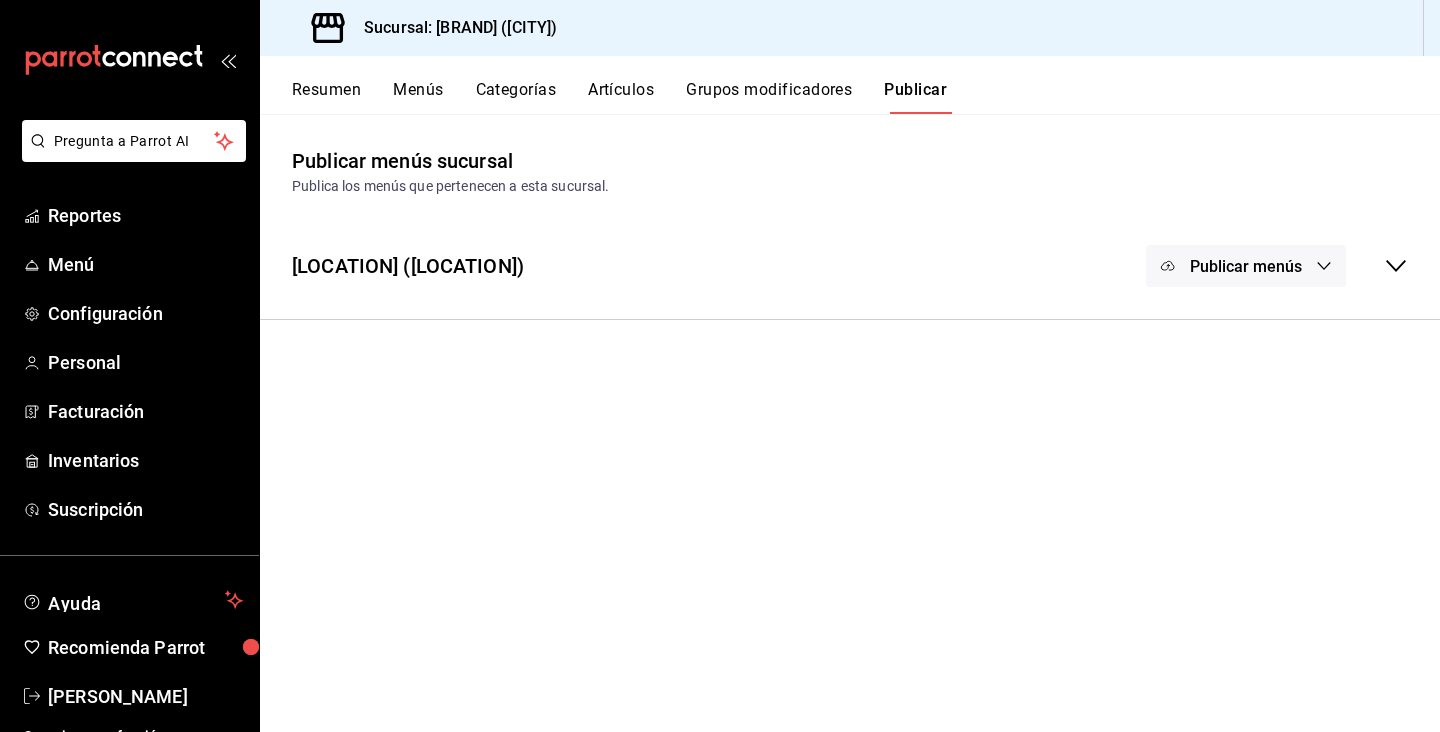 click on "Publicar menús" at bounding box center (1246, 266) 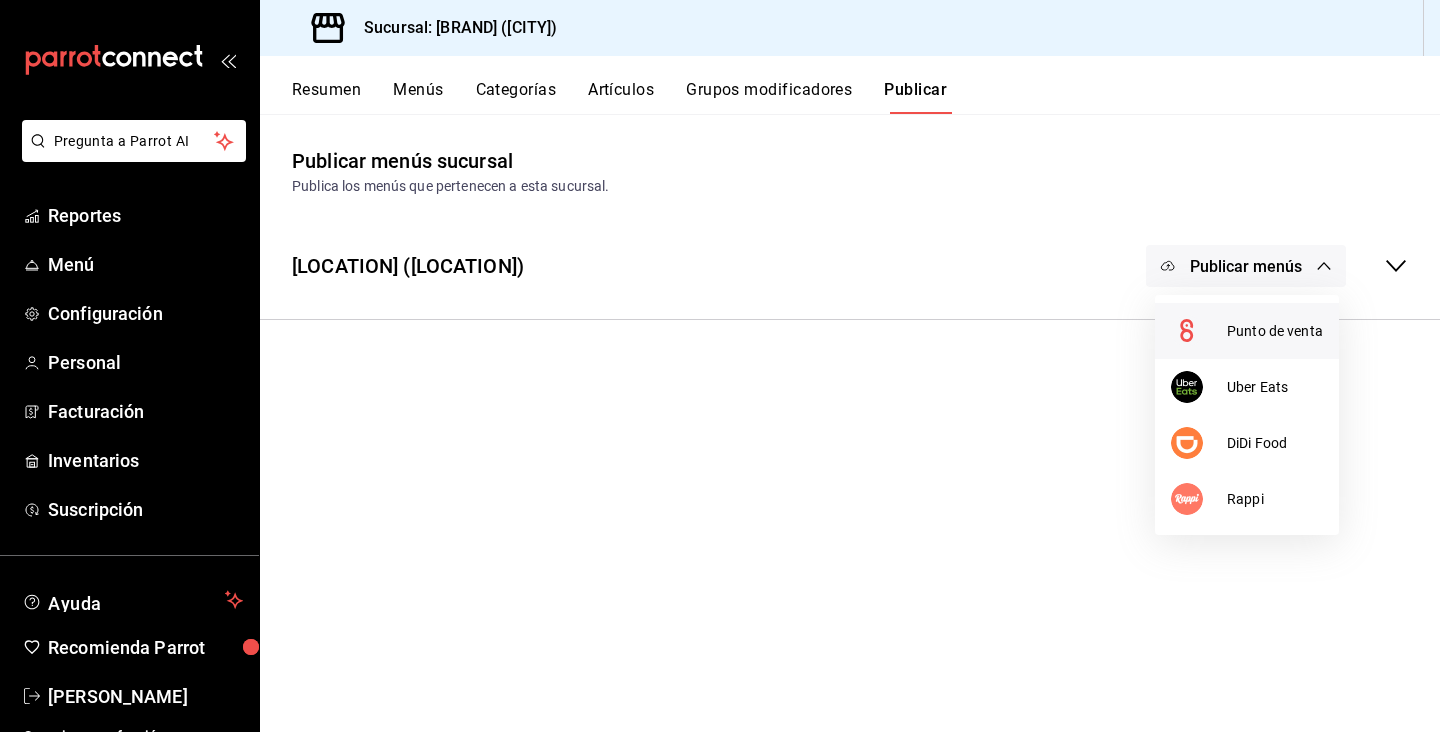 click on "Punto de venta" at bounding box center [1275, 331] 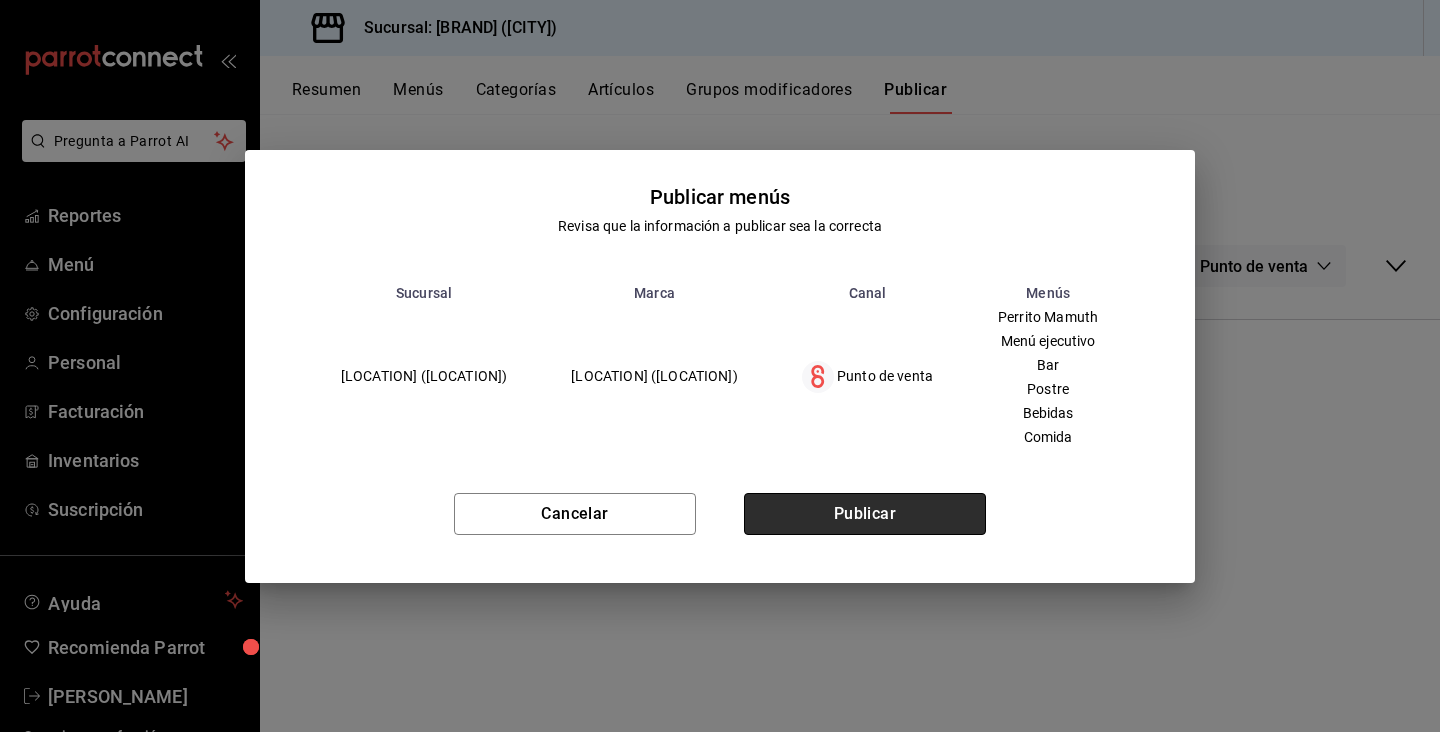 click on "Publicar" at bounding box center (865, 514) 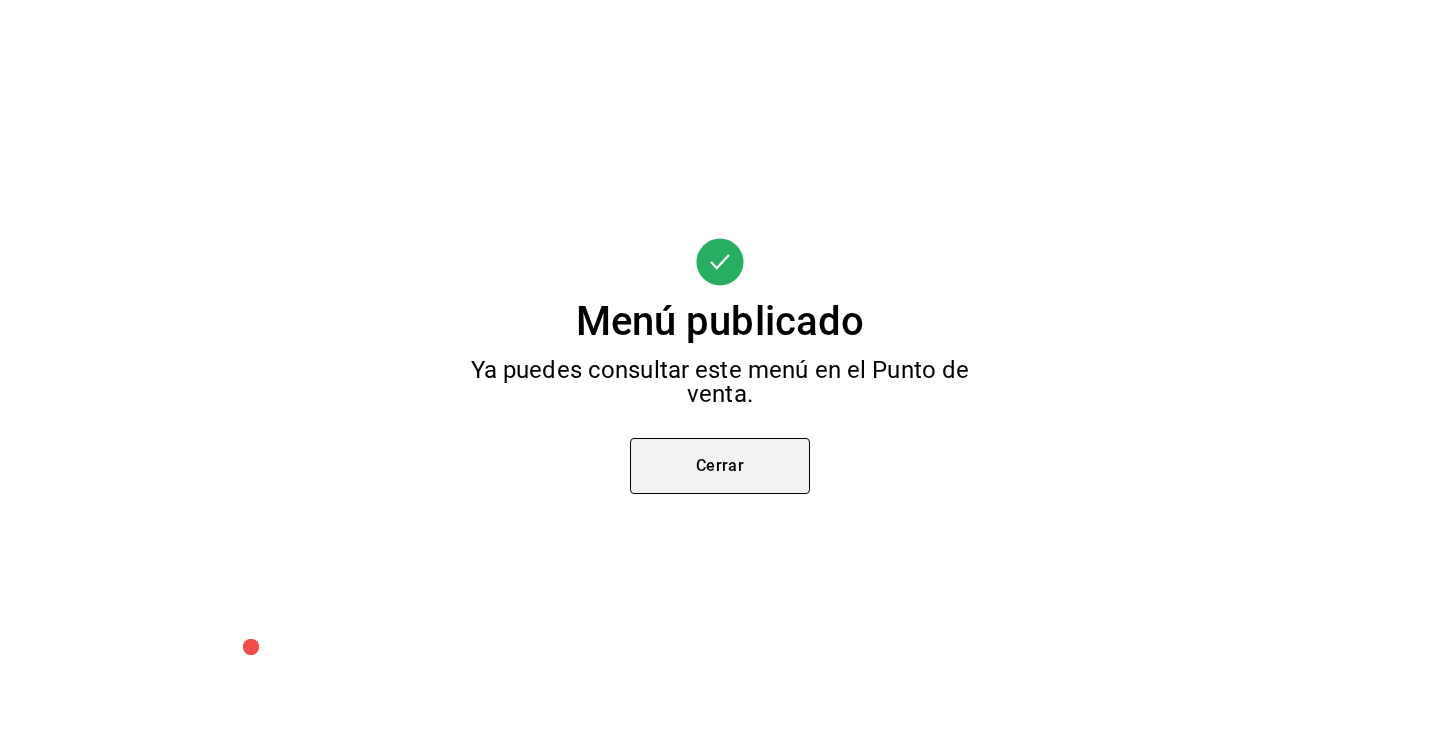 click on "Cerrar" at bounding box center (720, 466) 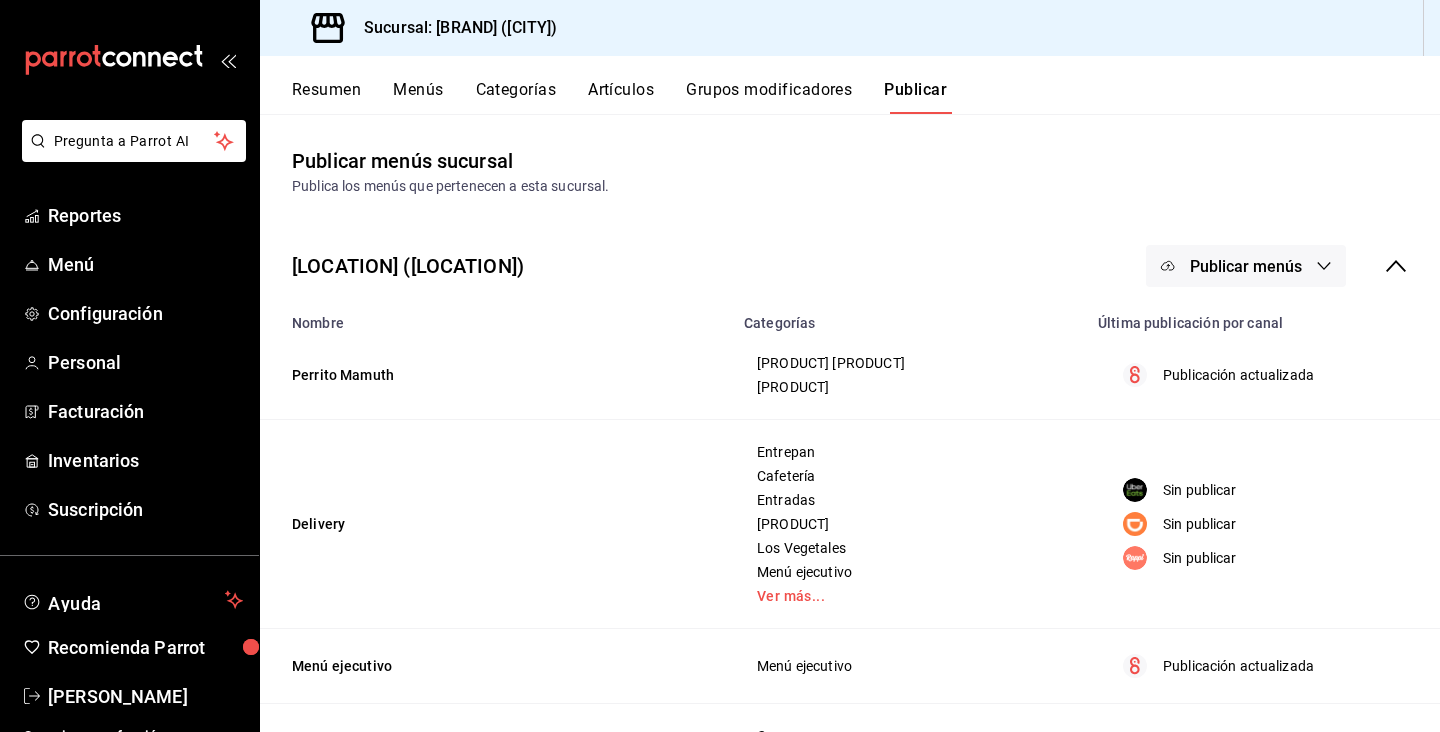 click on "Menús" at bounding box center (418, 97) 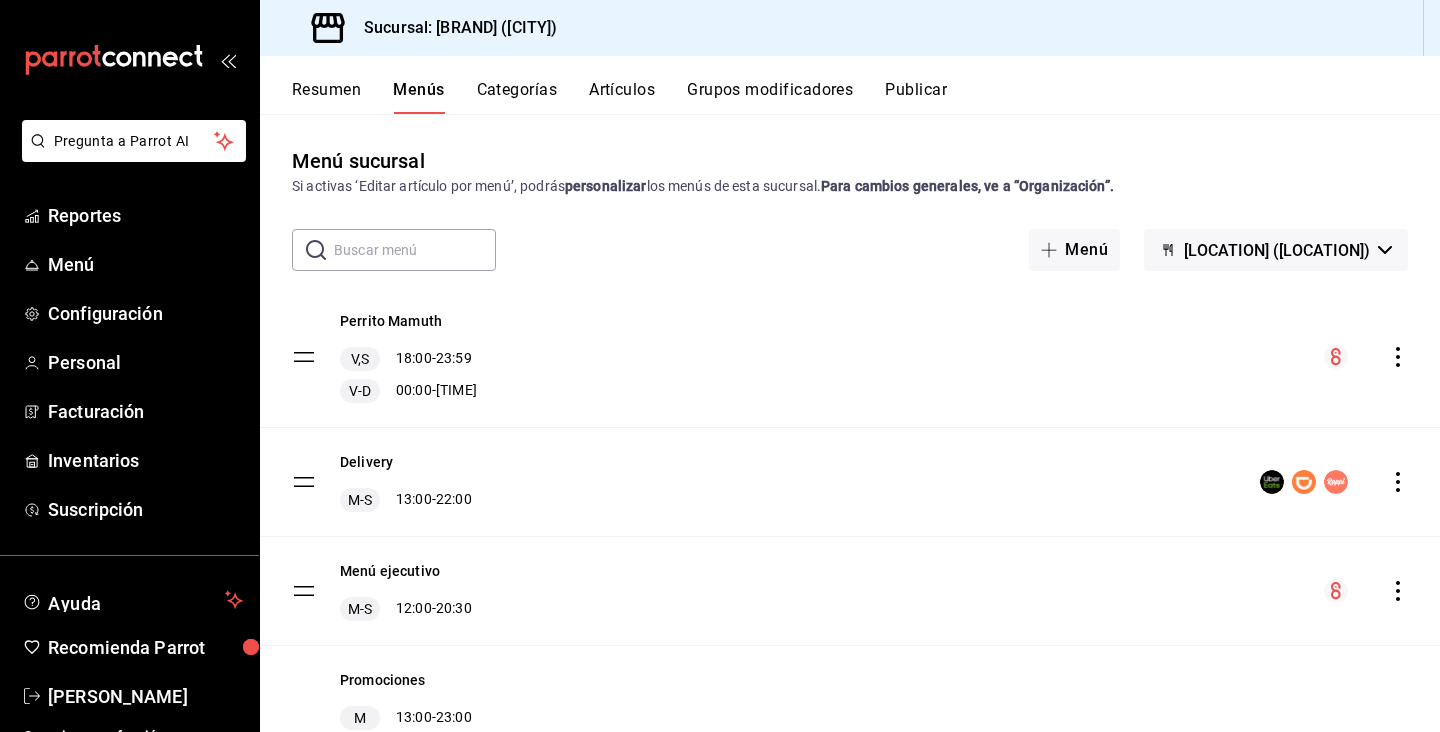 click 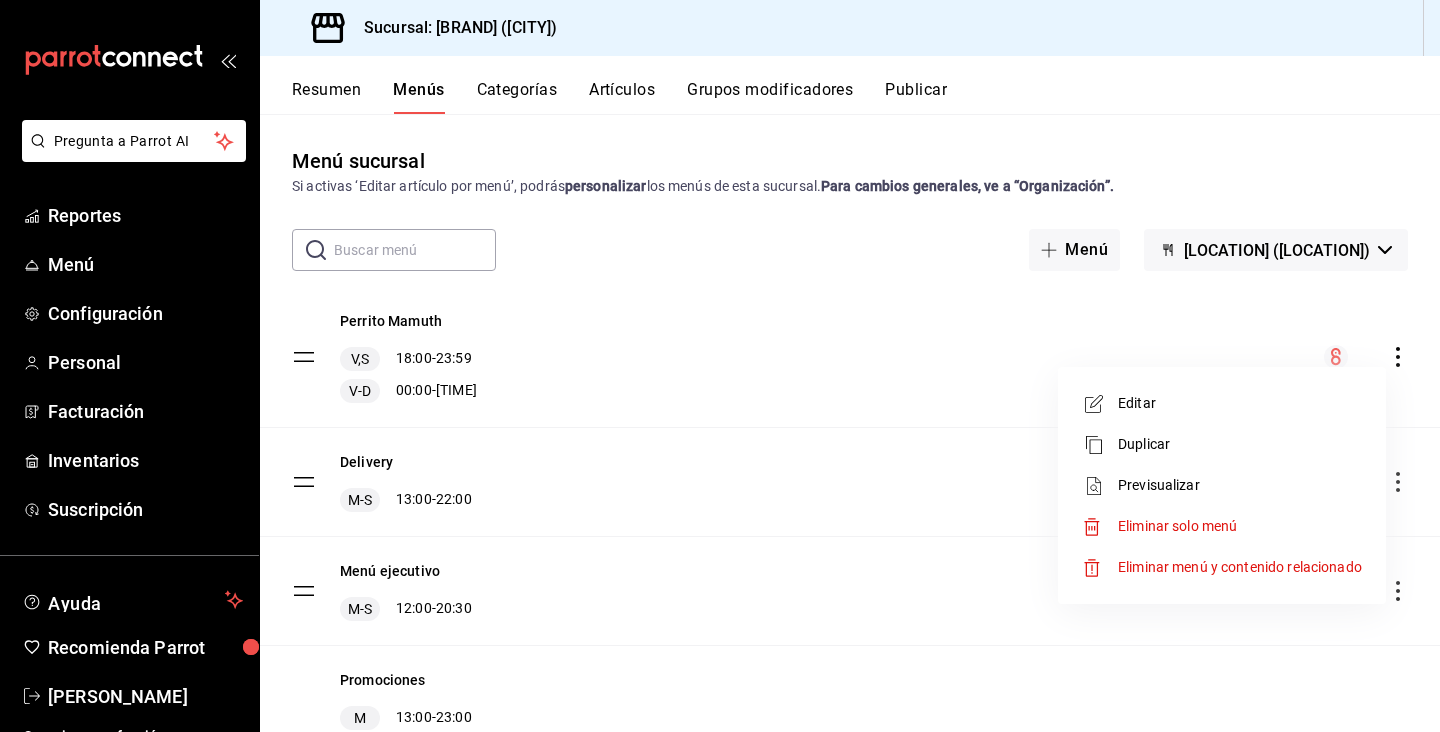 click on "Editar" at bounding box center [1240, 403] 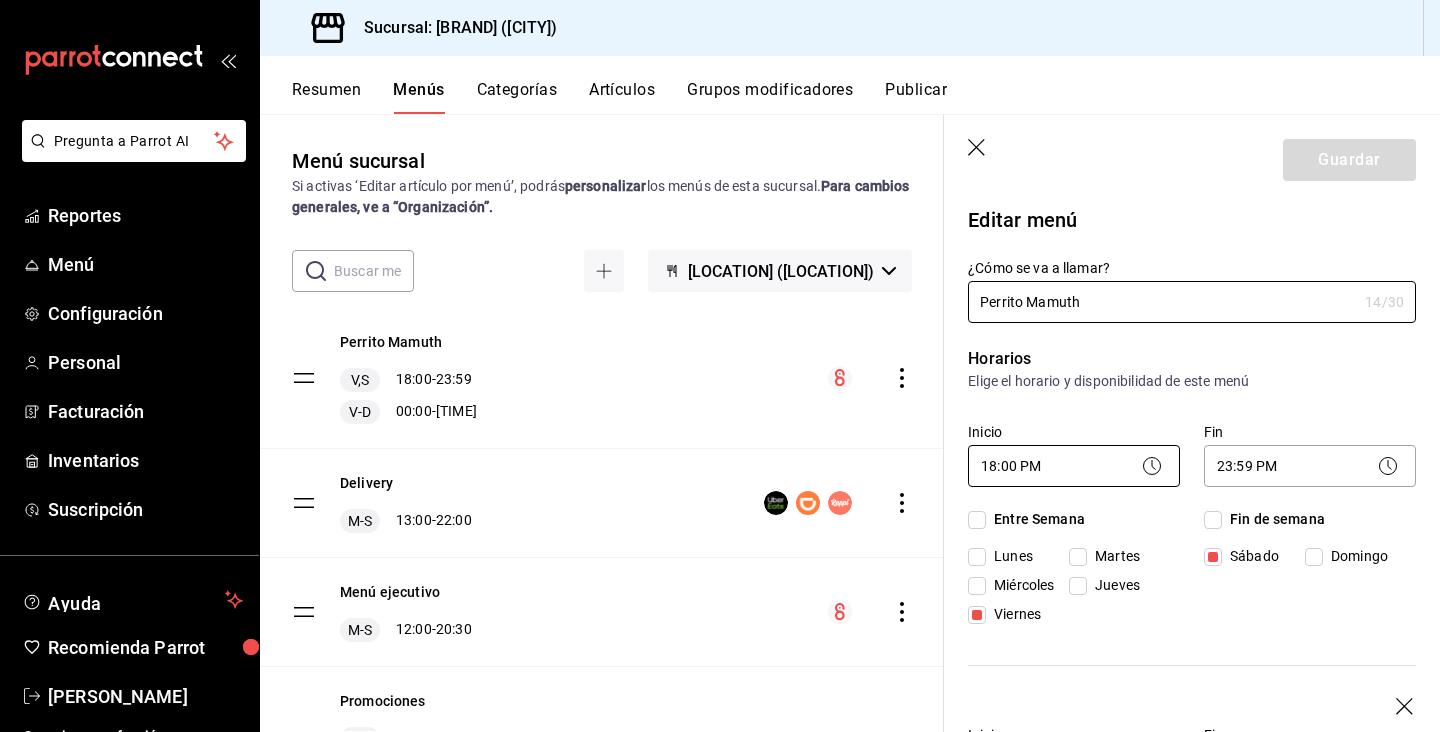 click on "Pregunta a Parrot AI Reportes   Menú   Configuración   Personal   Facturación   Inventarios   Suscripción   Ayuda Recomienda Parrot   [PERSON_NAME]   Sugerir nueva función   Sucursal: [LOCATION] ([LOCATION]) Resumen Menús Categorías Artículos Grupos modificadores Publicar Menú sucursal Si activas ‘Editar artículo por menú’, podrás  personalizar  los menús de esta sucursal.  Para cambios generales, ve a “Organización”. ​ ​ [LOCATION] - [LOCATION] [PRODUCT] [PRODUCT] V,S [TIME]  -  [TIME] V-D [TIME]  -  [TIME] Delivery M-S [TIME]  -  [TIME] Menú ejecutivo M-S [TIME]  -  [TIME] Promociones M [TIME]  -  [TIME] Mi [TIME]  -  [TIME] J [TIME]  -  [TIME] V [TIME]  -  [TIME] Bar L-S [TIME]  -  [TIME] V-D [TIME]  -  [TIME] Bebidas M-S [TIME]  -  [TIME] M-S [TIME]  -  [TIME] Comida M-J [TIME]  -  [TIME] V,S [TIME]  -  [TIME] Postre M-J [TIME]  -  [TIME] V,S [TIME]  -  [TIME] Guardar Editar menú ¿Cómo se va a llamar?[PRODUCT] [PRODUCT] [NUMBER] /30 ¿Cómo se va a llamar? Horarios Elige el horario y disponibilidad de este menú Inicio [TIME] /" at bounding box center [720, 366] 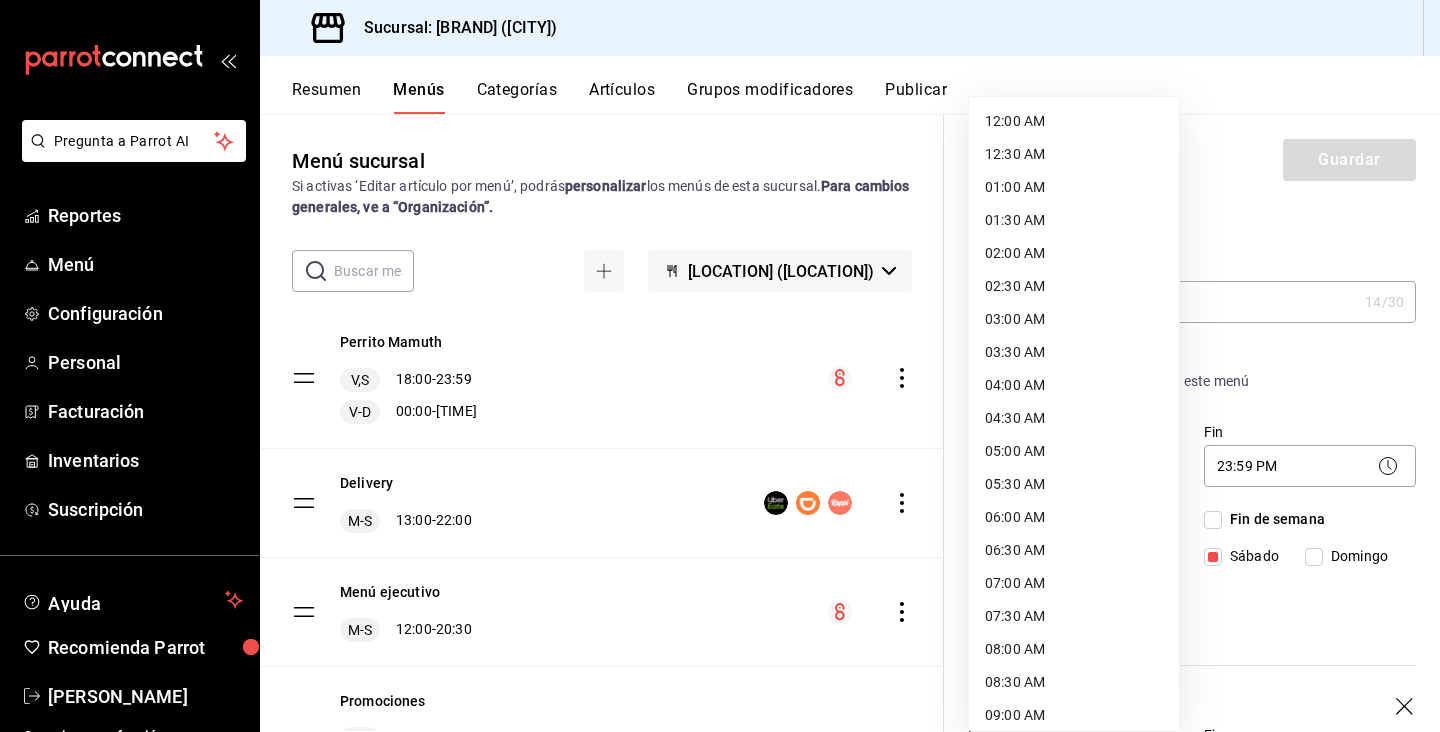 scroll, scrollTop: 896, scrollLeft: 0, axis: vertical 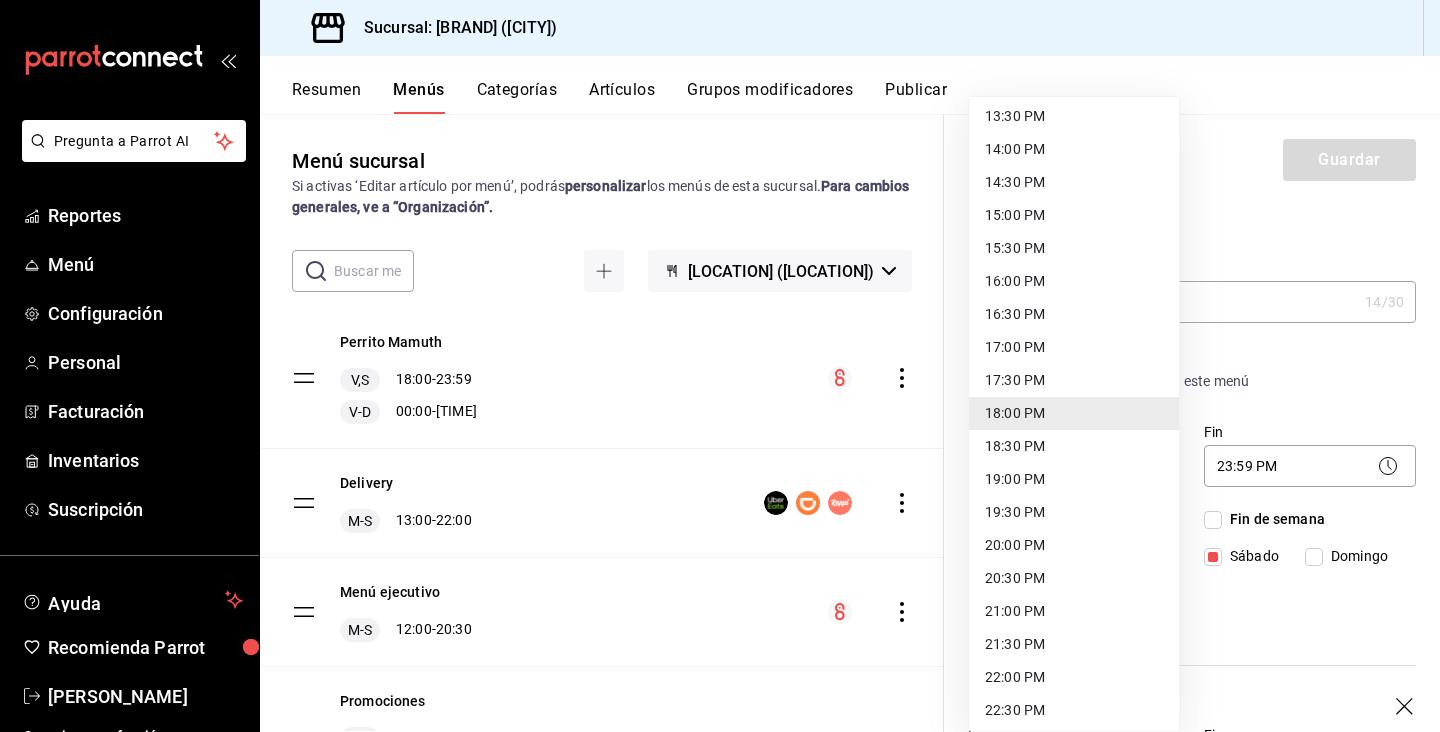 click on "16:30 PM" at bounding box center (1074, 314) 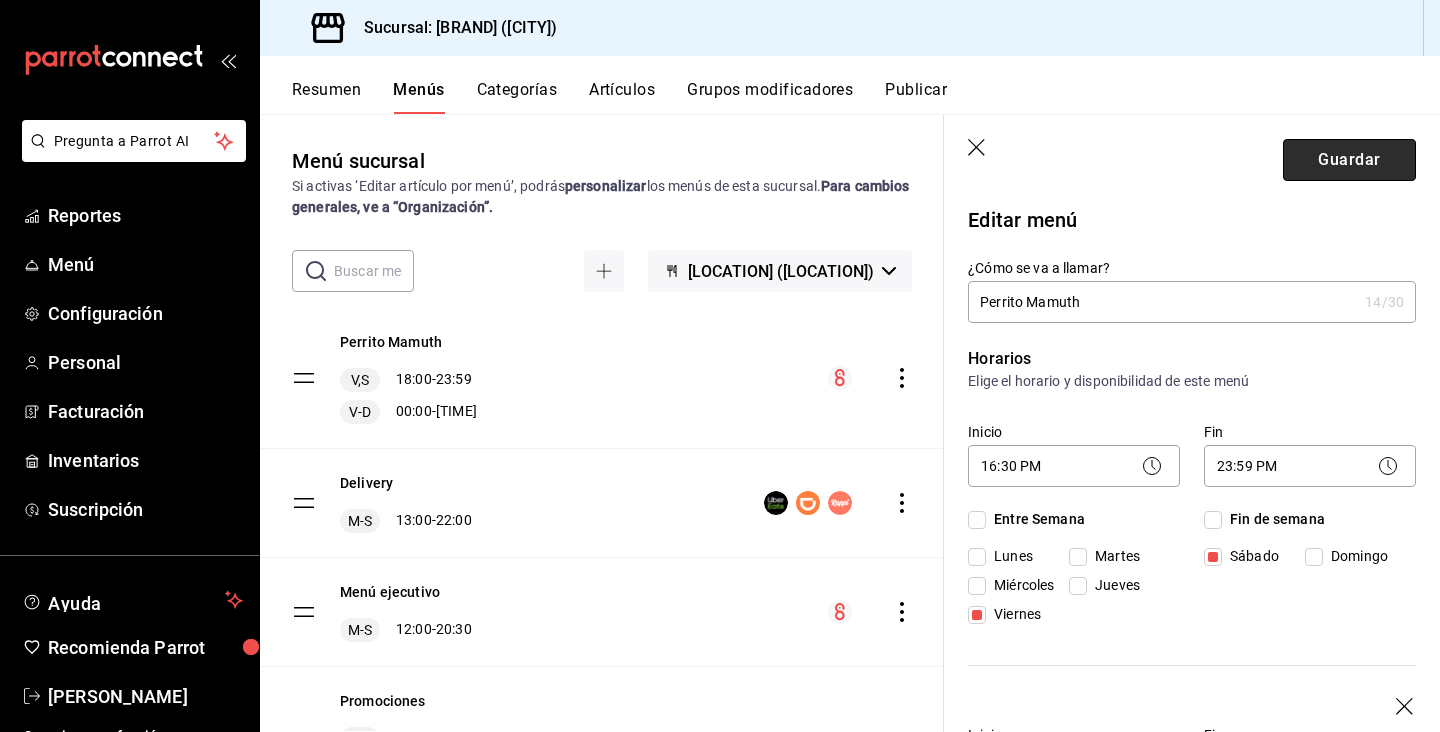 click on "Guardar" at bounding box center [1349, 160] 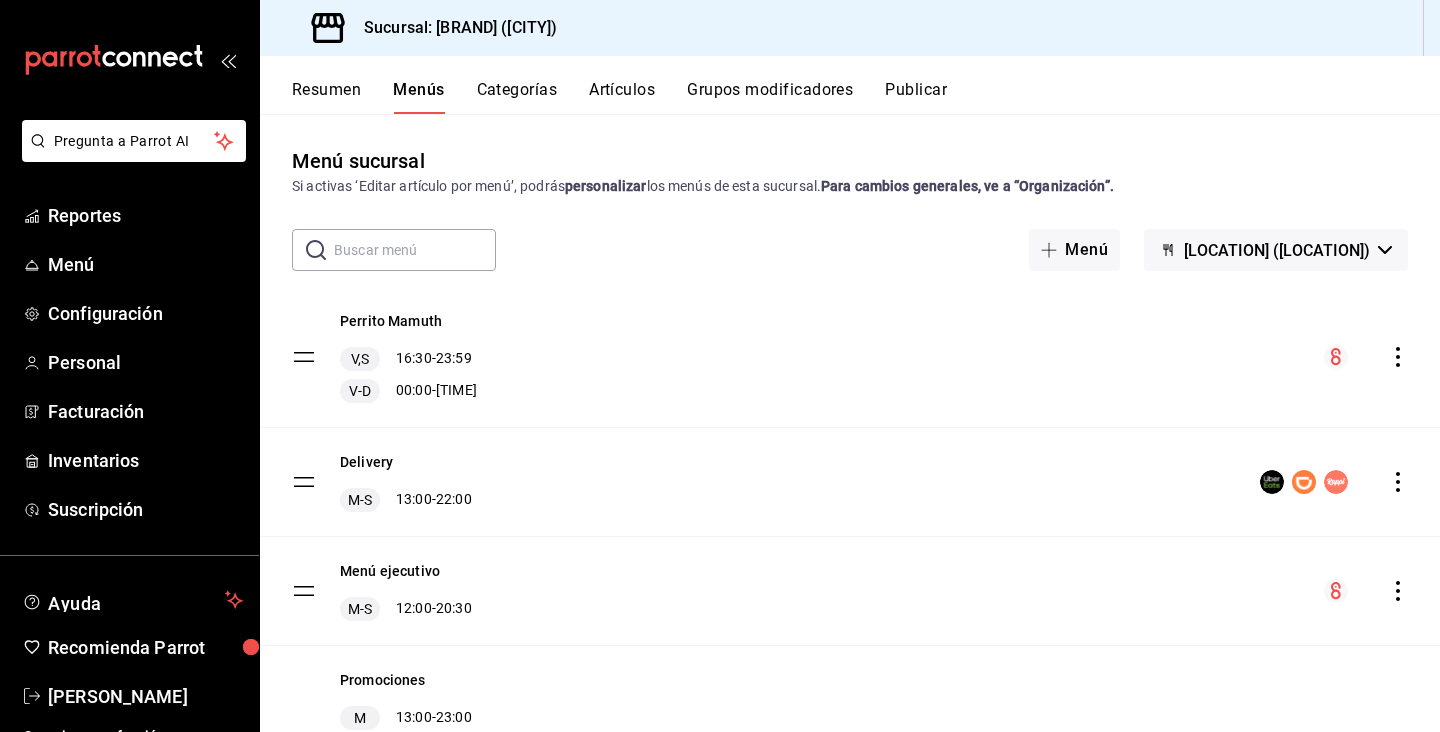 click on "Publicar" at bounding box center [916, 97] 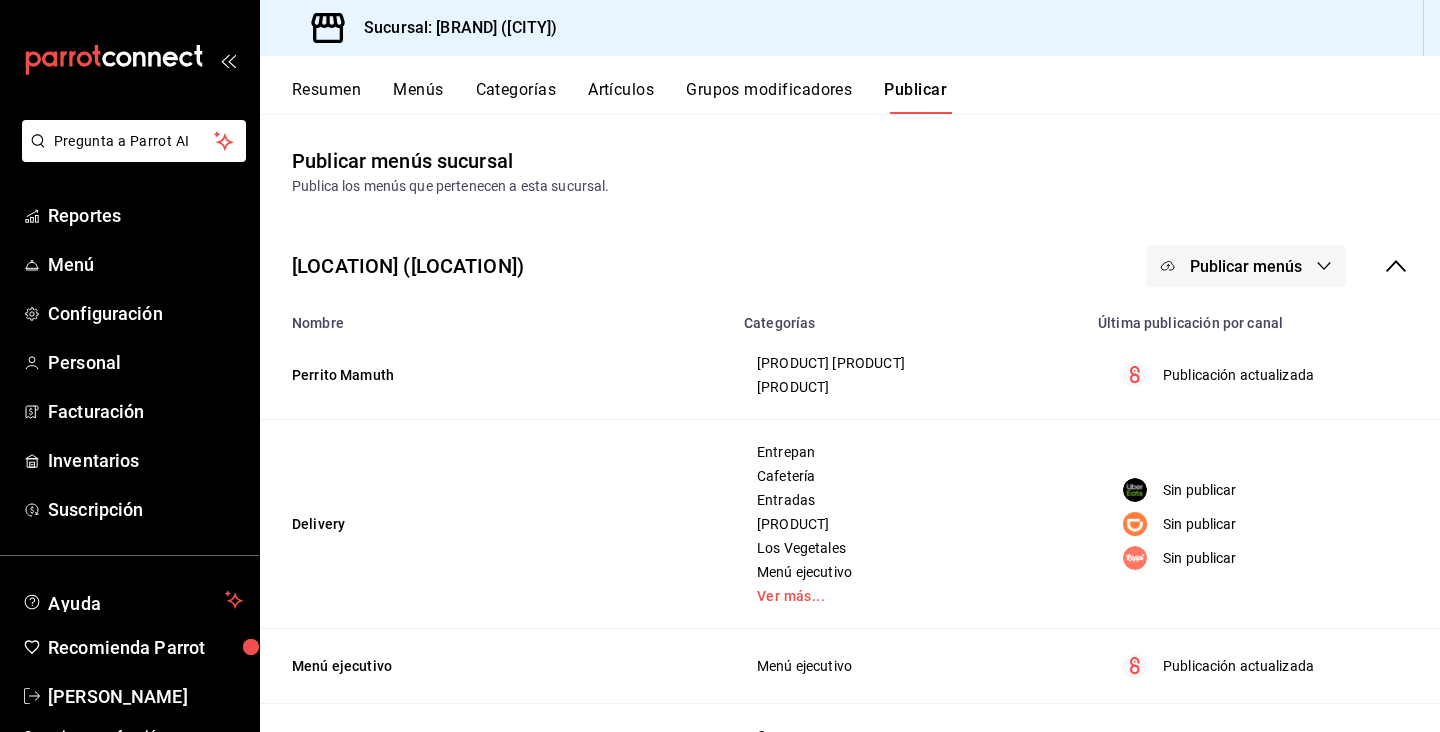 click on "Publicar menús" at bounding box center [1246, 266] 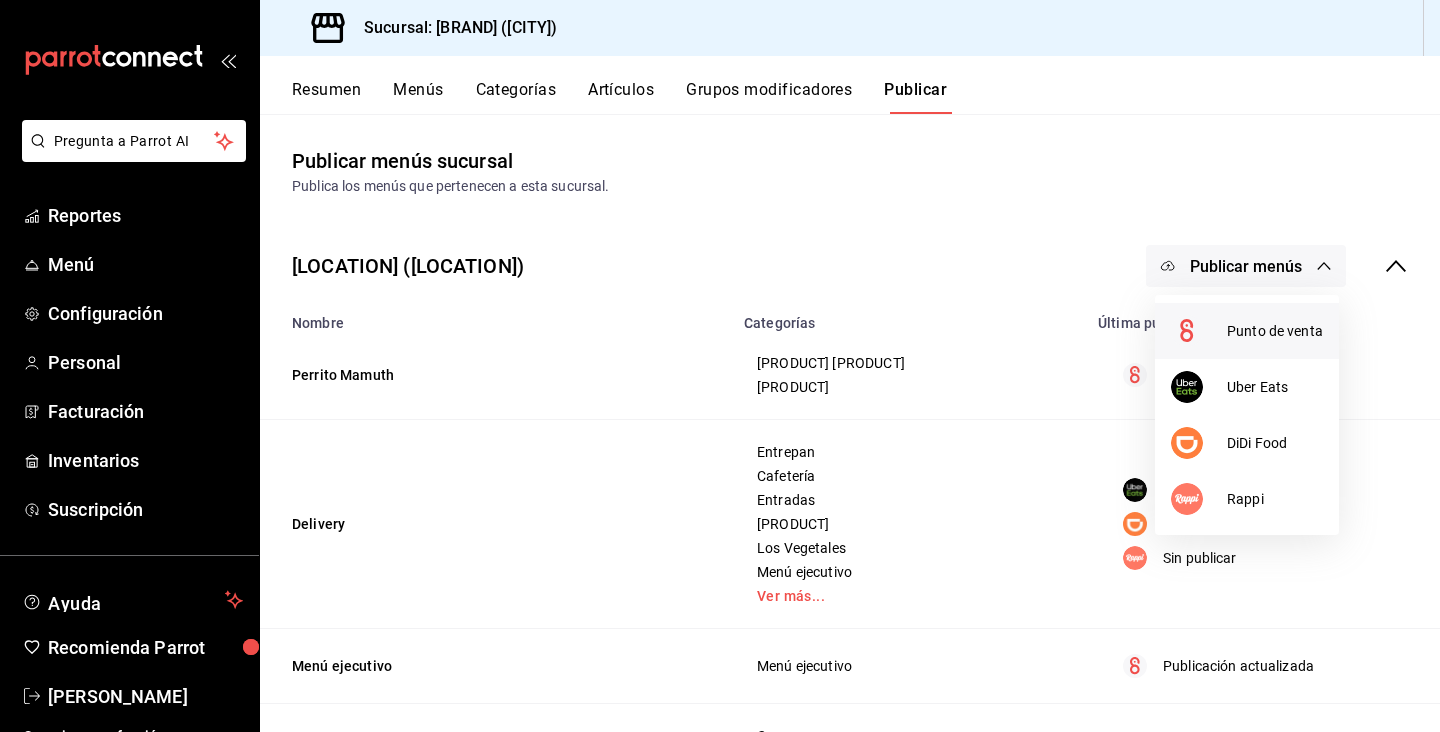 click on "Punto de venta" at bounding box center (1275, 331) 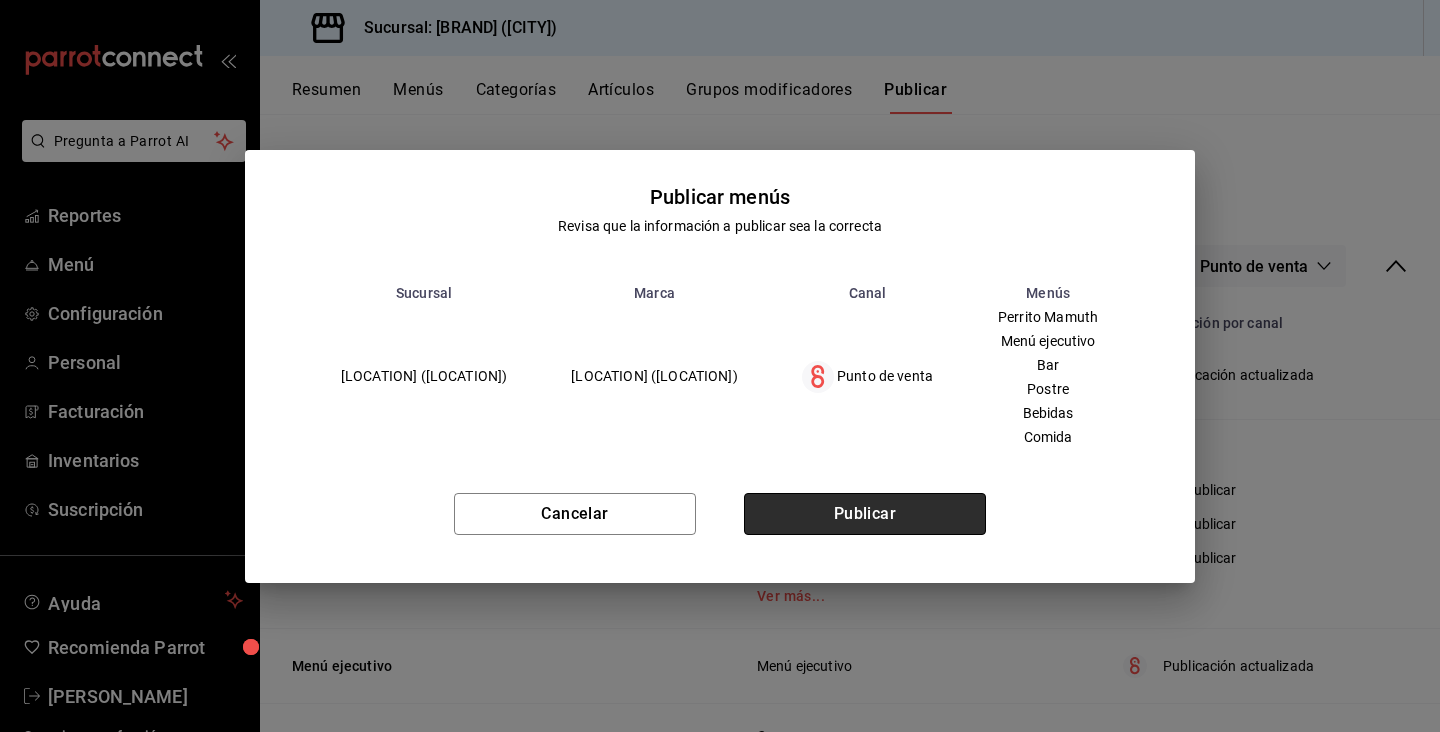 click on "Publicar" at bounding box center (865, 514) 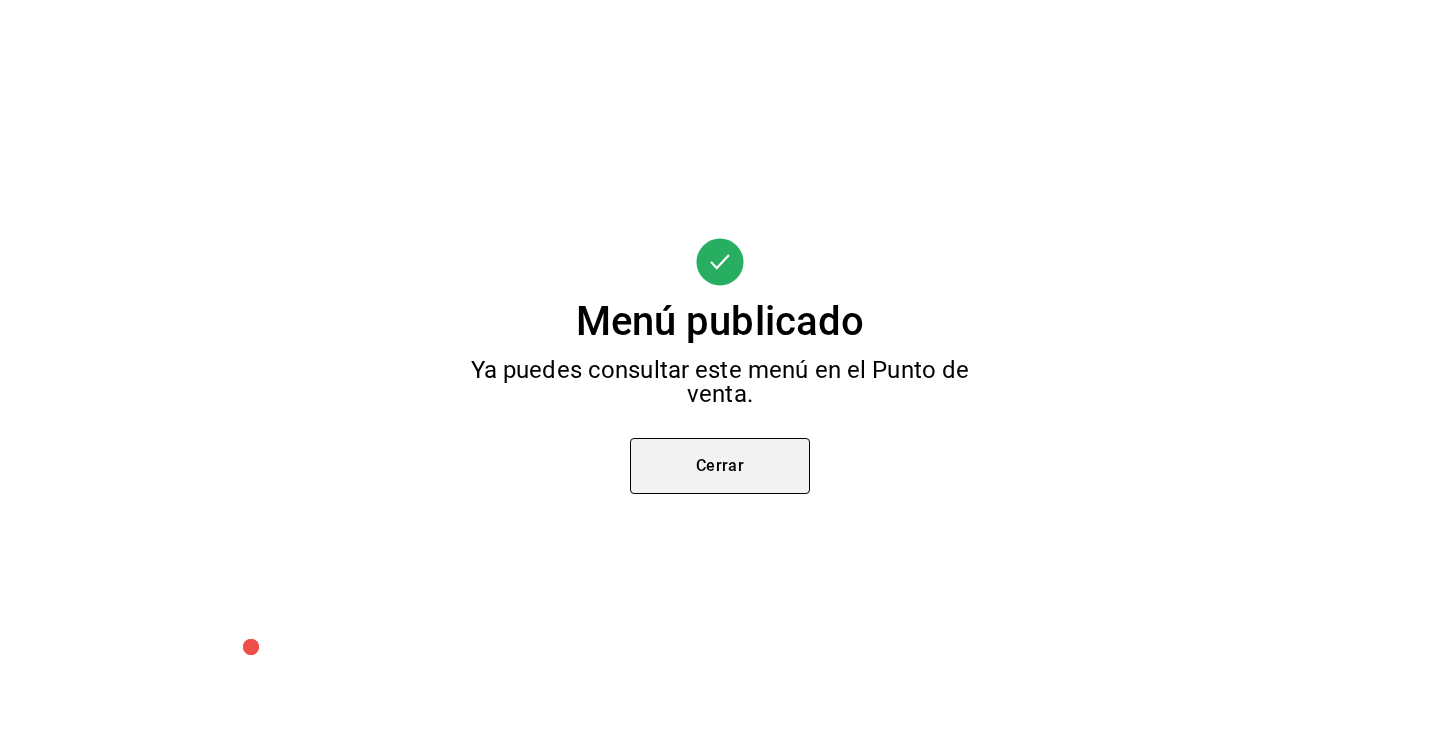 click on "Cerrar" at bounding box center [720, 466] 